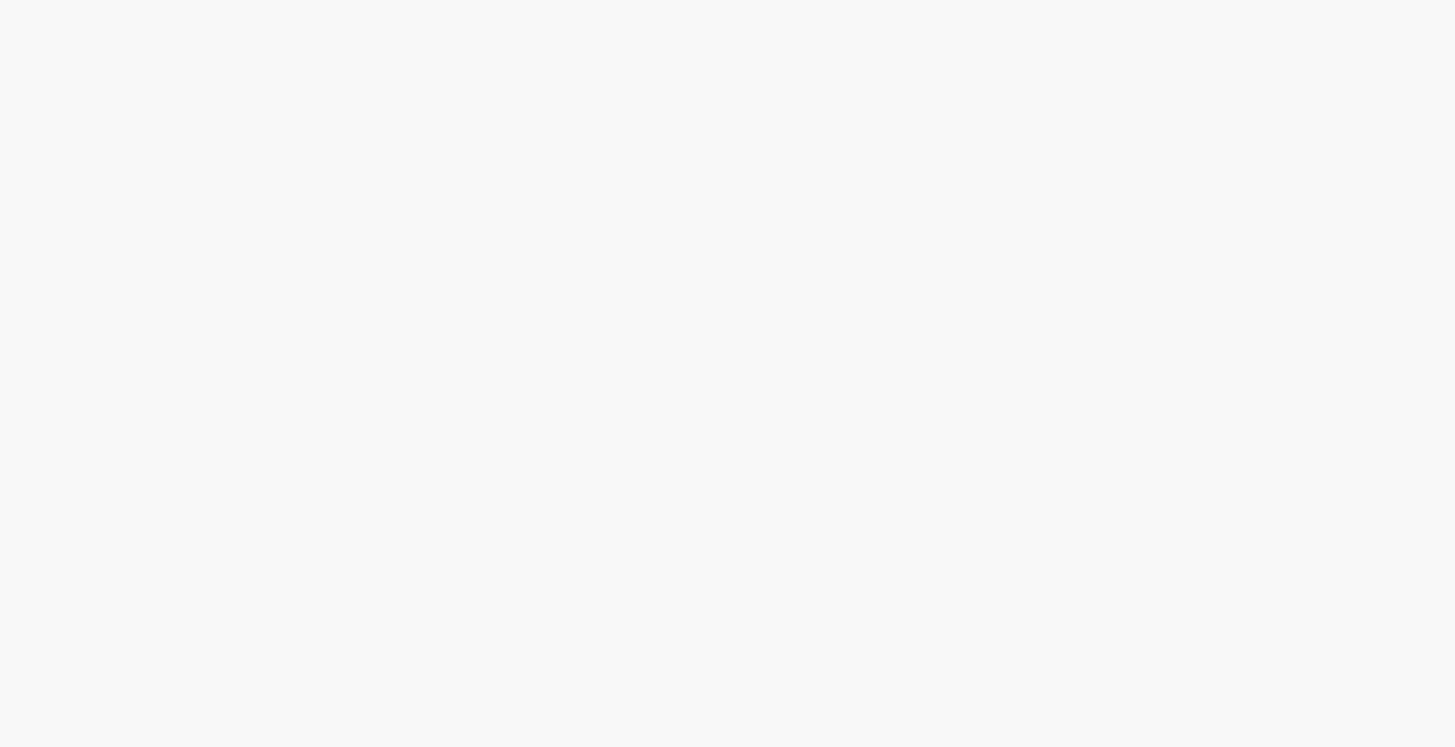 scroll, scrollTop: 0, scrollLeft: 0, axis: both 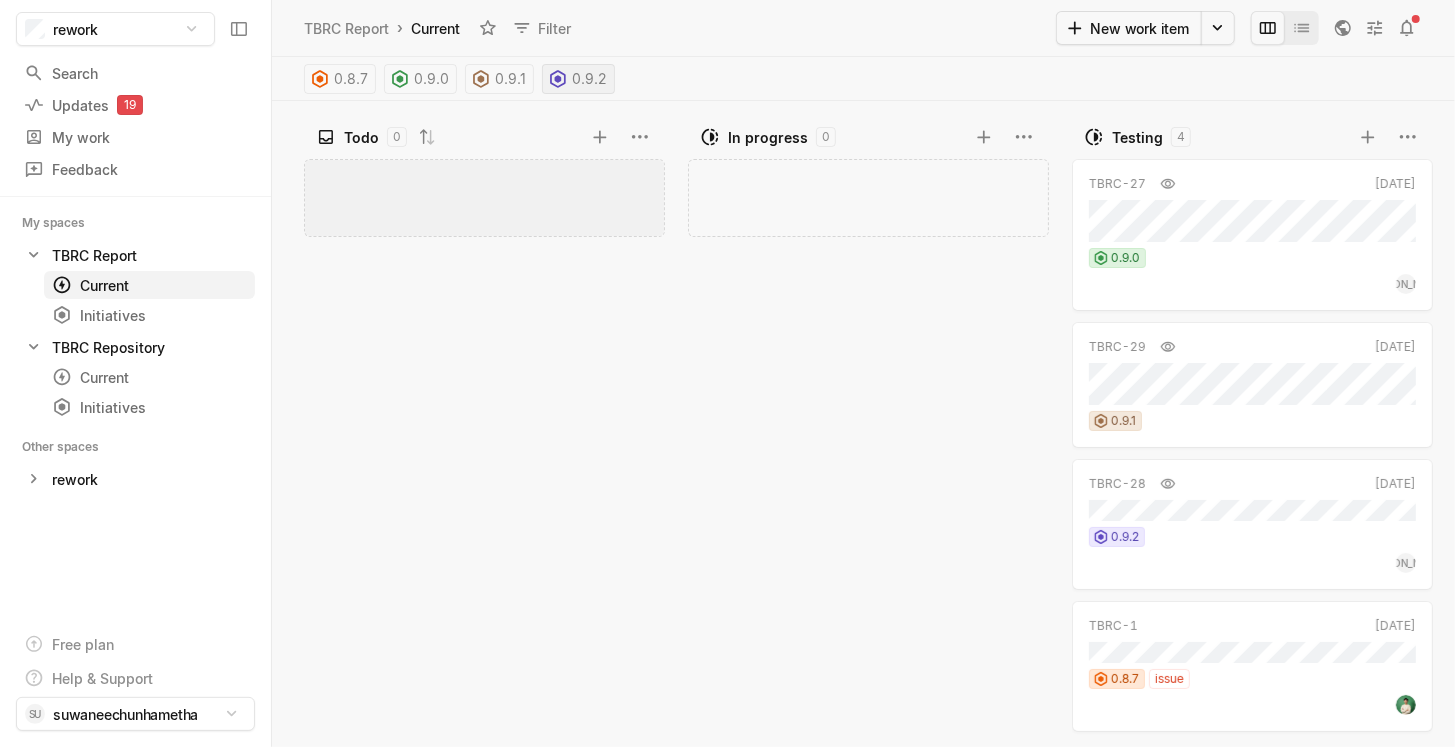 click on "0.9.2" at bounding box center (589, 79) 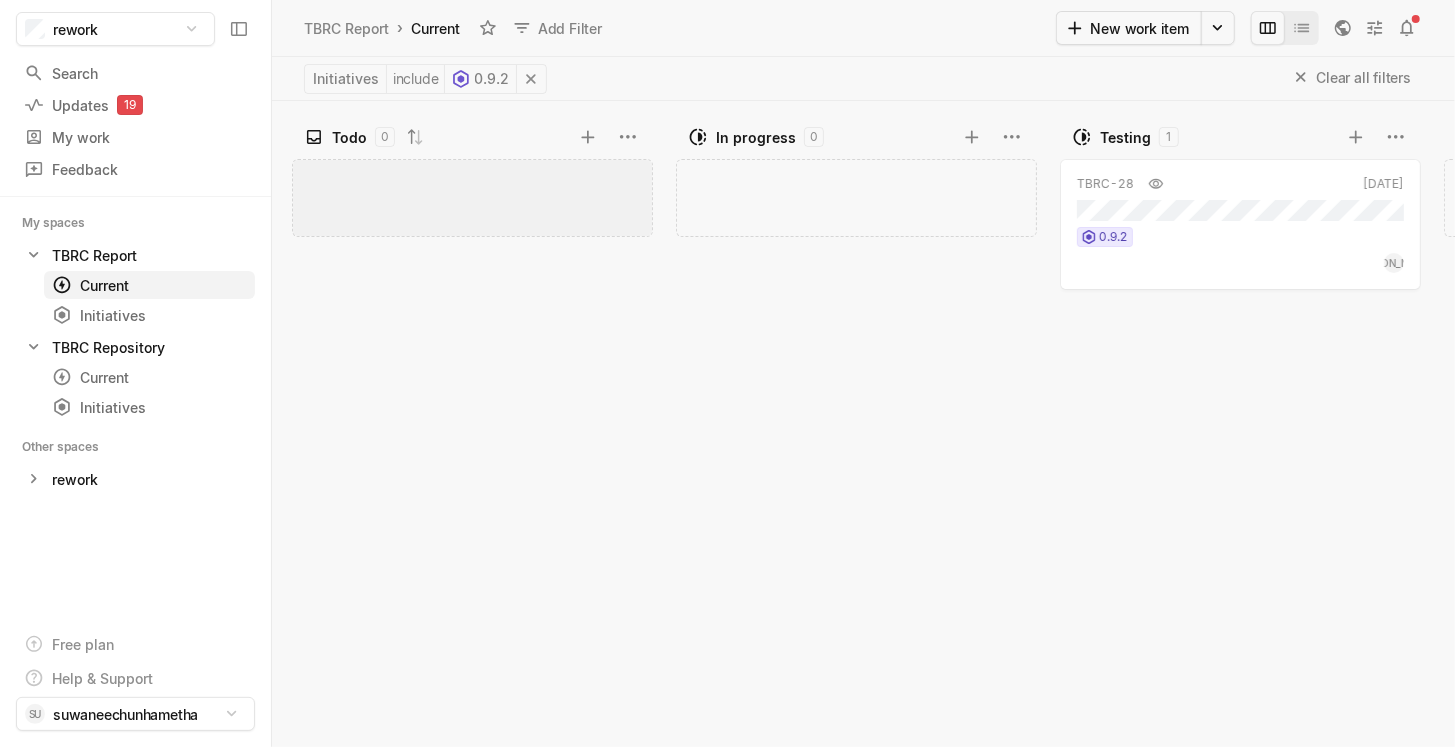 scroll, scrollTop: 0, scrollLeft: 0, axis: both 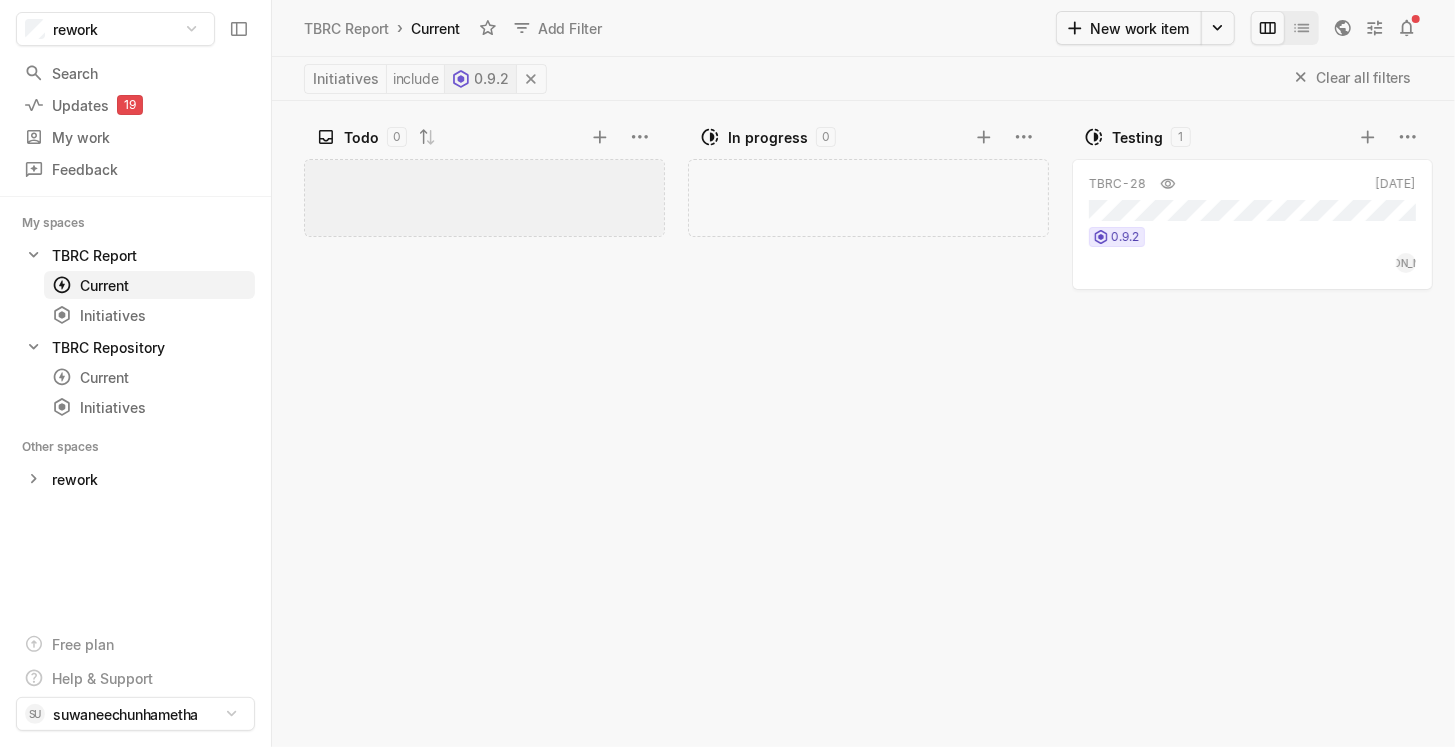 click on "rework Search / Updates 19 g then u My work = Feedback g then f My spaces TBRC Report 1 Current g then c Initiatives g then i TBRC Repository 2 Current g then c Initiatives g then i Other spaces rework Free plan Help & Support SU suwaneechunhametha TBRC Report › Current Add Filter New work item Initiatives include 0.9.2 Clear all filters Todo 0  Add  work item In progress 0  Add  work item Testing 1 TBRC-28 [DATE] 0.9.2 JA Done 0  Add  work item
Press space bar to start a drag.
When dragging you can use the arrow keys to move the item around and escape to cancel.
Some screen readers may require you to be in focus mode or to use your pass through key
Press space bar to start a drag.
When dragging you can use the arrow keys to move the item around and escape to cancel.
Some screen readers may require you to be in focus mode or to use your pass through key" at bounding box center (727, 373) 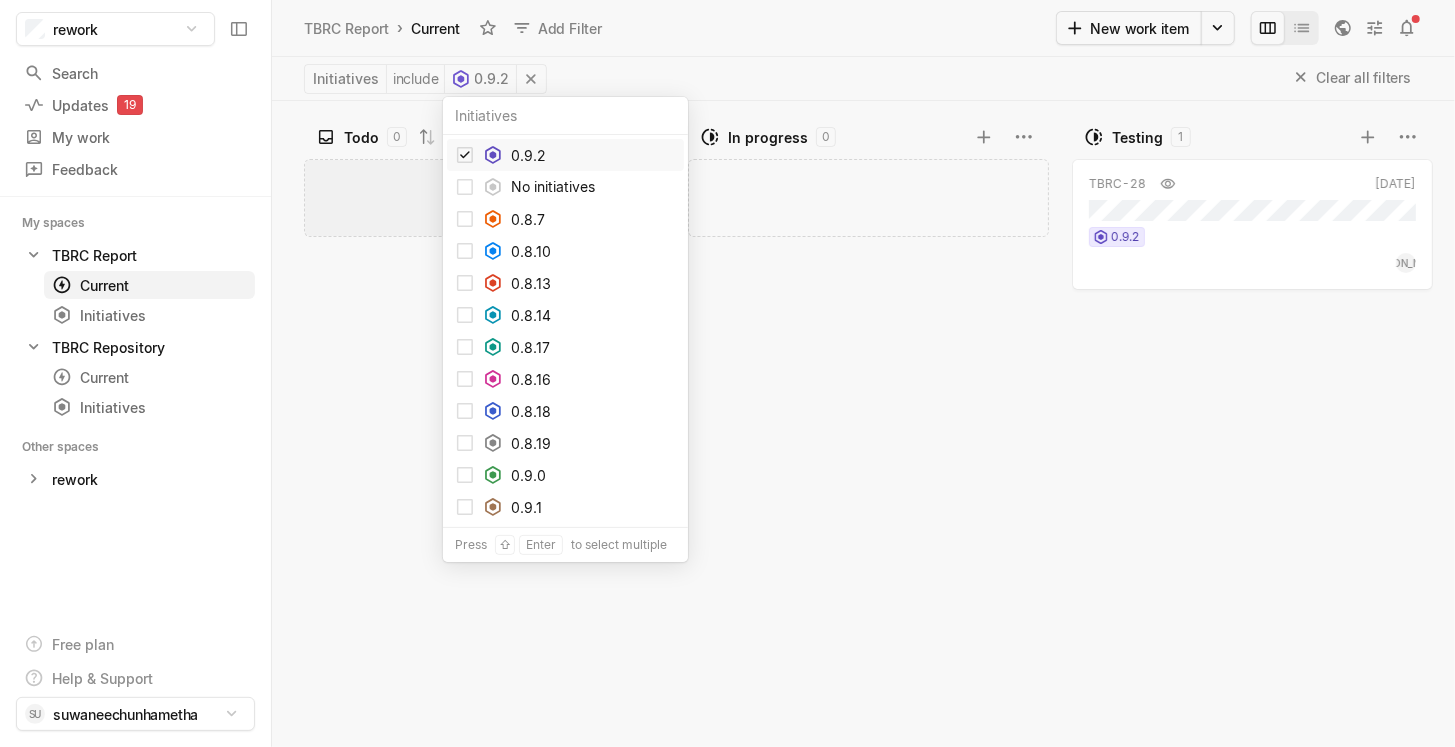 click on "0.9.2" at bounding box center [565, 155] 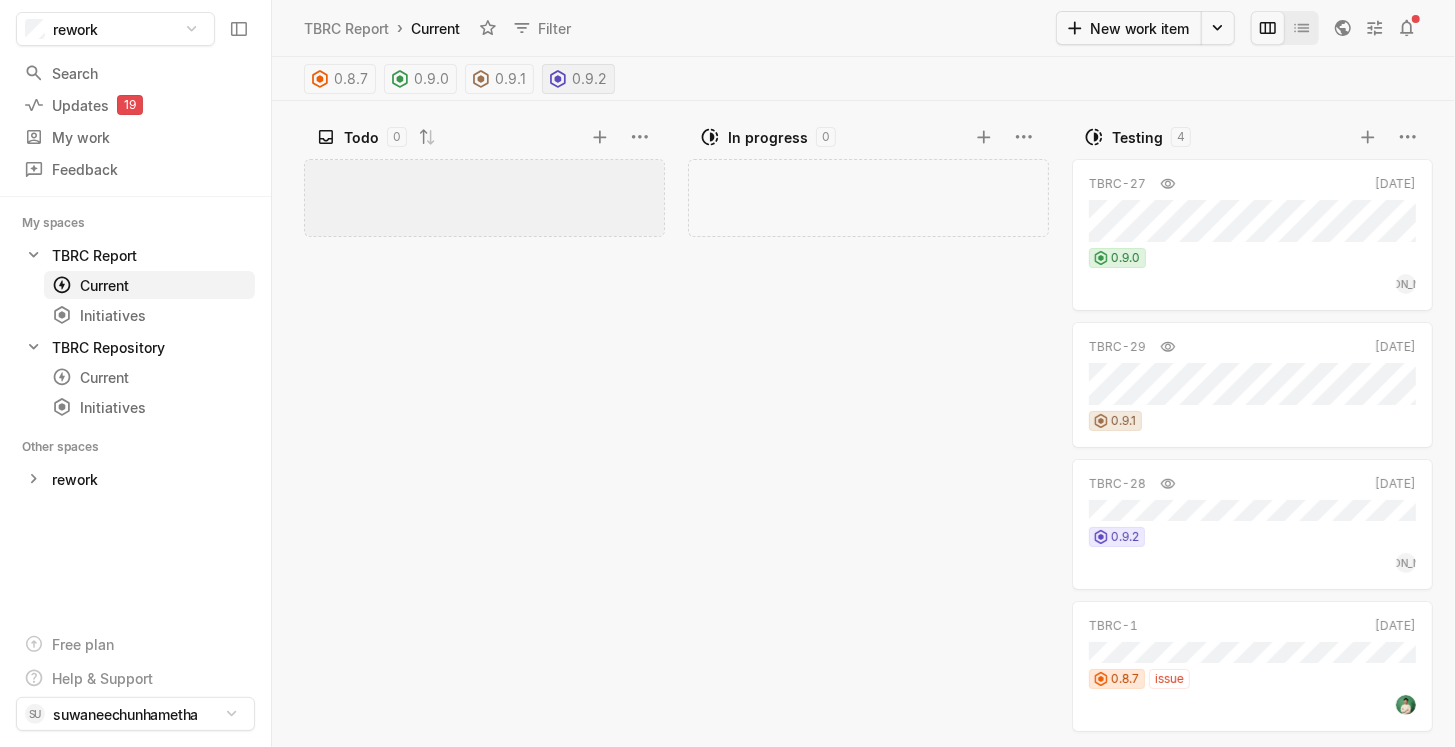 click on "0.9.2" at bounding box center [589, 79] 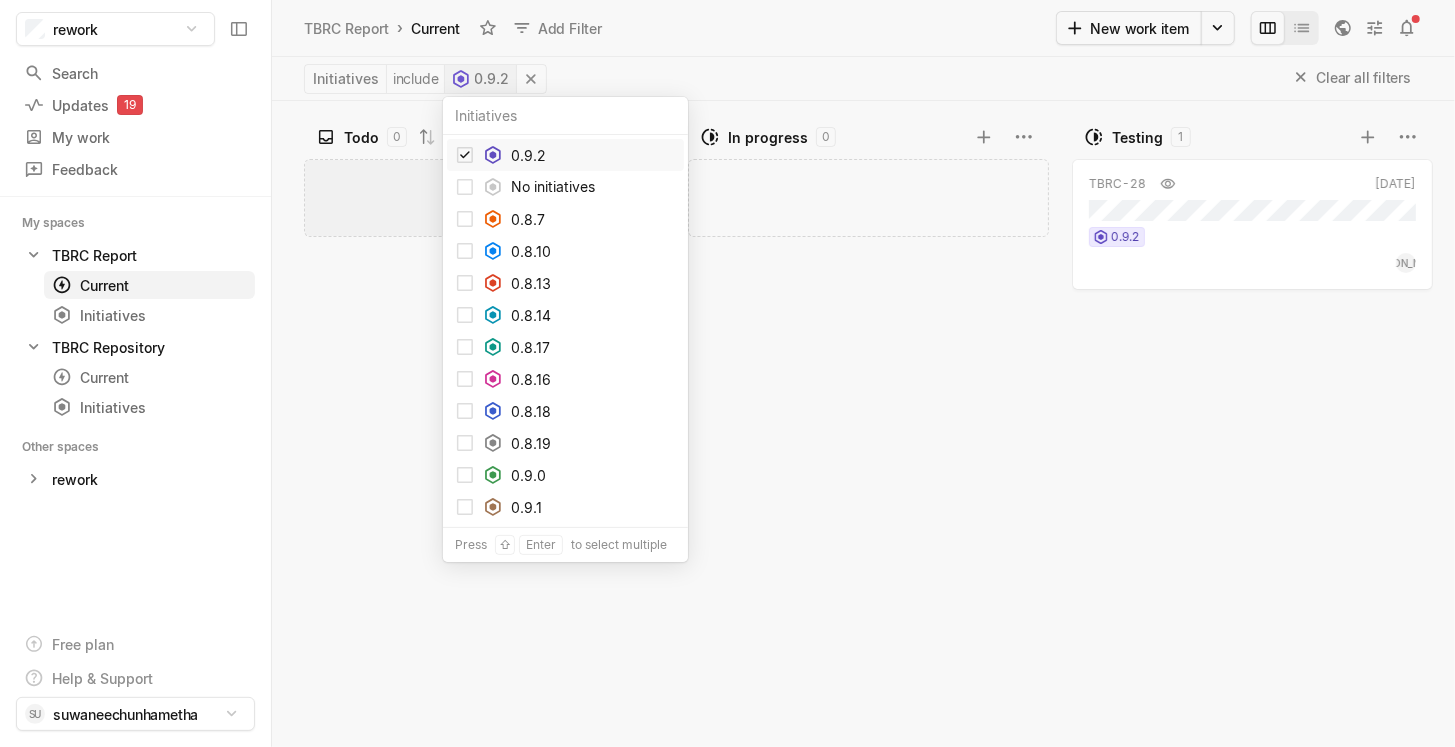 click on "rework Search / Updates 19 g then u My work = Feedback g then f My spaces TBRC Report 1 Current g then c Initiatives g then i TBRC Repository 2 Current g then c Initiatives g then i Other spaces rework Free plan Help & Support SU suwaneechunhametha TBRC Report › Current Add Filter New work item Initiatives include 0.9.2 Clear all filters Todo 0  Add  work item In progress 0  Add  work item Testing 1 TBRC-28 Jul 2 0.9.2 JA Done 0  Add  work item
Press space bar to start a drag.
When dragging you can use the arrow keys to move the item around and escape to cancel.
Some screen readers may require you to be in focus mode or to use your pass through key
Press space bar to start a drag.
When dragging you can use the arrow keys to move the item around and escape to cancel.
Some screen readers may require you to be in focus mode or to use your pass through key
0.9.2  No initiatives 0.8.7 0.8.10 0.8.13 0.8.14 0.8.17 0.8.16 0.8.18 0.8.19 0.9.0 0.9.1 Press  ⇧ enter" at bounding box center [727, 373] 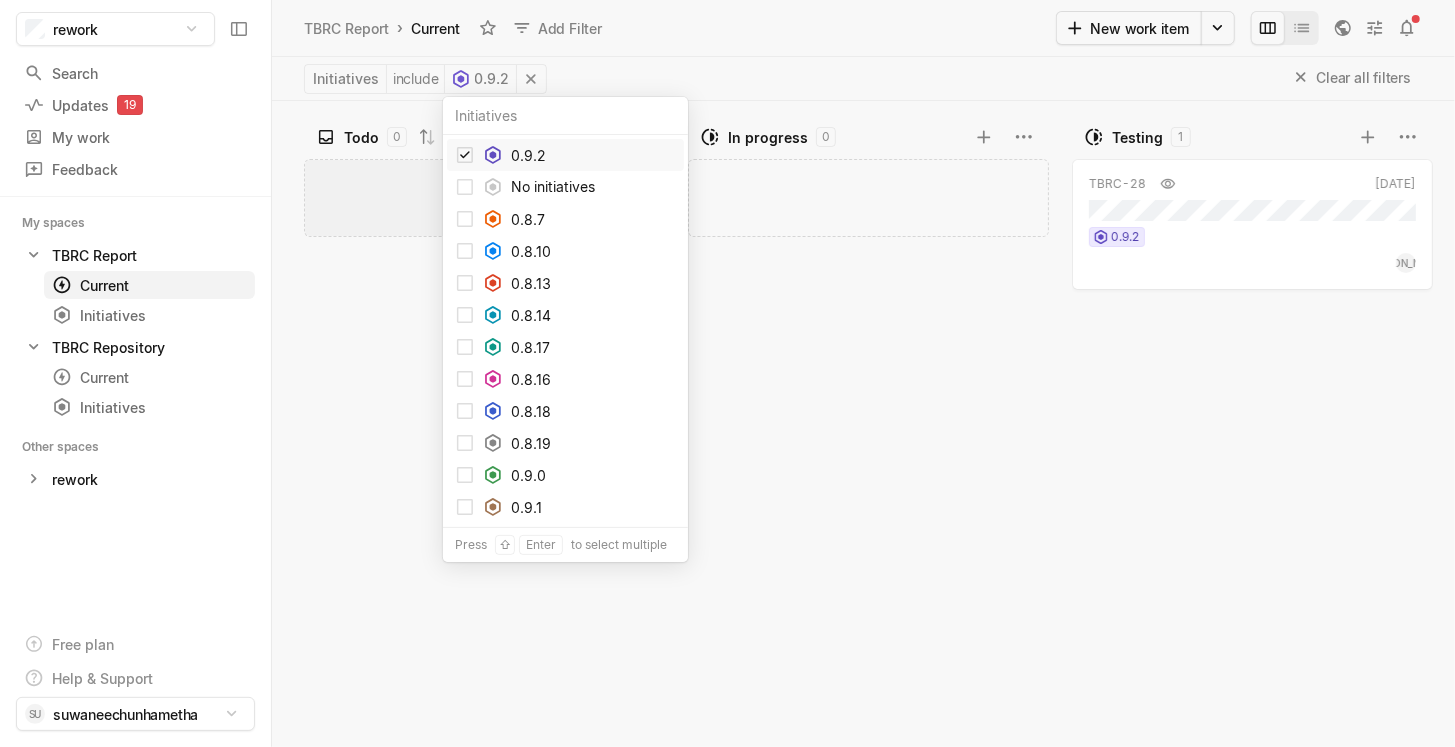 click on "0.9.2" at bounding box center (528, 155) 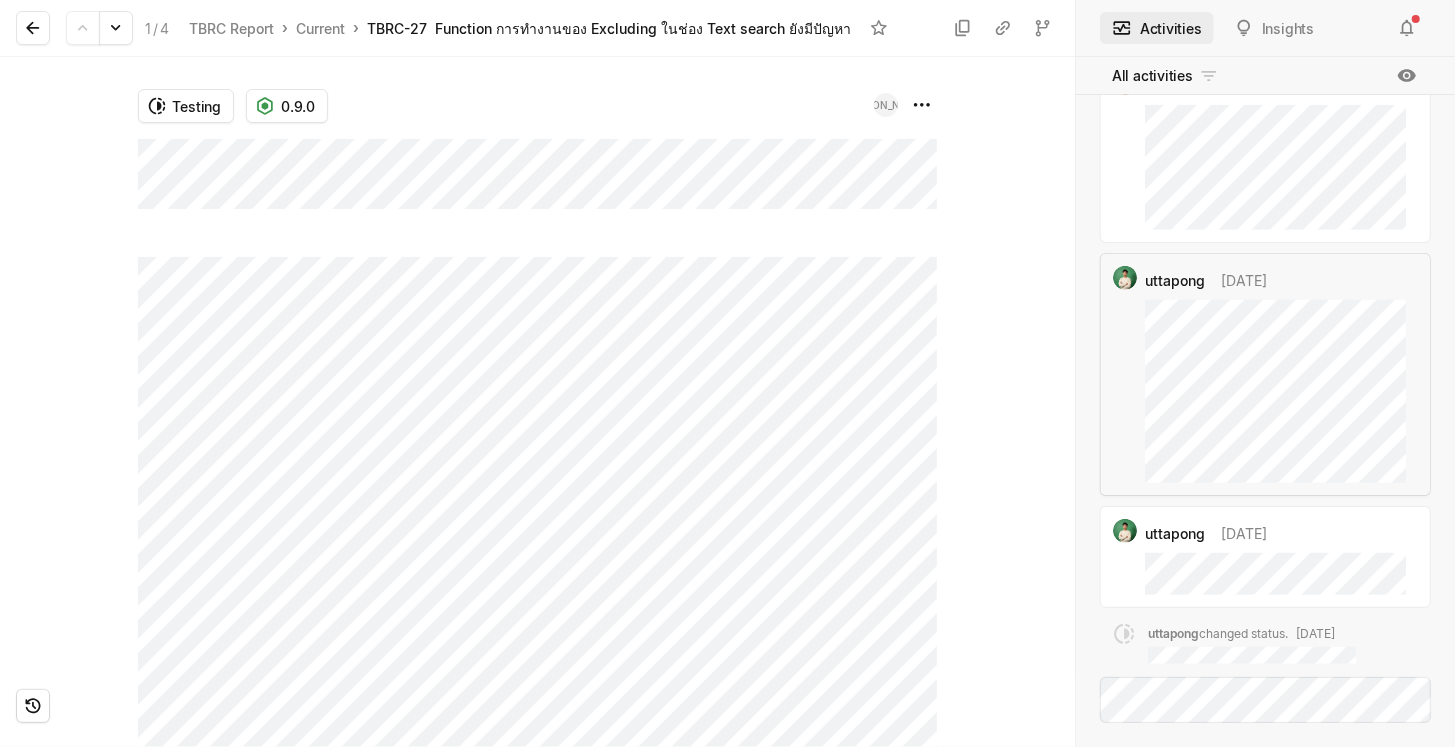scroll, scrollTop: -139, scrollLeft: 0, axis: vertical 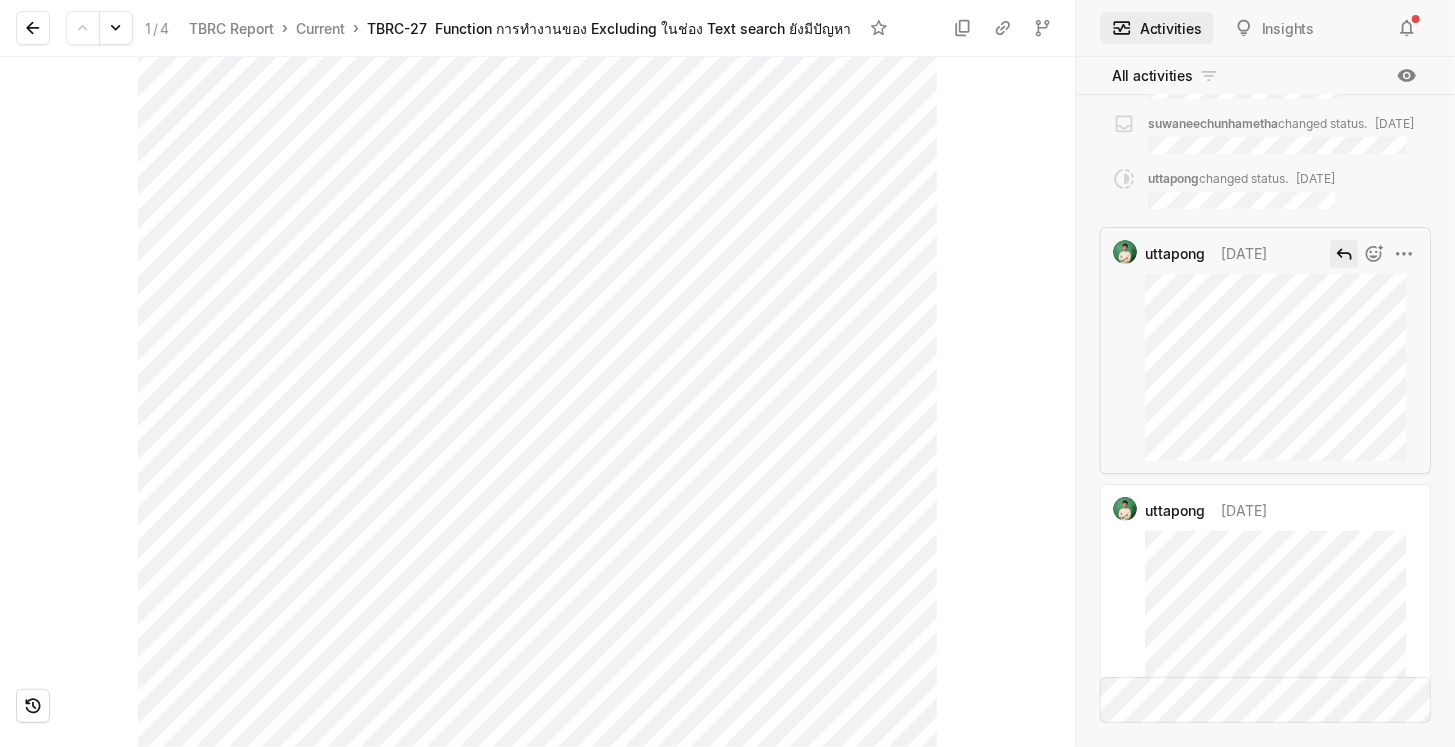 drag, startPoint x: 1328, startPoint y: 463, endPoint x: 1335, endPoint y: 256, distance: 207.11832 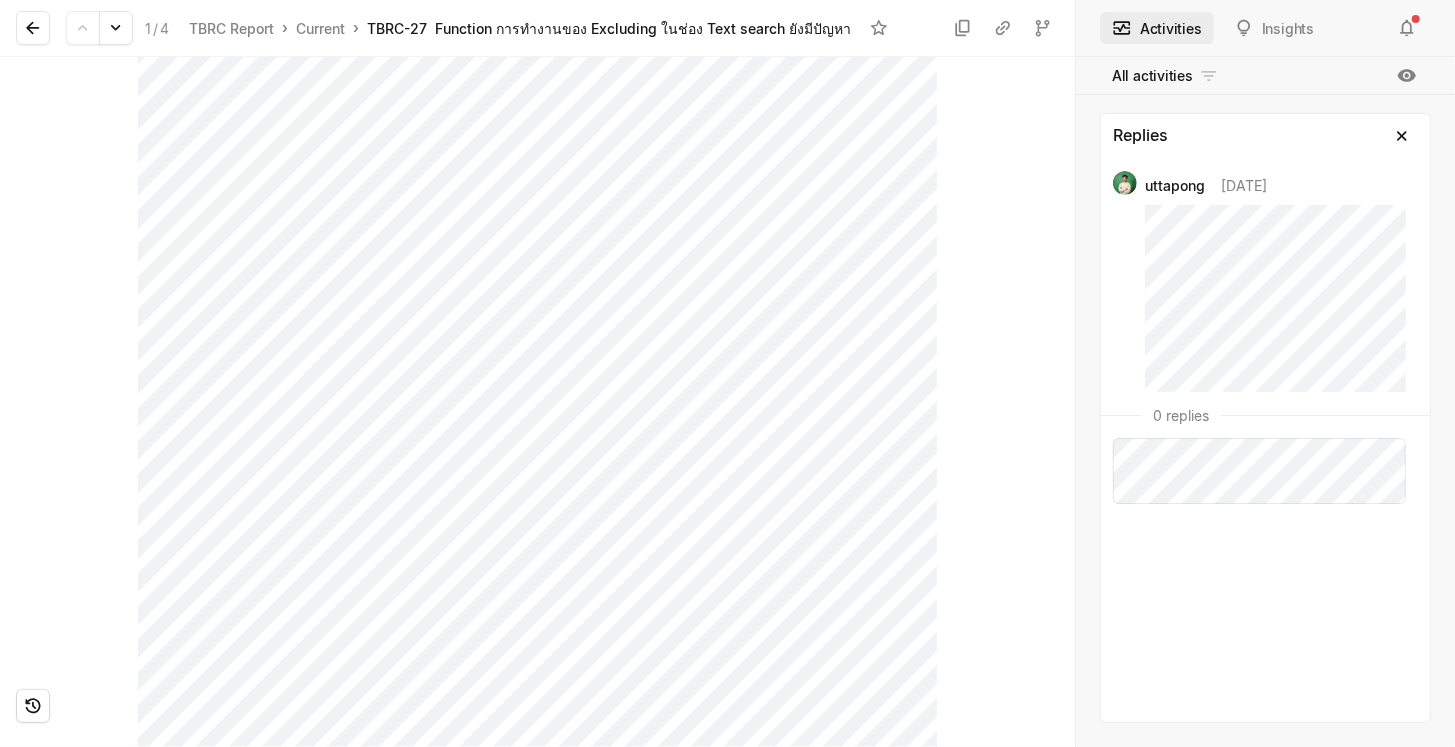 click on "uttapong 1 day ago 0   replies" at bounding box center (1265, 440) 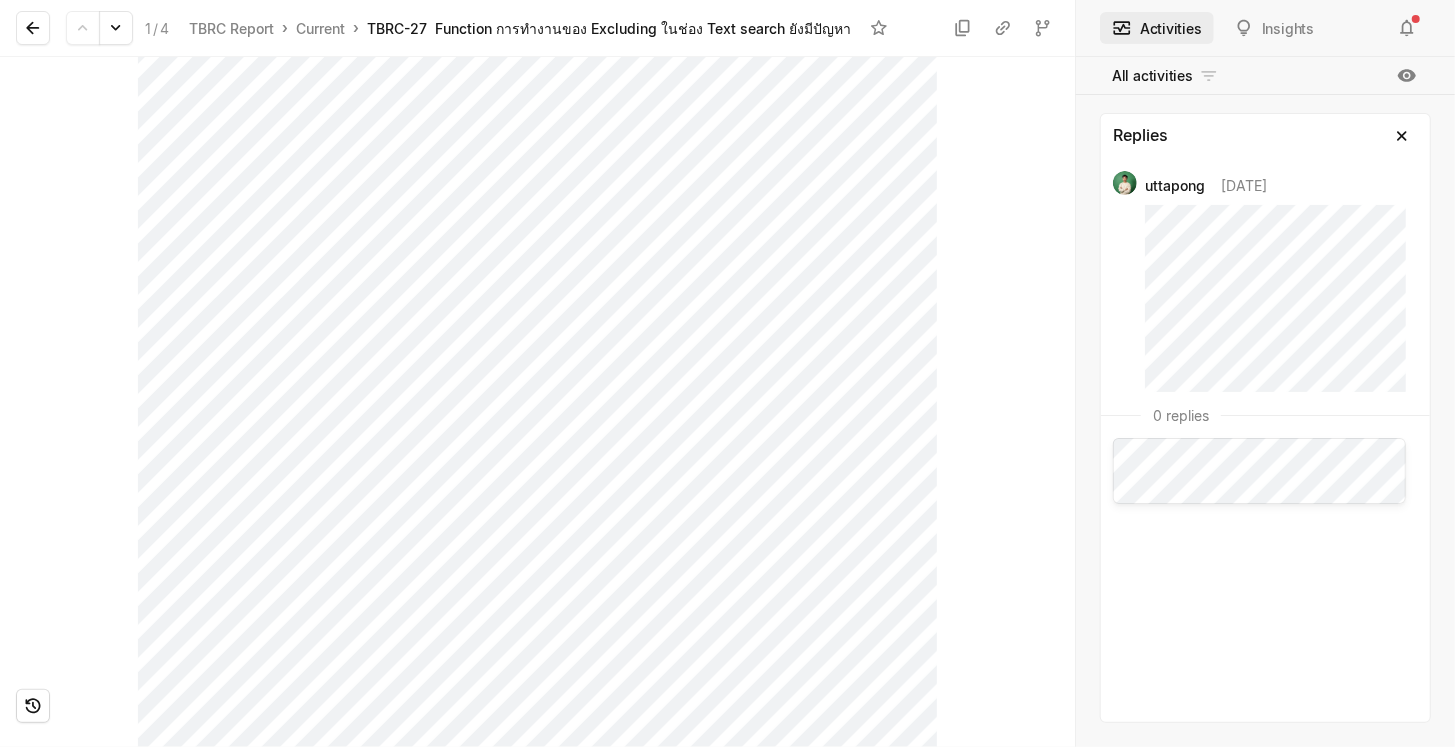 click on "uttapong 1 day ago 0   replies" at bounding box center [1265, 440] 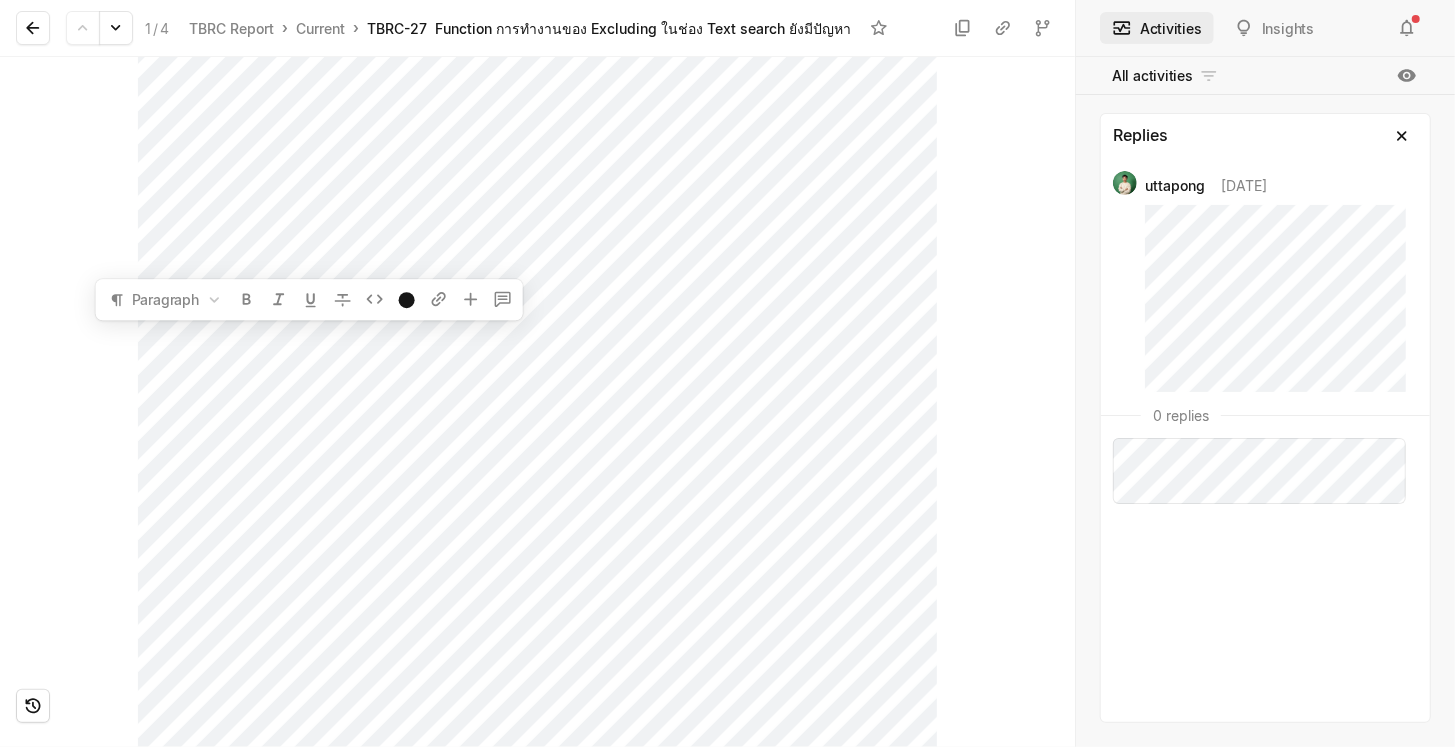 click on "Paragraph" at bounding box center (309, 299) 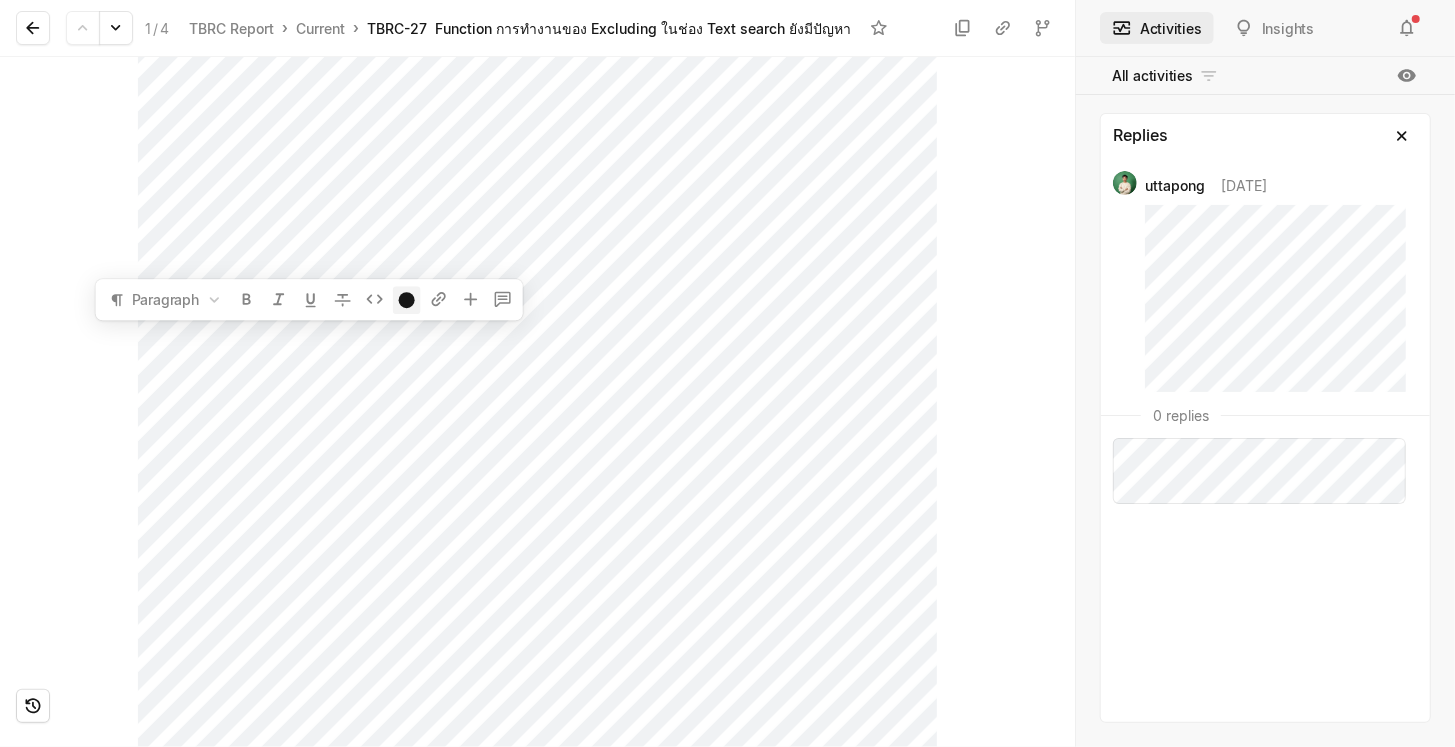 click at bounding box center (407, 300) 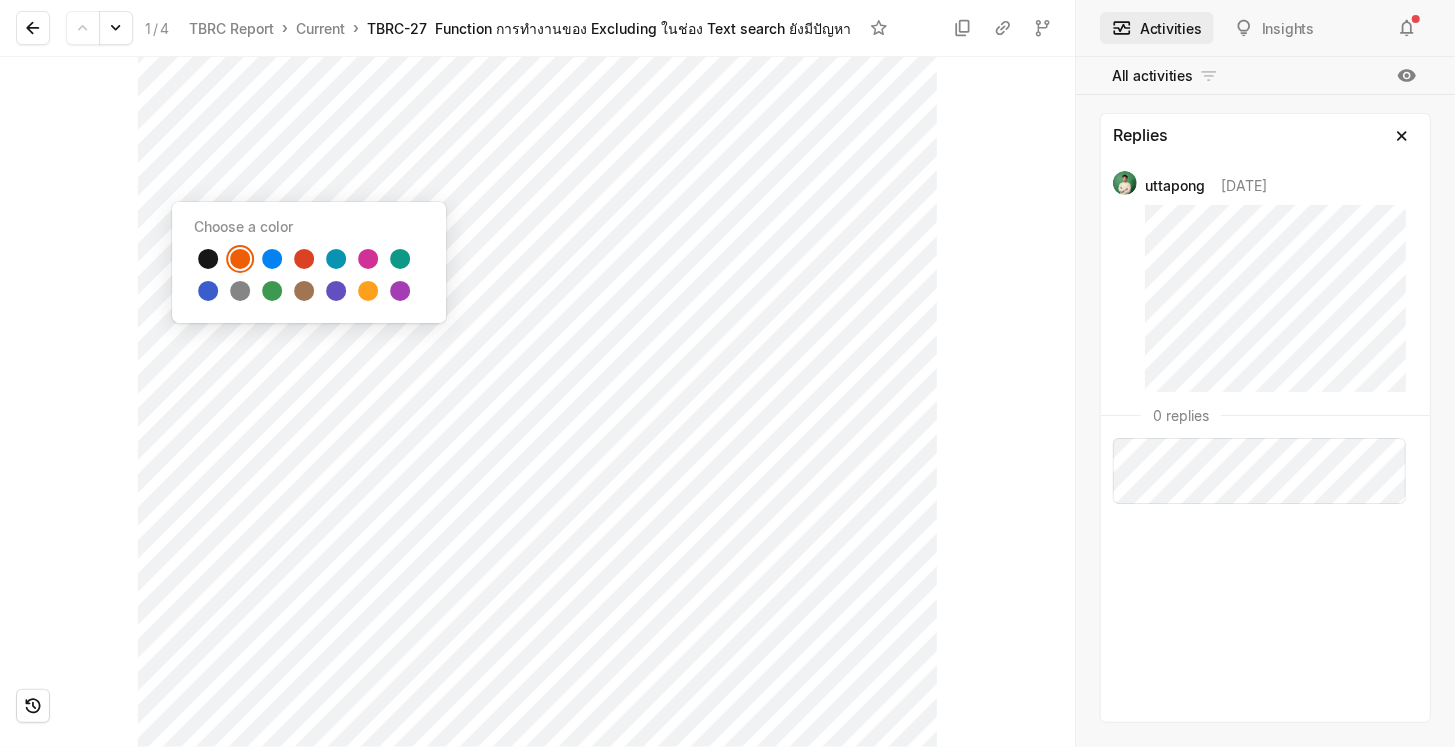 click at bounding box center (240, 259) 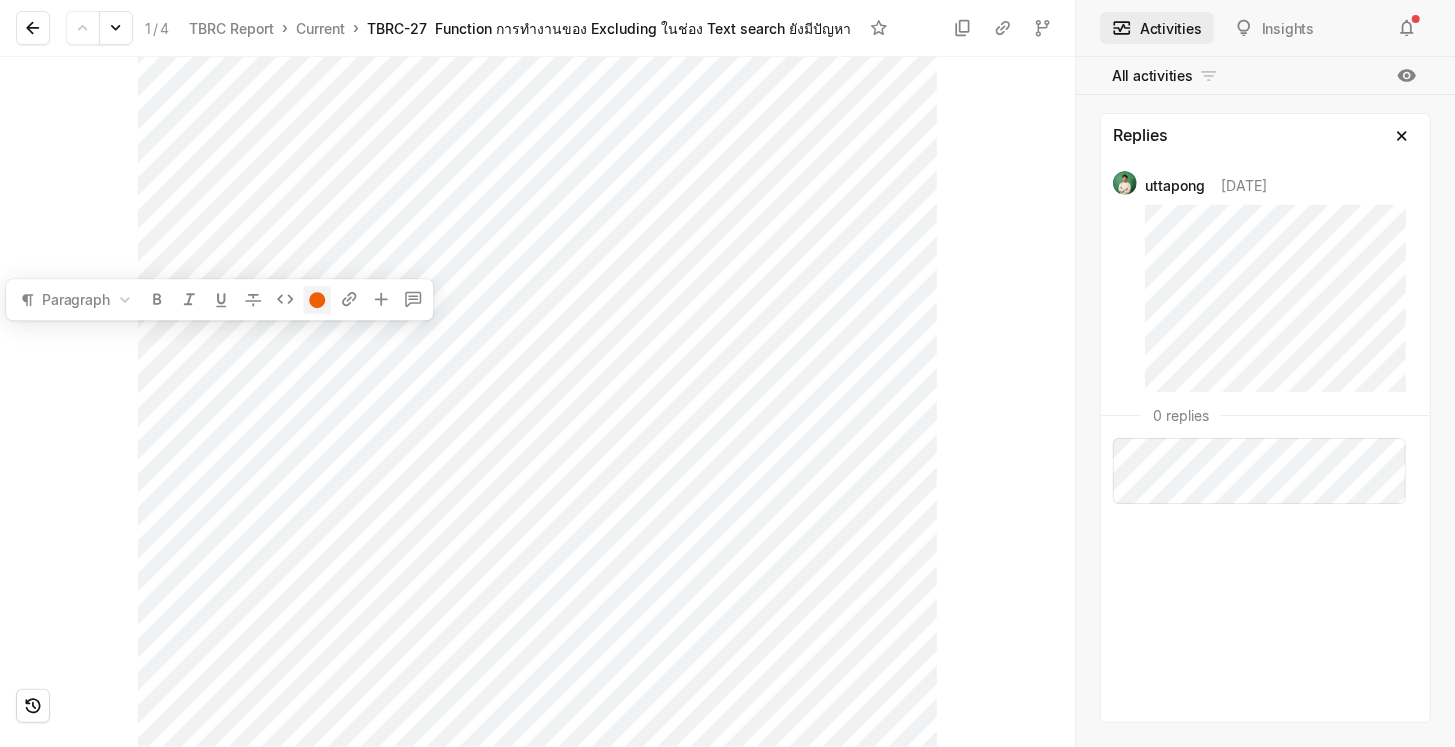 click at bounding box center [317, 300] 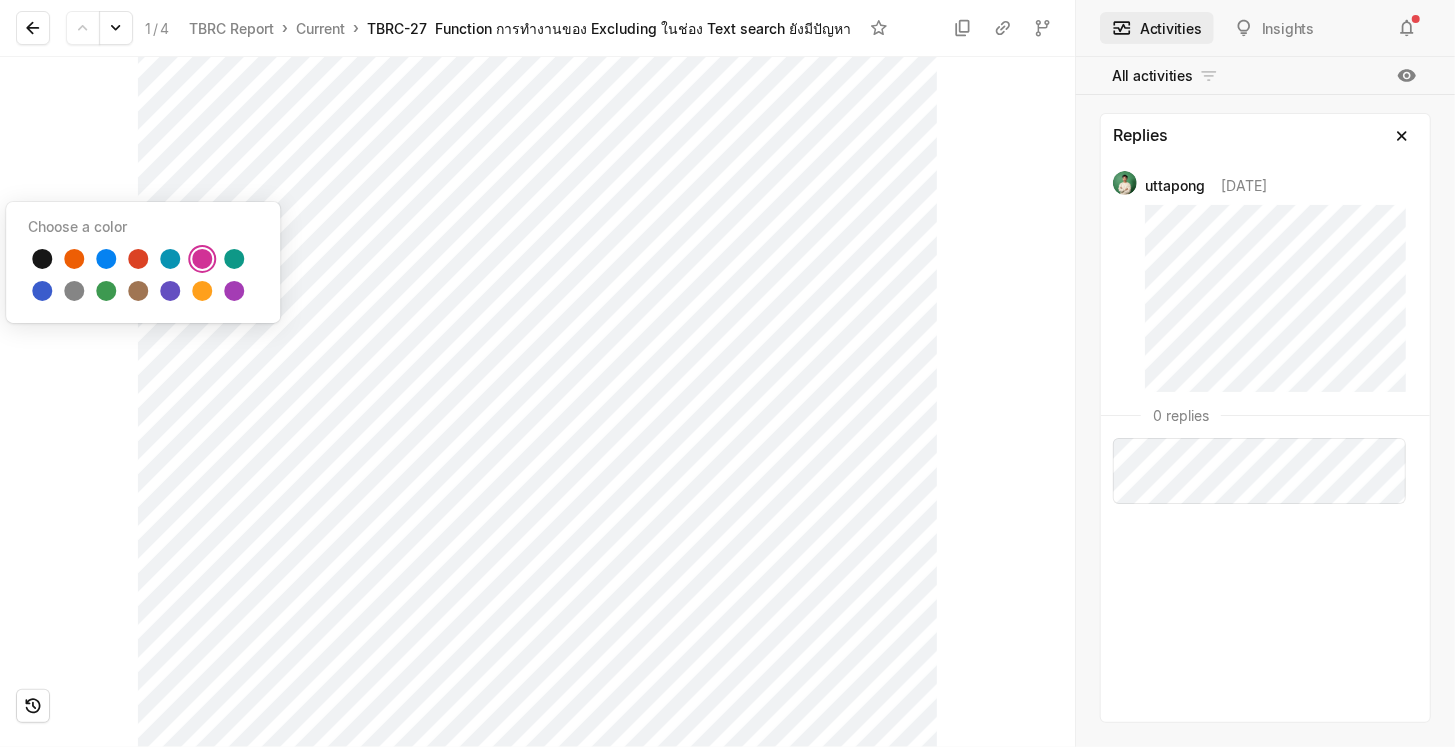 click at bounding box center (202, 259) 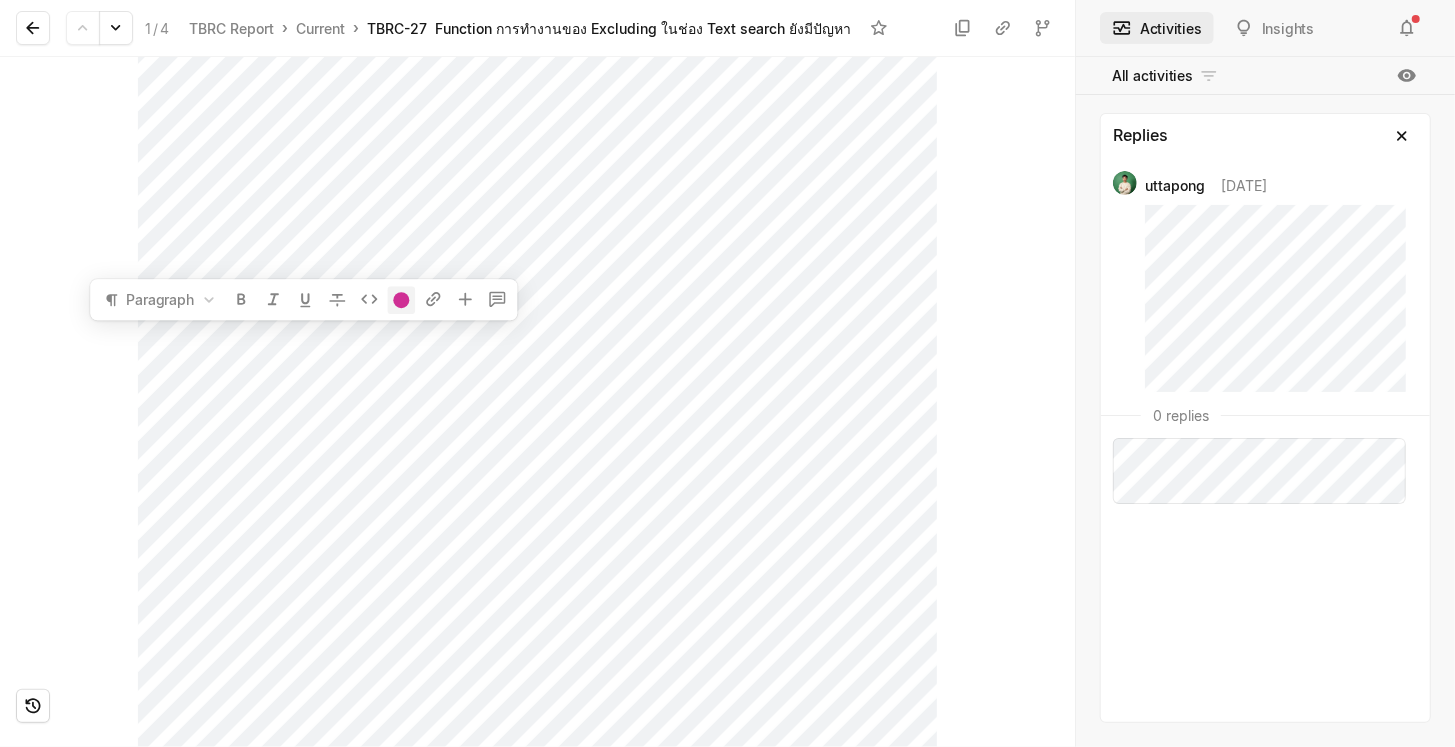 click at bounding box center [402, 300] 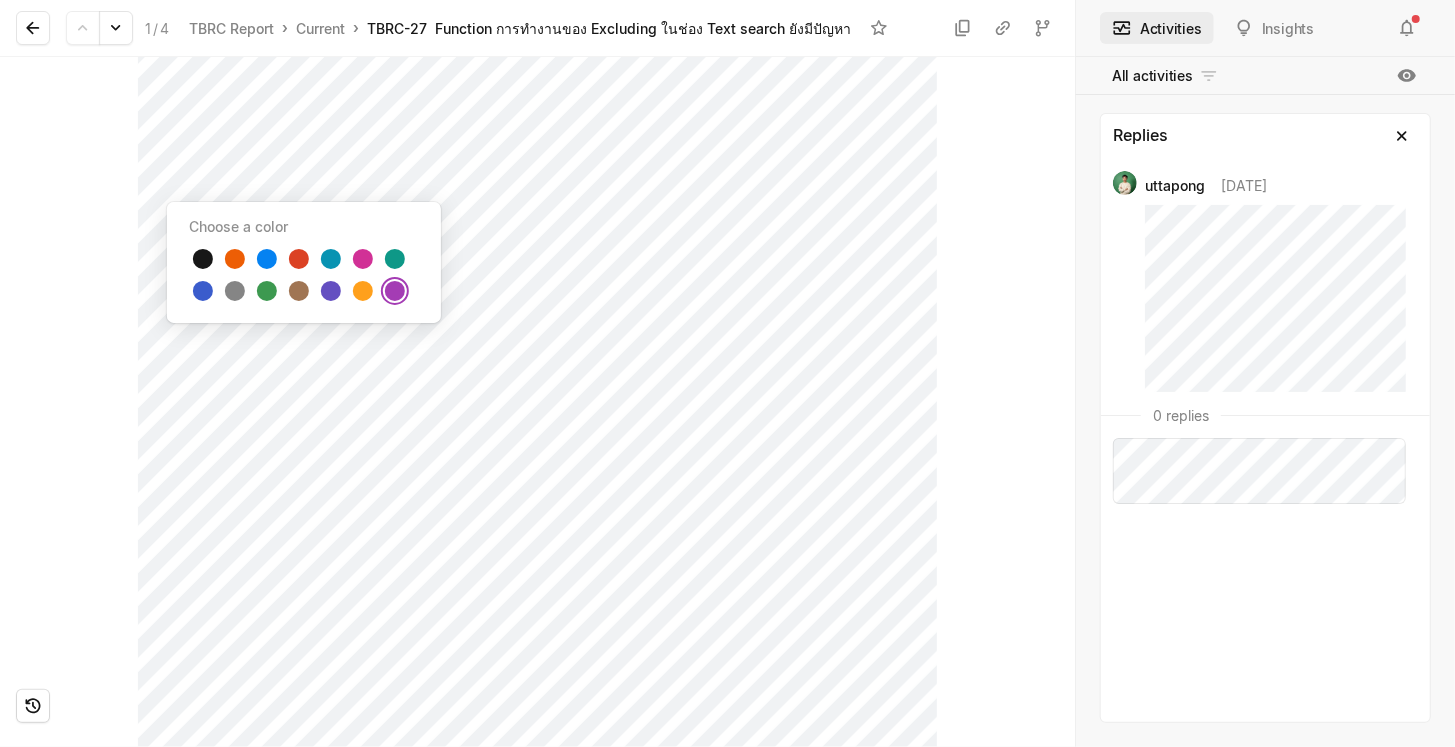 click at bounding box center [395, 291] 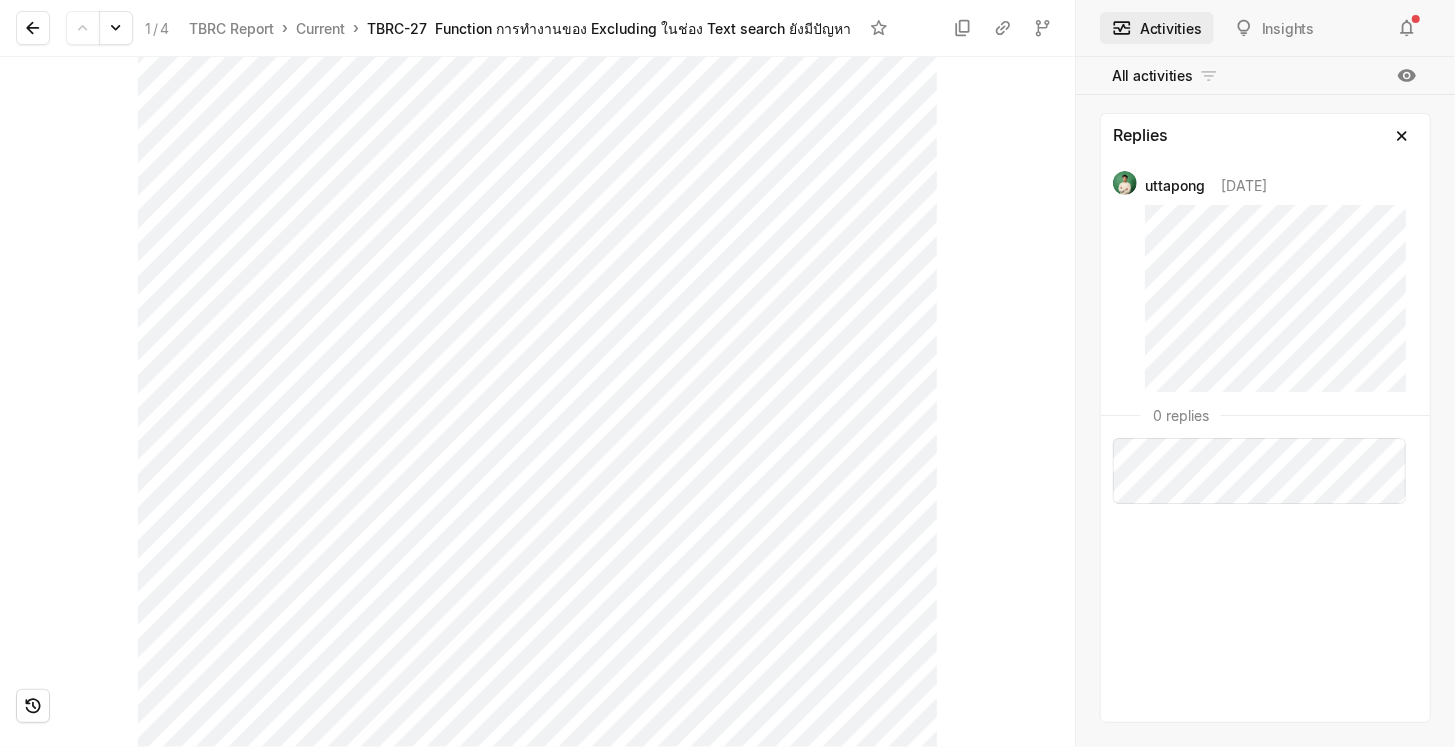click on "uttapong 1 day ago 0   replies" at bounding box center (1265, 440) 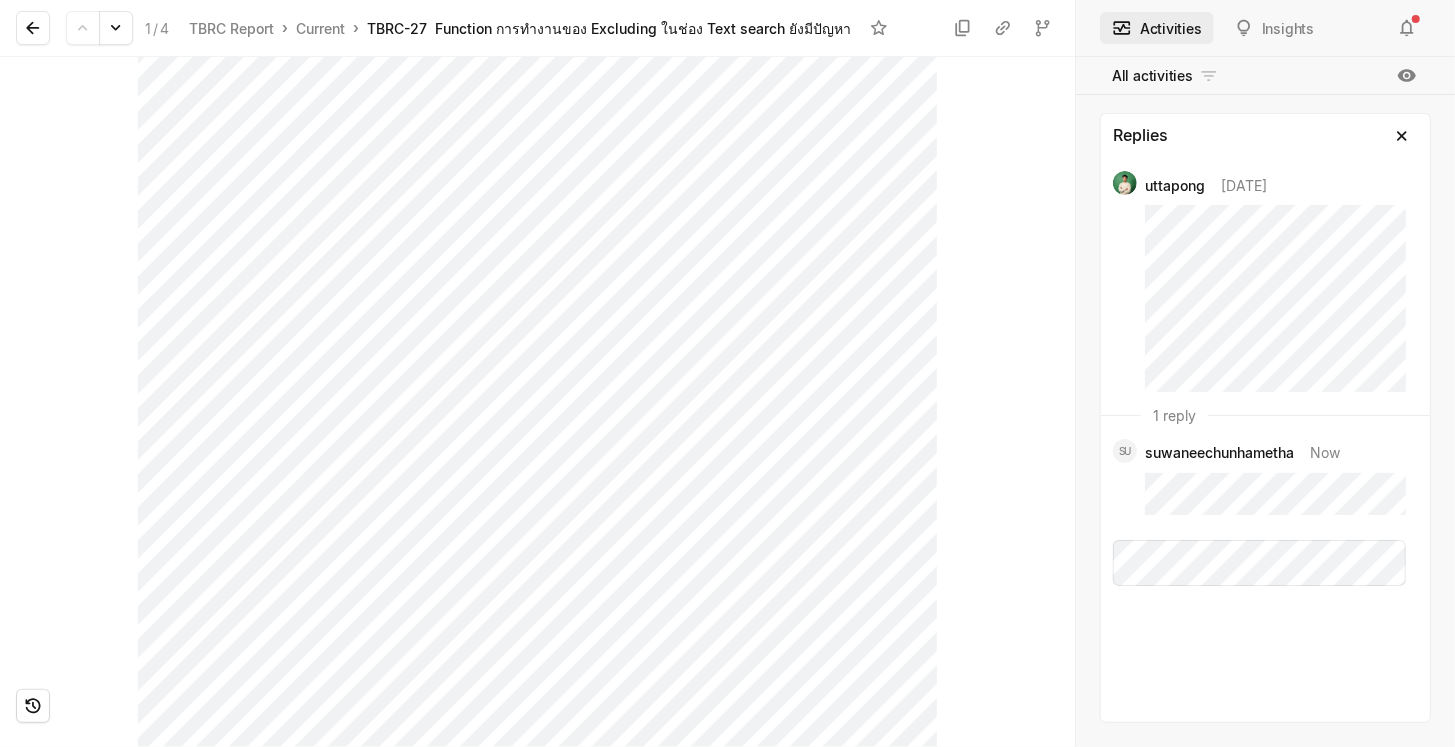 click on "Testing 0.9.0 JA" at bounding box center [537, 402] 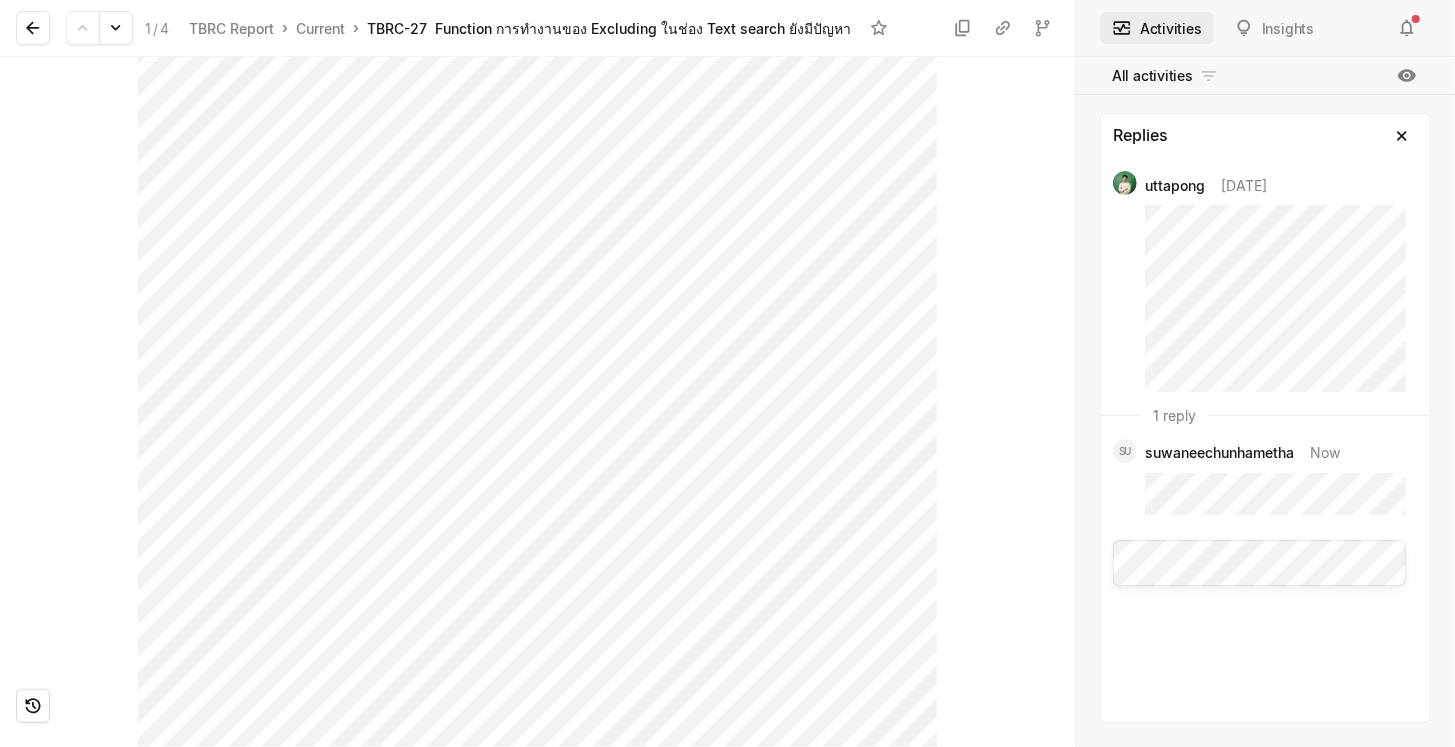 click on "Testing 0.9.0 JA" at bounding box center (537, 402) 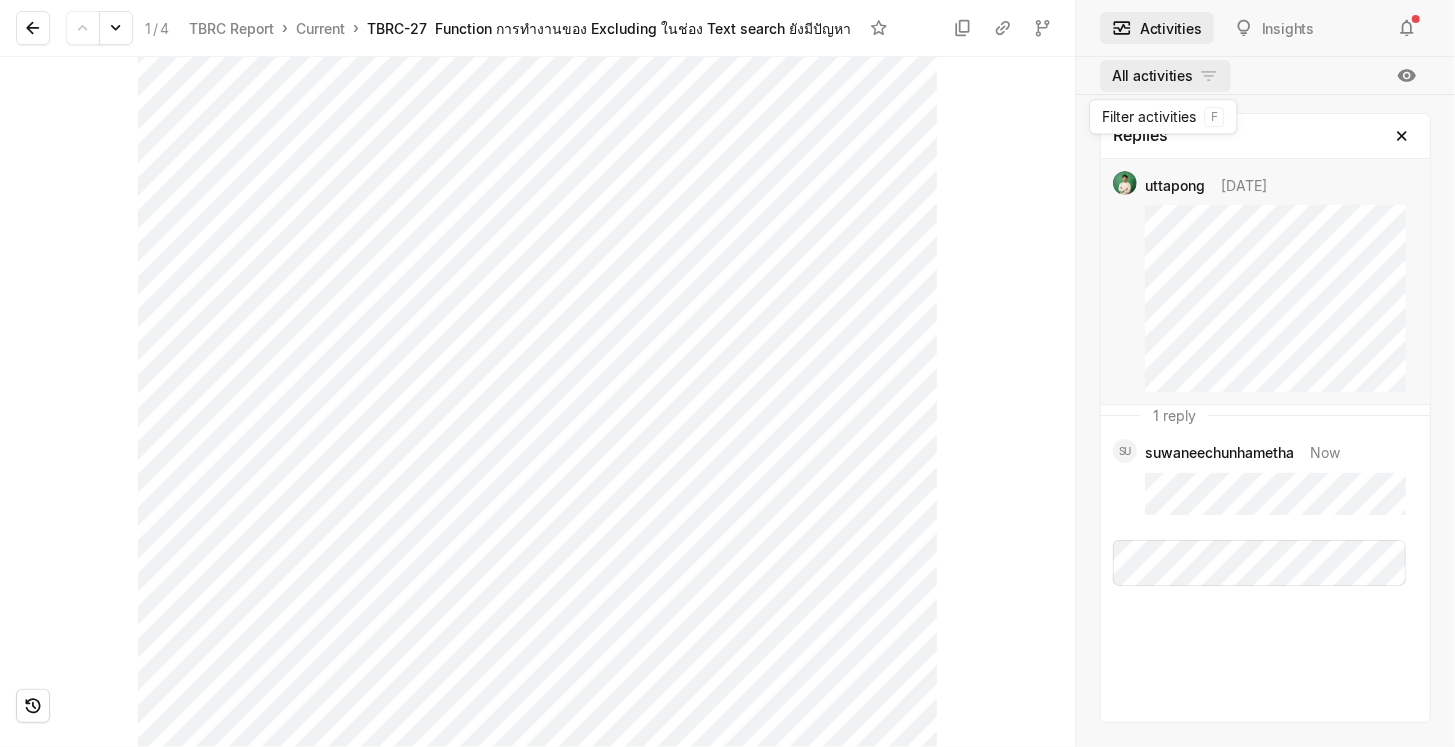 click on "rework Search / Updates 18 g then u My work = Feedback g then f My spaces TBRC Report 1 Current g then c Initiatives g then i TBRC Repository 2 Current g then c Initiatives g then i Other spaces rework Free plan Help & Support SU suwaneechunhametha 1 / 4 TBRC Report › Current › TBRC-27 Function การทำงานของ Excluding ในช่อง Text search ยังมีปัญหา Testing 0.9.0 JA Activities Insights All activities Replies uttapong 1 day ago 1   reply SU suwaneechunhametha Now
Press space bar to start a drag.
When dragging you can use the arrow keys to move the item around and escape to cancel.
Some screen readers may require you to be in focus mode or to use your pass through key
Press space bar to start a drag.
When dragging you can use the arrow keys to move the item around and escape to cancel.
Some screen readers may require you to be in focus mode or to use your pass through key
Filter activities  f Filter activities  f" at bounding box center [727, 373] 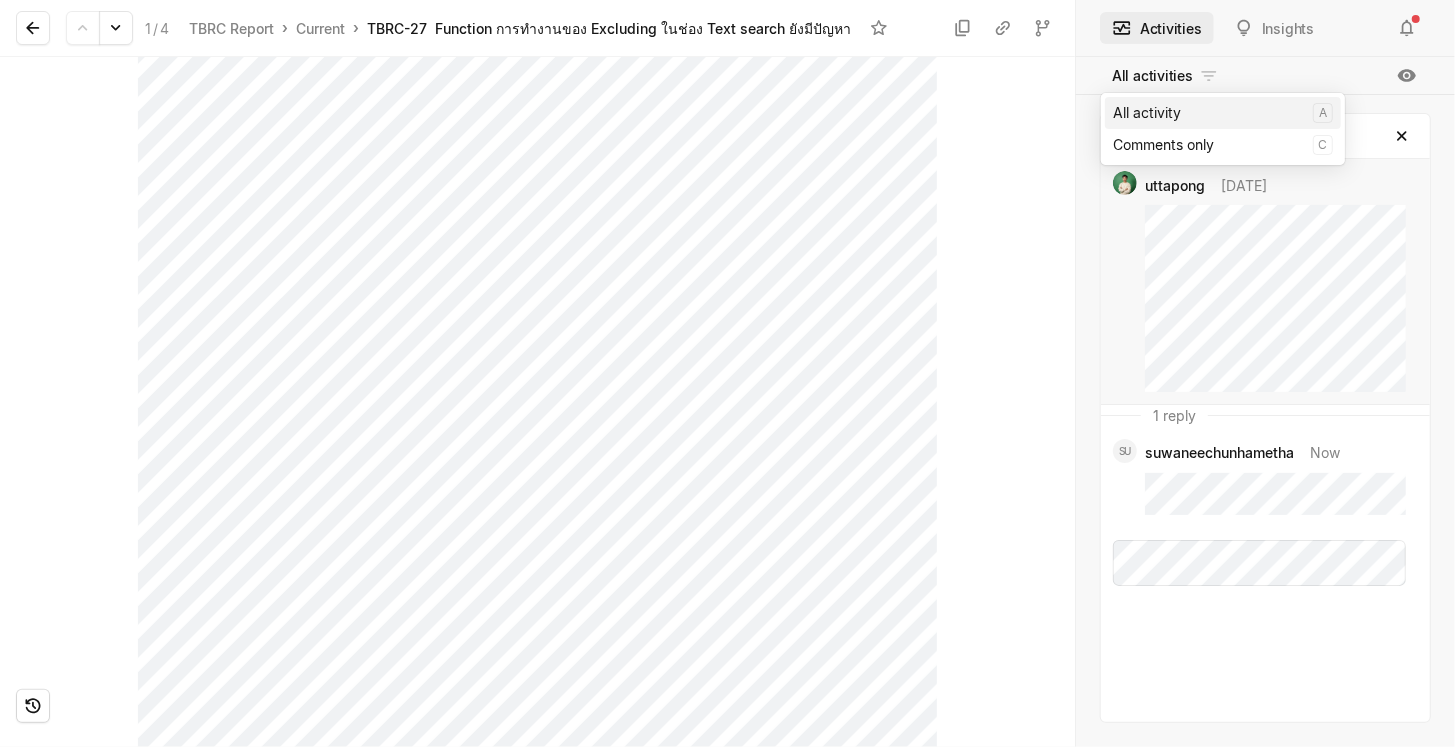 click on "All activity" at bounding box center (1209, 113) 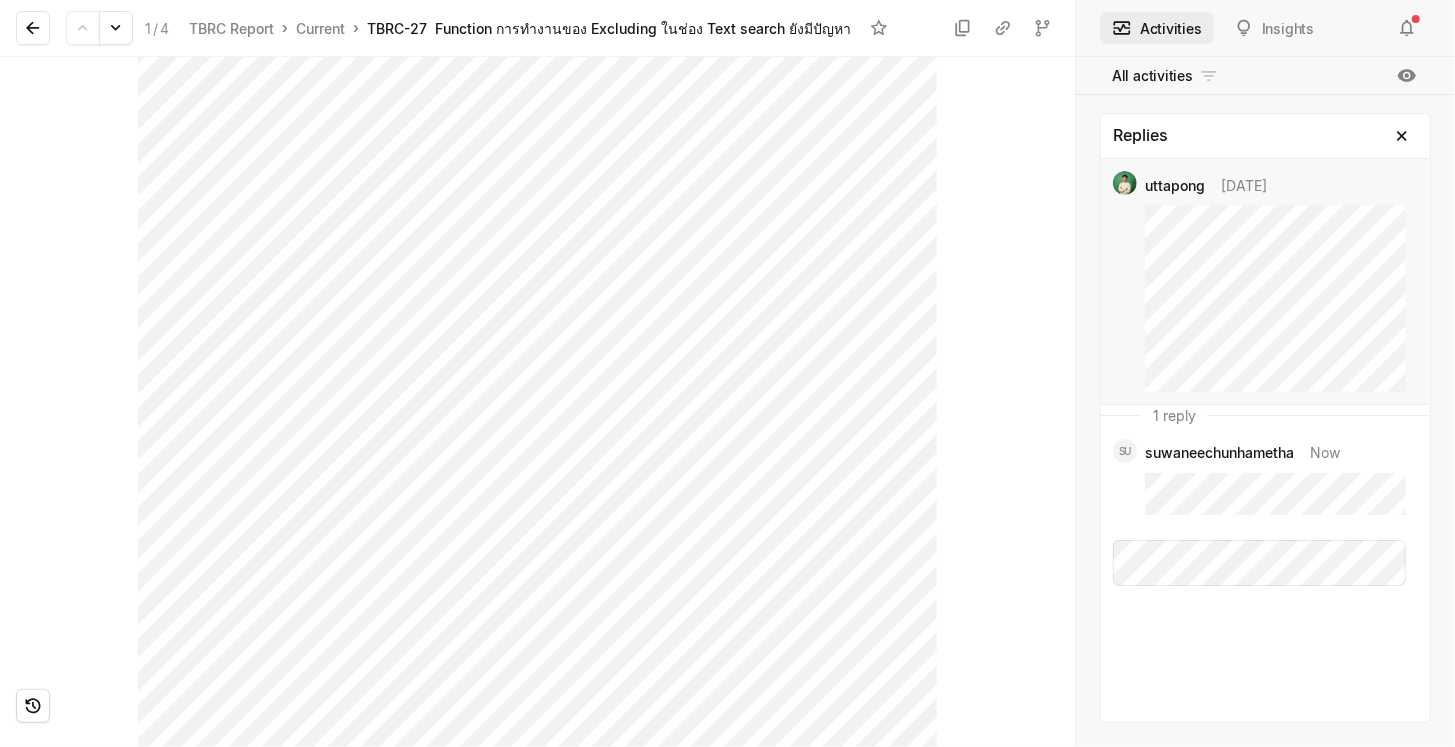 click on "Testing 0.9.0 JA" at bounding box center [537, 402] 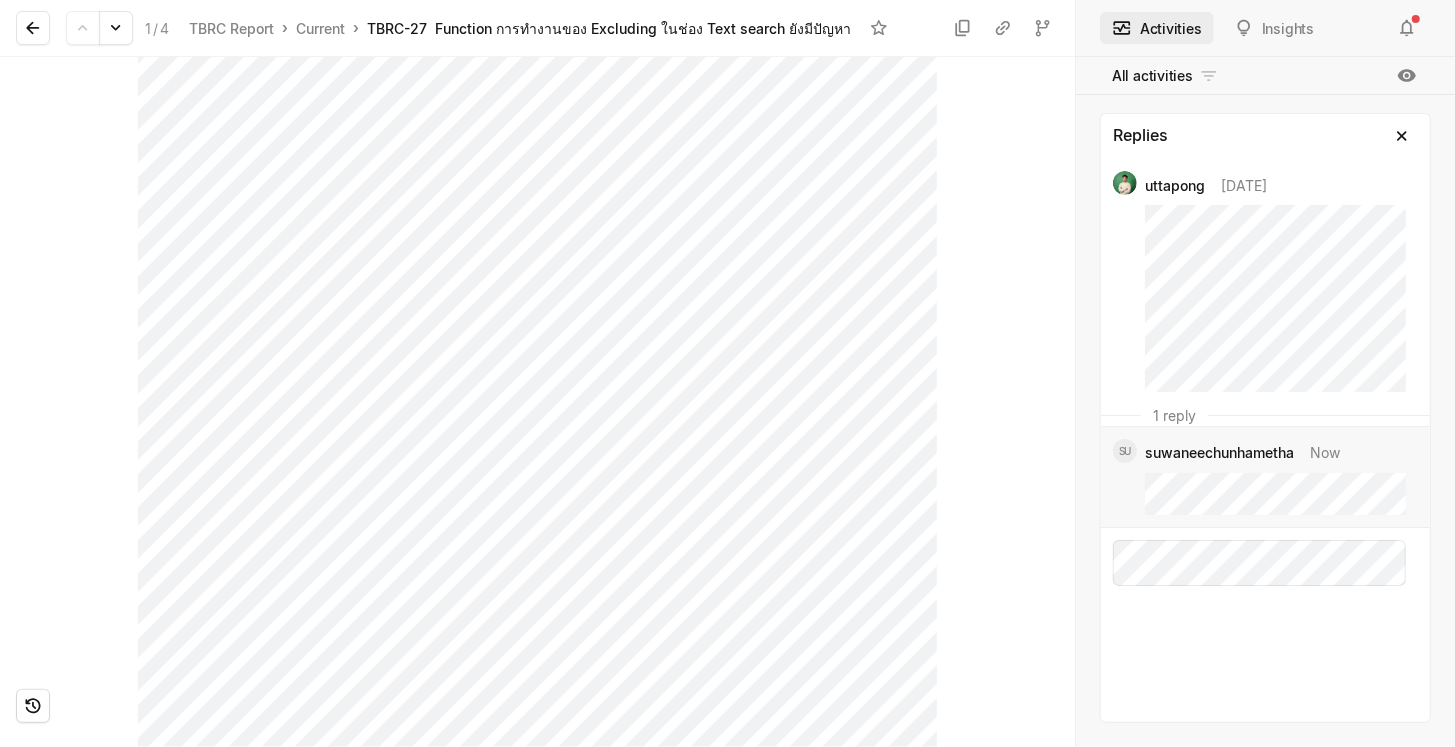 click on "Testing 0.9.0 JA" at bounding box center (537, 402) 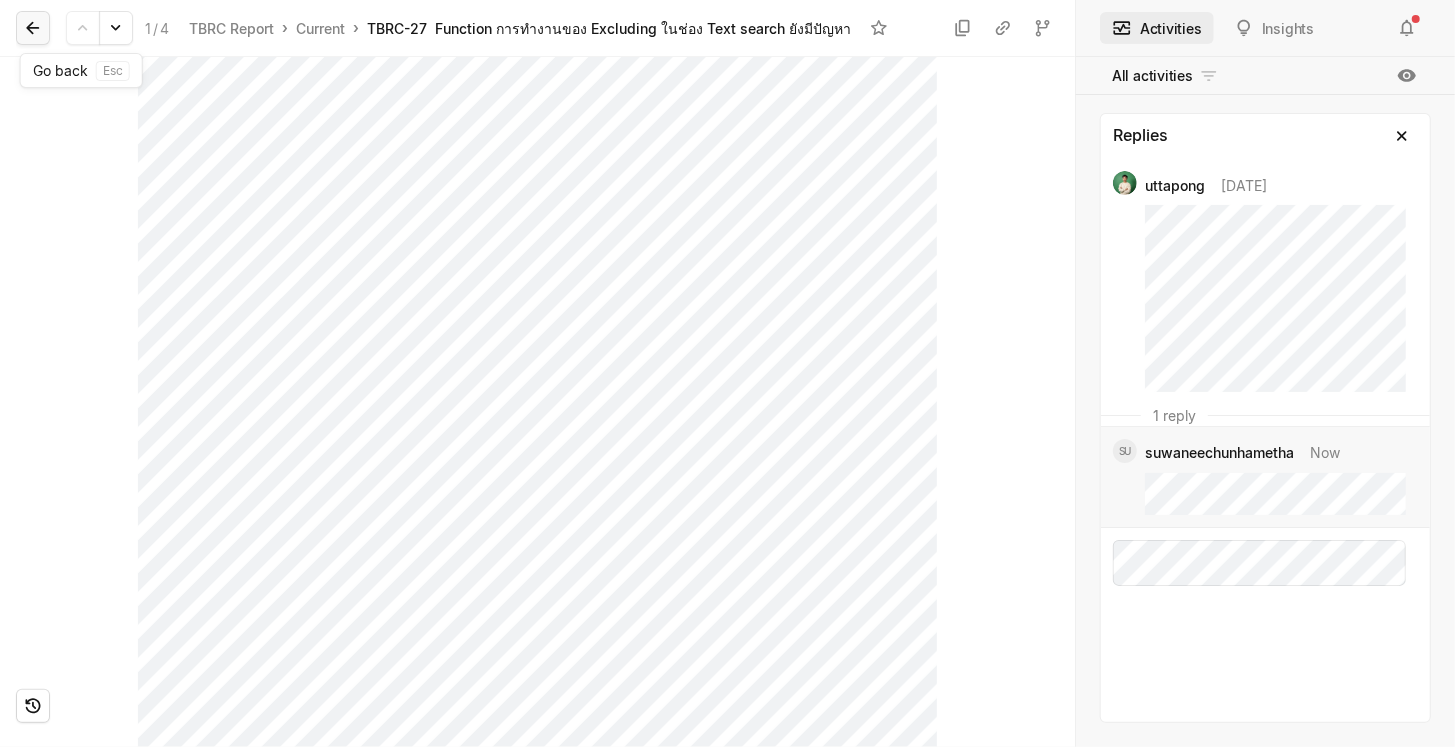 click 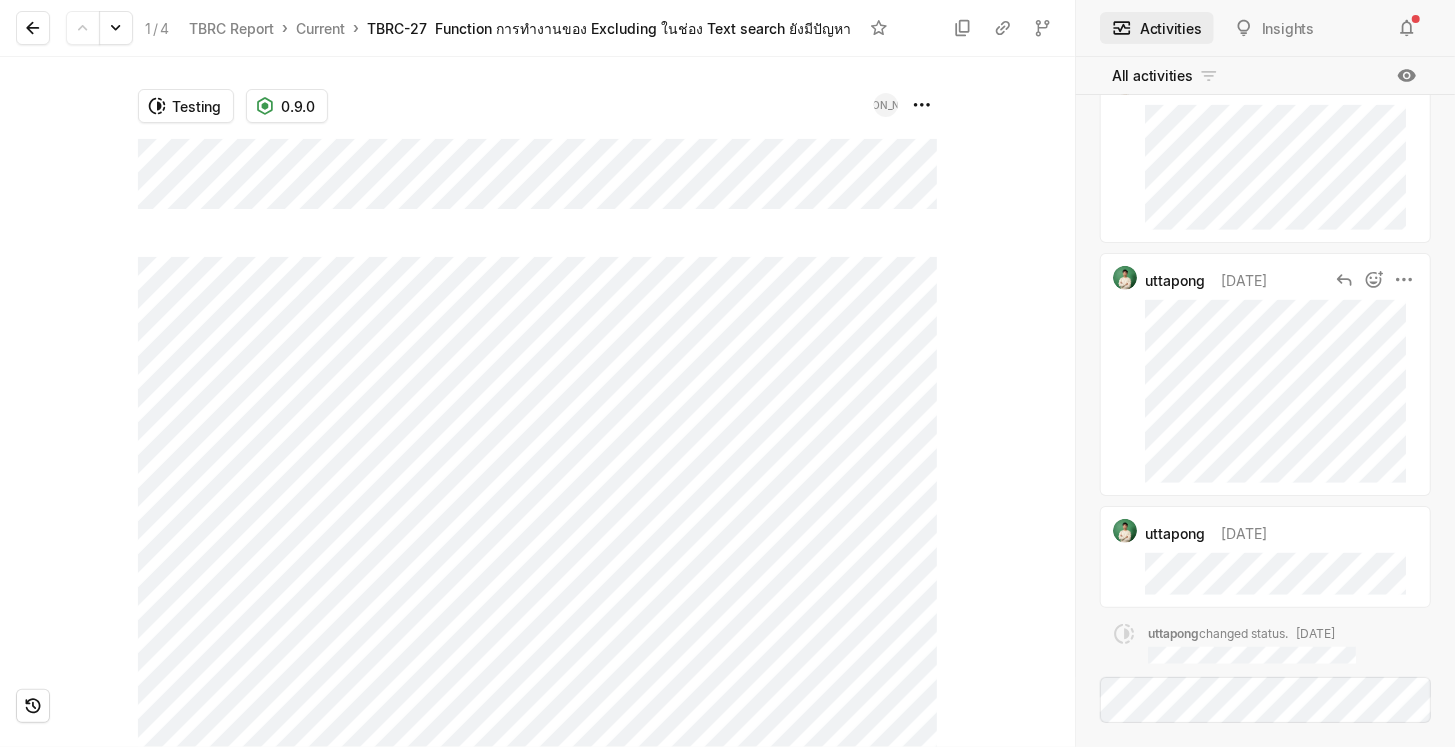 scroll, scrollTop: 476, scrollLeft: 0, axis: vertical 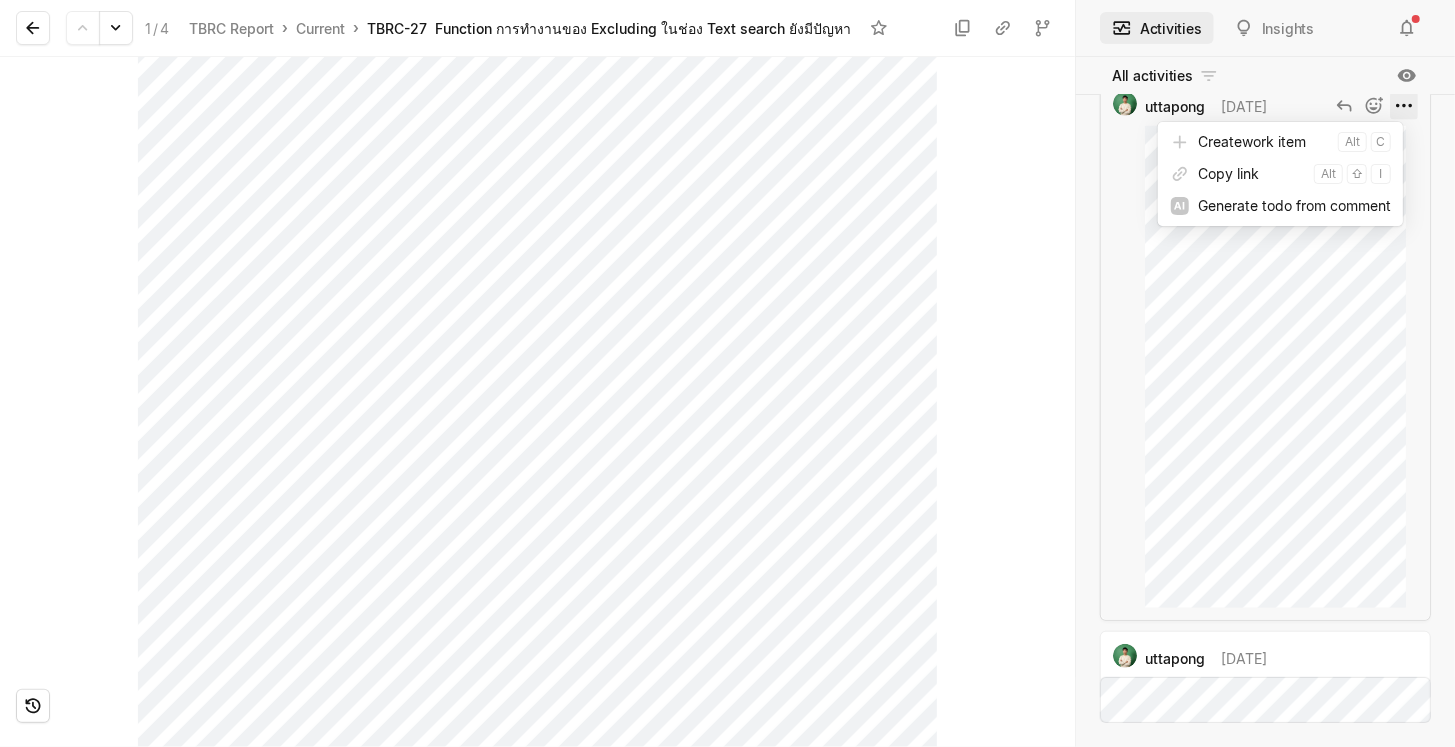 click on "rework Search / Updates 18 g then u My work = Feedback g then f My spaces TBRC Report 1 Current g then c Initiatives g then i TBRC Repository 2 Current g then c Initiatives g then i Other spaces rework Free plan Help & Support SU suwaneechunhametha 1 / 4 TBRC Report › Current › TBRC-27 Function การทำงานของ Excluding ในช่อง Text search ยังมีปัญหา Testing 0.9.0 JA Activities Insights All activities suwaneechunhametha   created this  work item . Mar 10 uttapong   added member   jakrit0660 . Mar 12 uttapong  changed   status . Mar 24 uttapong   added  initiative   . Mar 30 uttapong  changed   status . Mar 30 suwaneechunhametha  changed   status . Apr 8 uttapong  changed   status . May 1 uttapong 1 day ago SU 1  replies View replies Last reply   today 10:43 AM uttapong 1 day ago uttapong 1 day ago uttapong 1 day ago uttapong  changed   status . 1 day ago
Create  work item alt c Copy link alt ⇧ i Generate todo from comment" at bounding box center (727, 373) 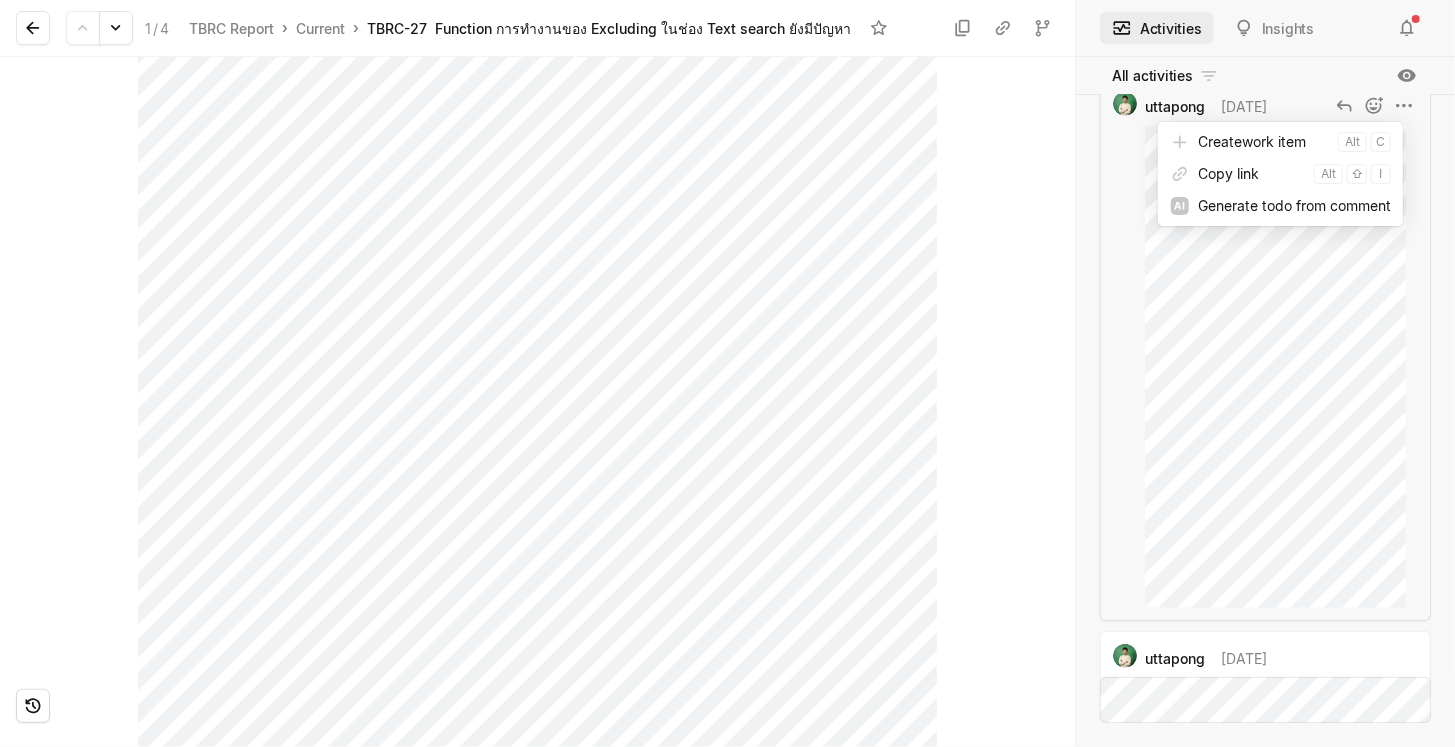 click on "rework Search / Updates 18 g then u My work = Feedback g then f My spaces TBRC Report 1 Current g then c Initiatives g then i TBRC Repository 2 Current g then c Initiatives g then i Other spaces rework Free plan Help & Support SU suwaneechunhametha 1 / 4 TBRC Report › Current › TBRC-27 Function การทำงานของ Excluding ในช่อง Text search ยังมีปัญหา Testing 0.9.0 JA Activities Insights All activities suwaneechunhametha   created this  work item . Mar 10 uttapong   added member   jakrit0660 . Mar 12 uttapong  changed   status . Mar 24 uttapong   added  initiative   . Mar 30 uttapong  changed   status . Mar 30 suwaneechunhametha  changed   status . Apr 8 uttapong  changed   status . May 1 uttapong 1 day ago SU 1  replies View replies Last reply   today 10:43 AM uttapong 1 day ago uttapong 1 day ago uttapong 1 day ago uttapong  changed   status . 1 day ago
Create  work item alt c Copy link alt ⇧ i Generate todo from comment" at bounding box center (727, 373) 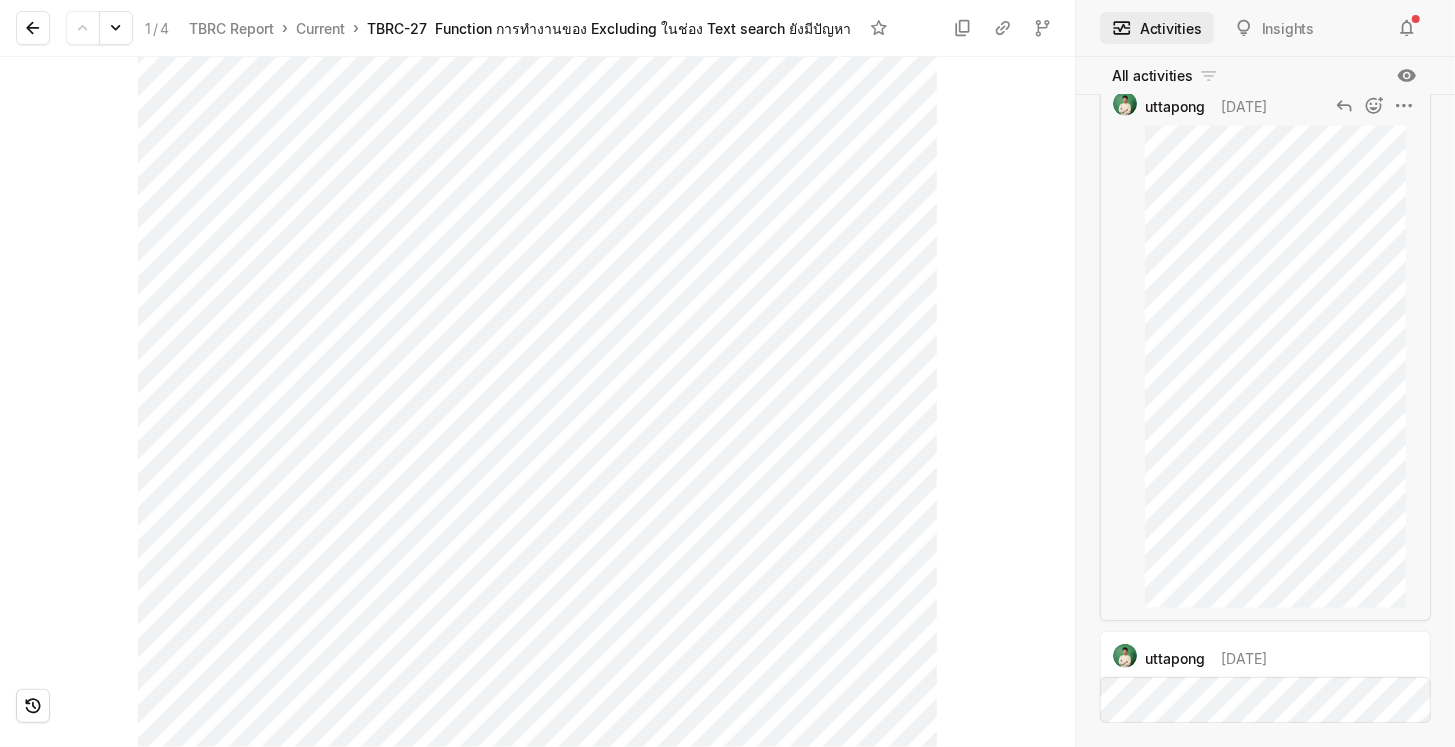 scroll, scrollTop: -249, scrollLeft: 0, axis: vertical 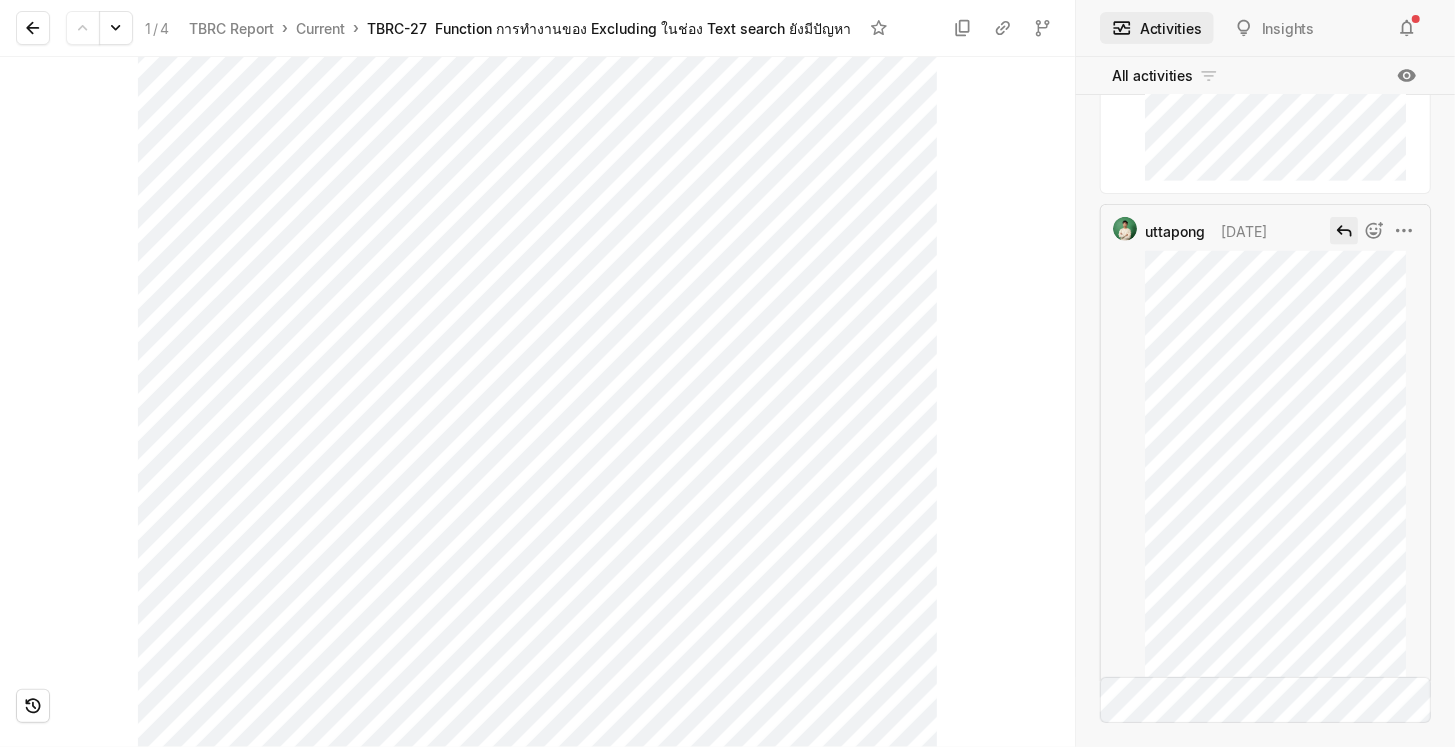 click 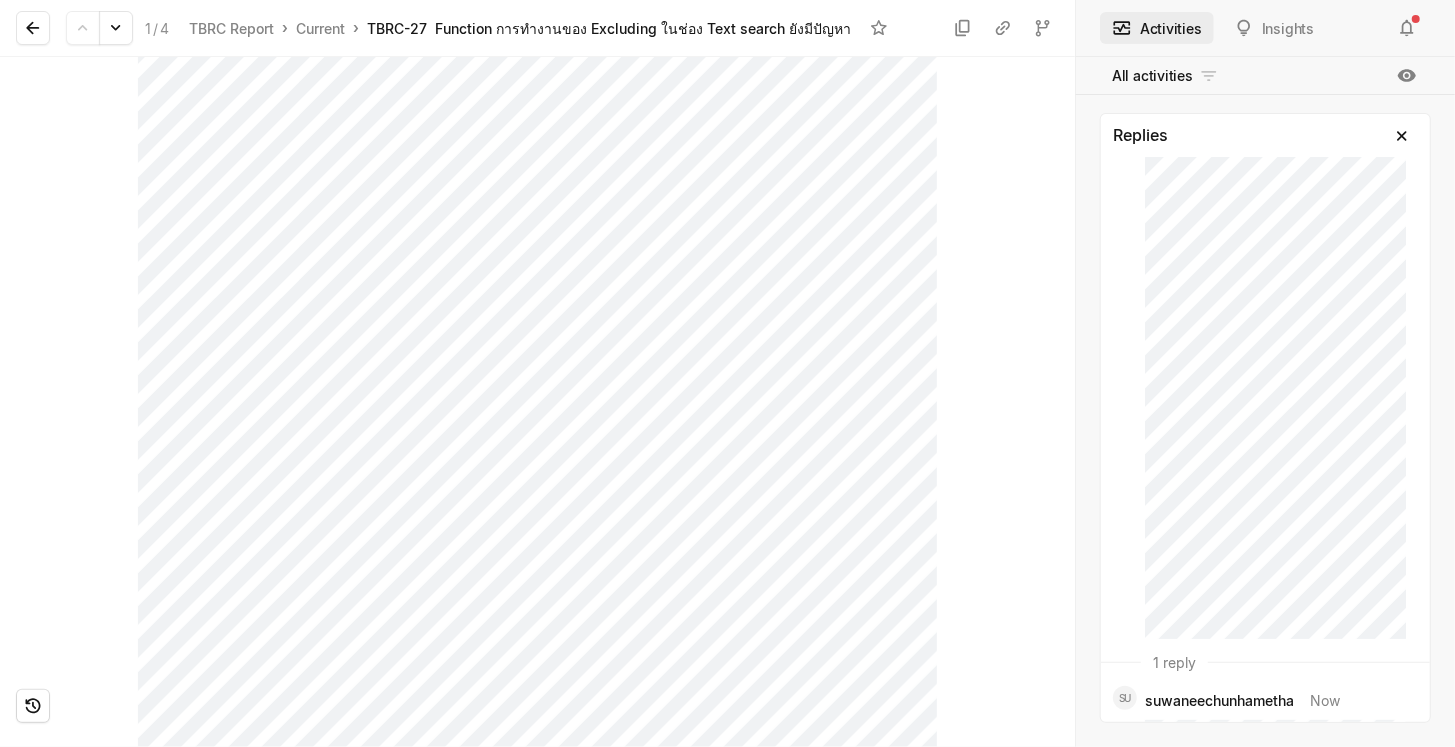 scroll, scrollTop: 0, scrollLeft: 0, axis: both 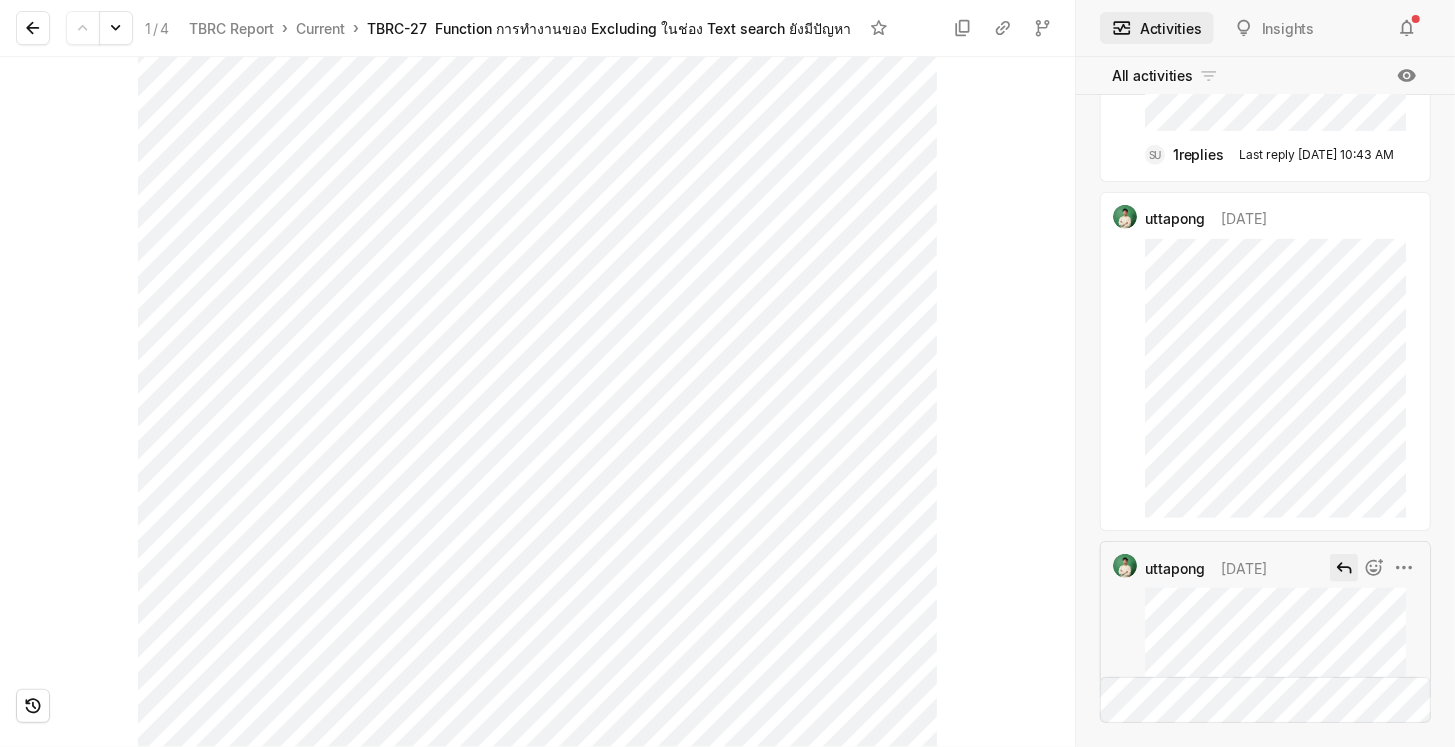 click 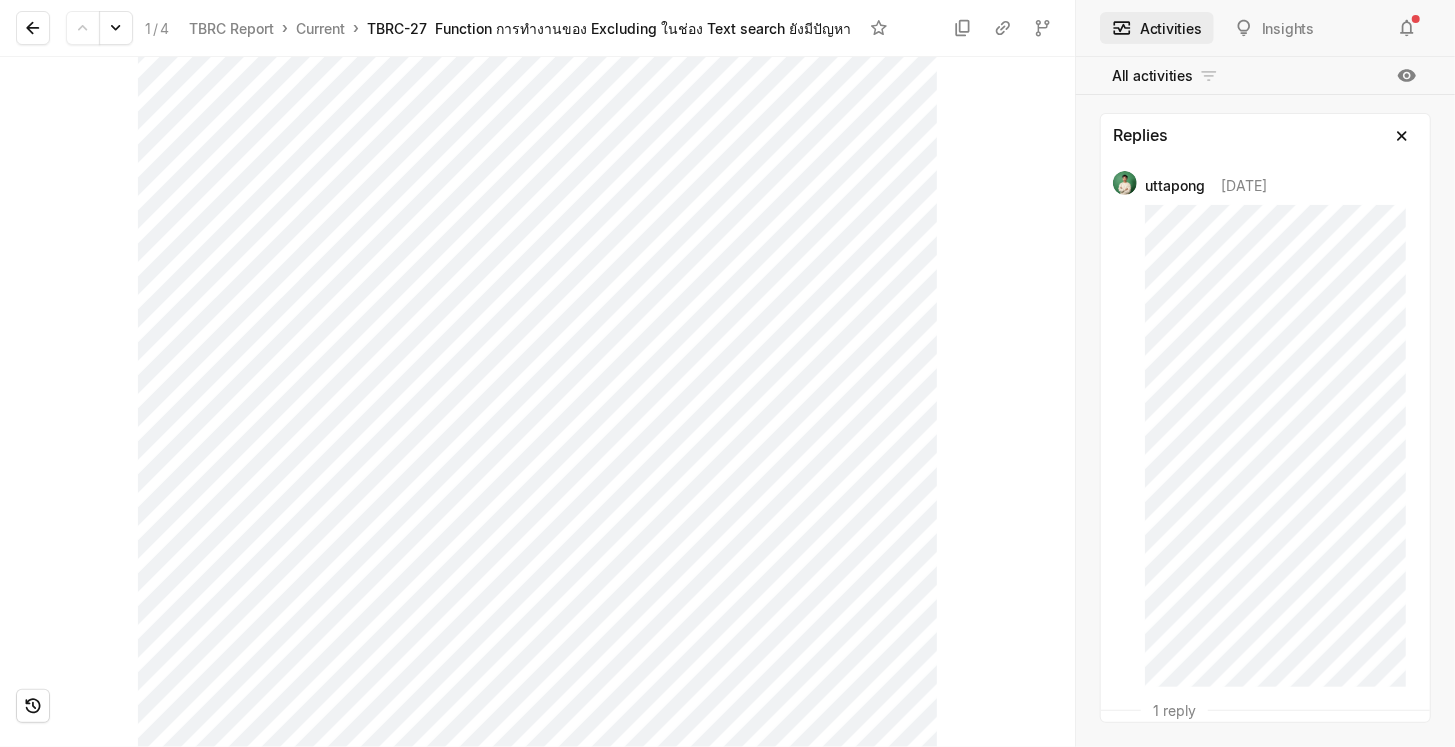scroll, scrollTop: 212, scrollLeft: 0, axis: vertical 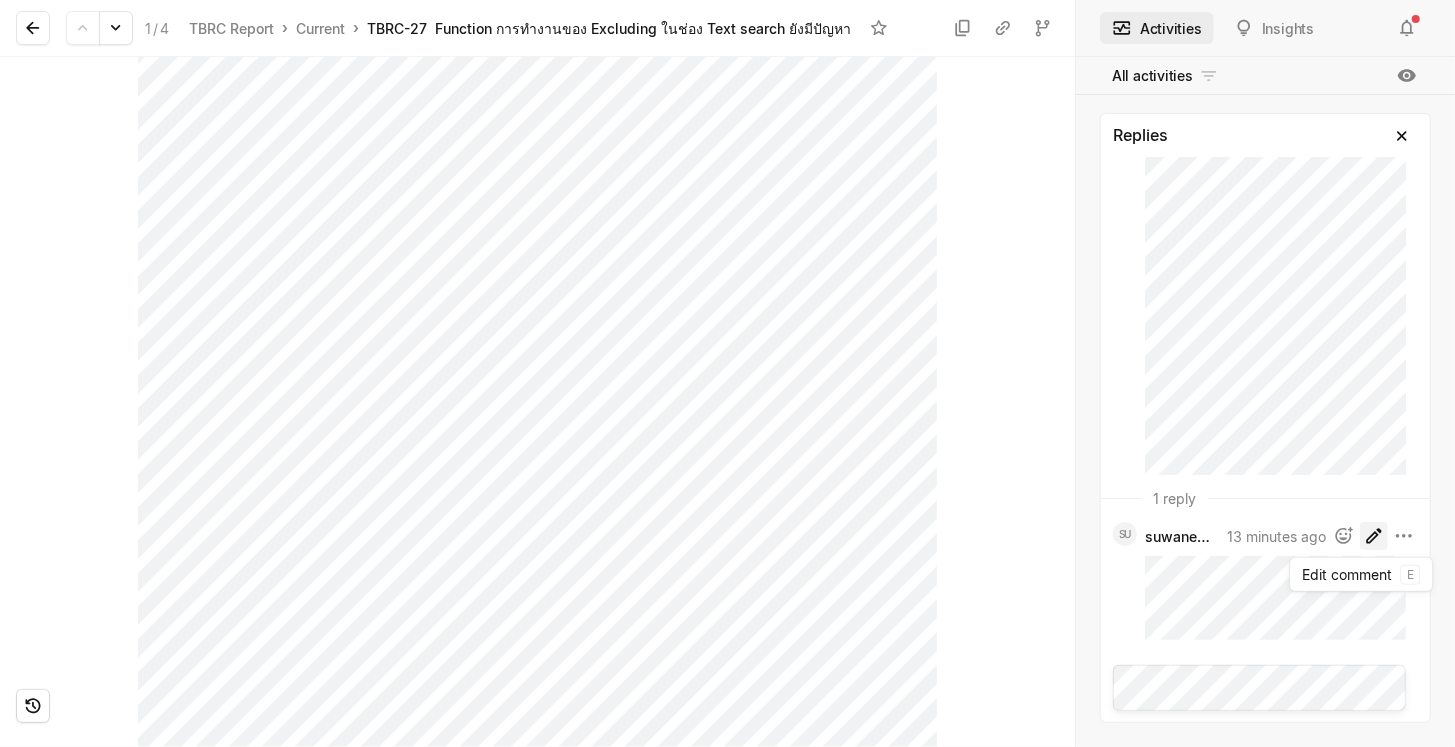 click 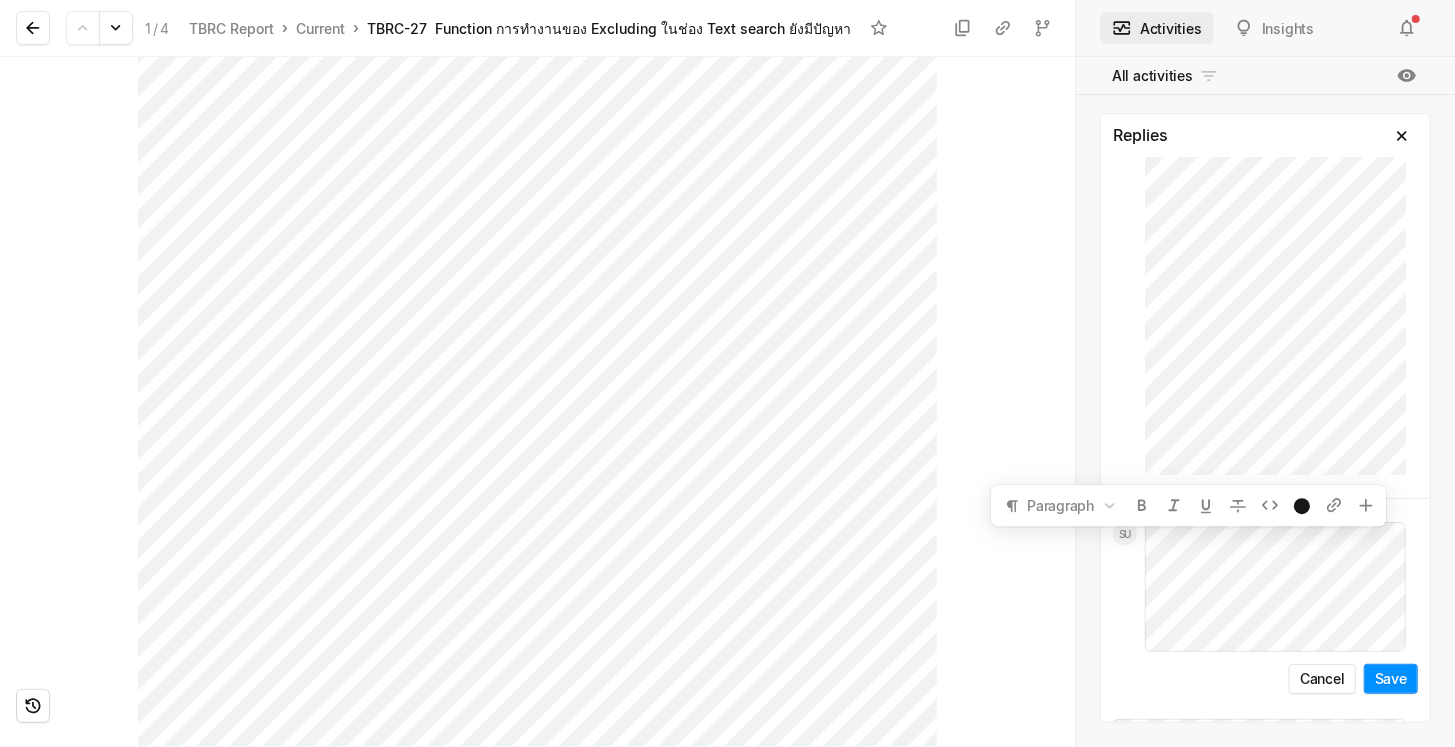 click on "SU Cancel Save" at bounding box center [1265, 607] 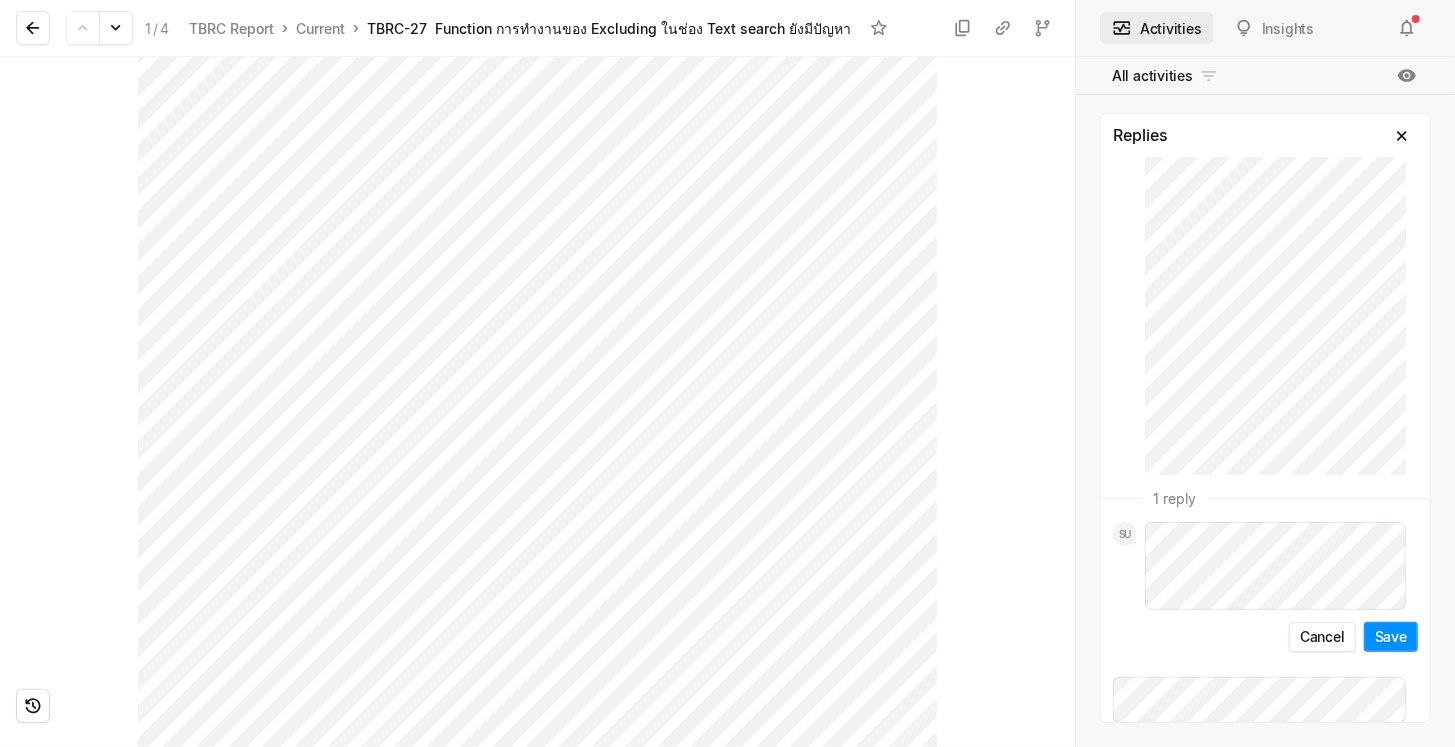 scroll, scrollTop: 223, scrollLeft: 0, axis: vertical 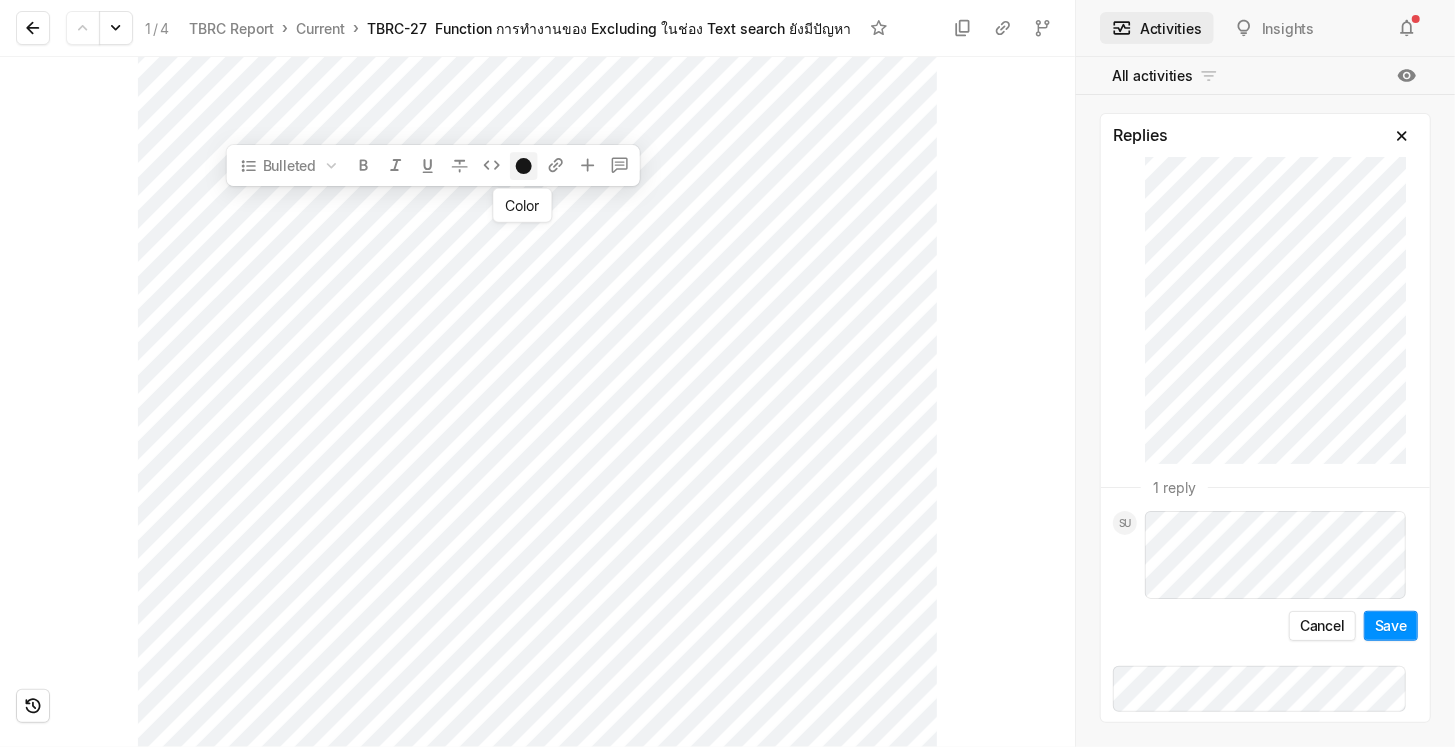 click at bounding box center [524, 166] 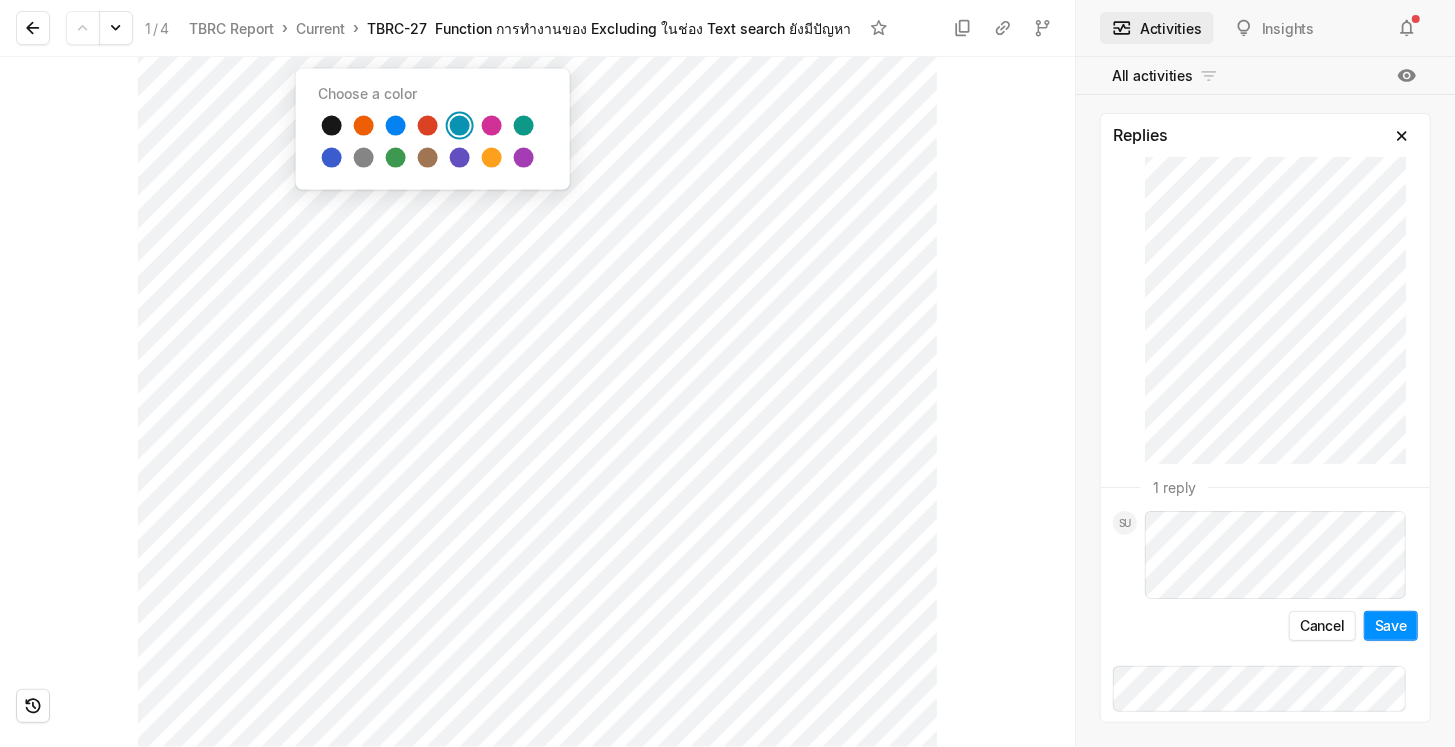 click at bounding box center [460, 126] 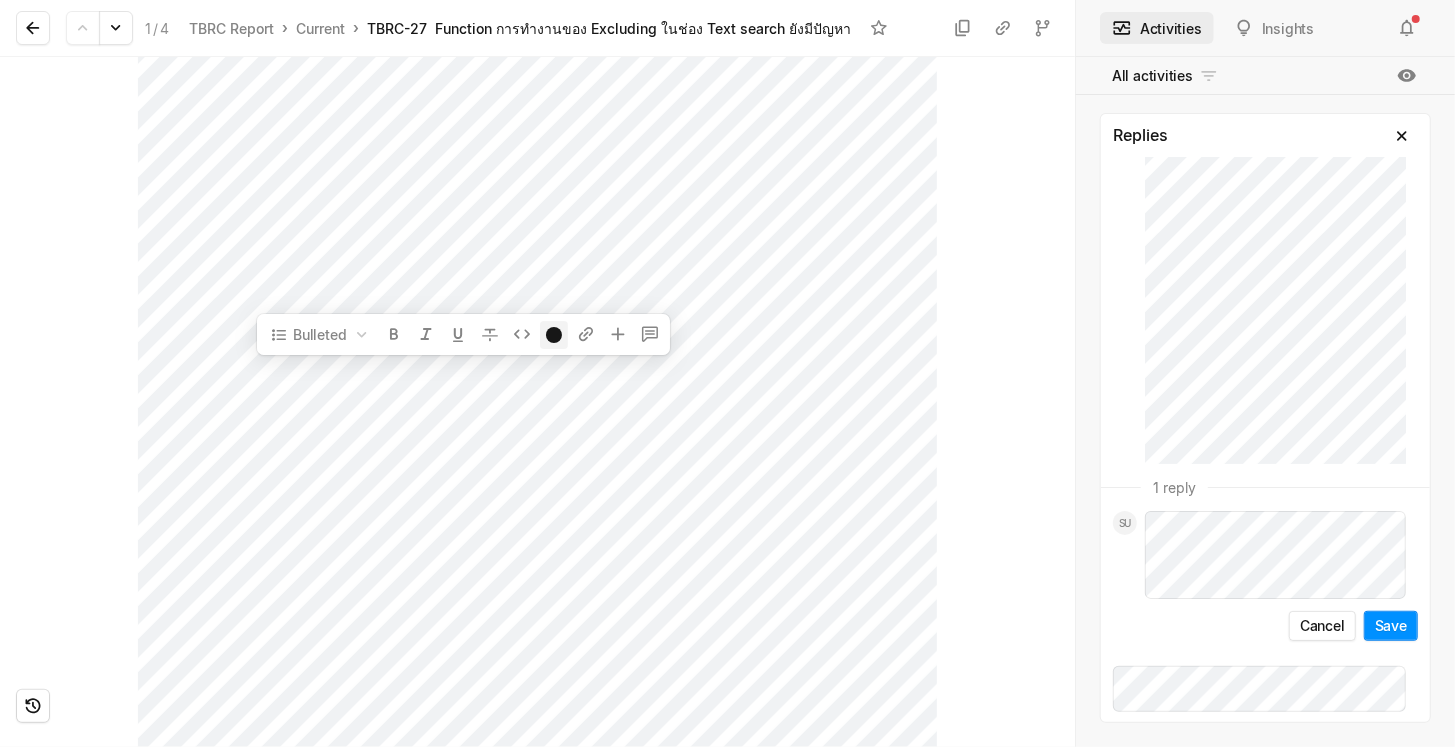 click at bounding box center (554, 335) 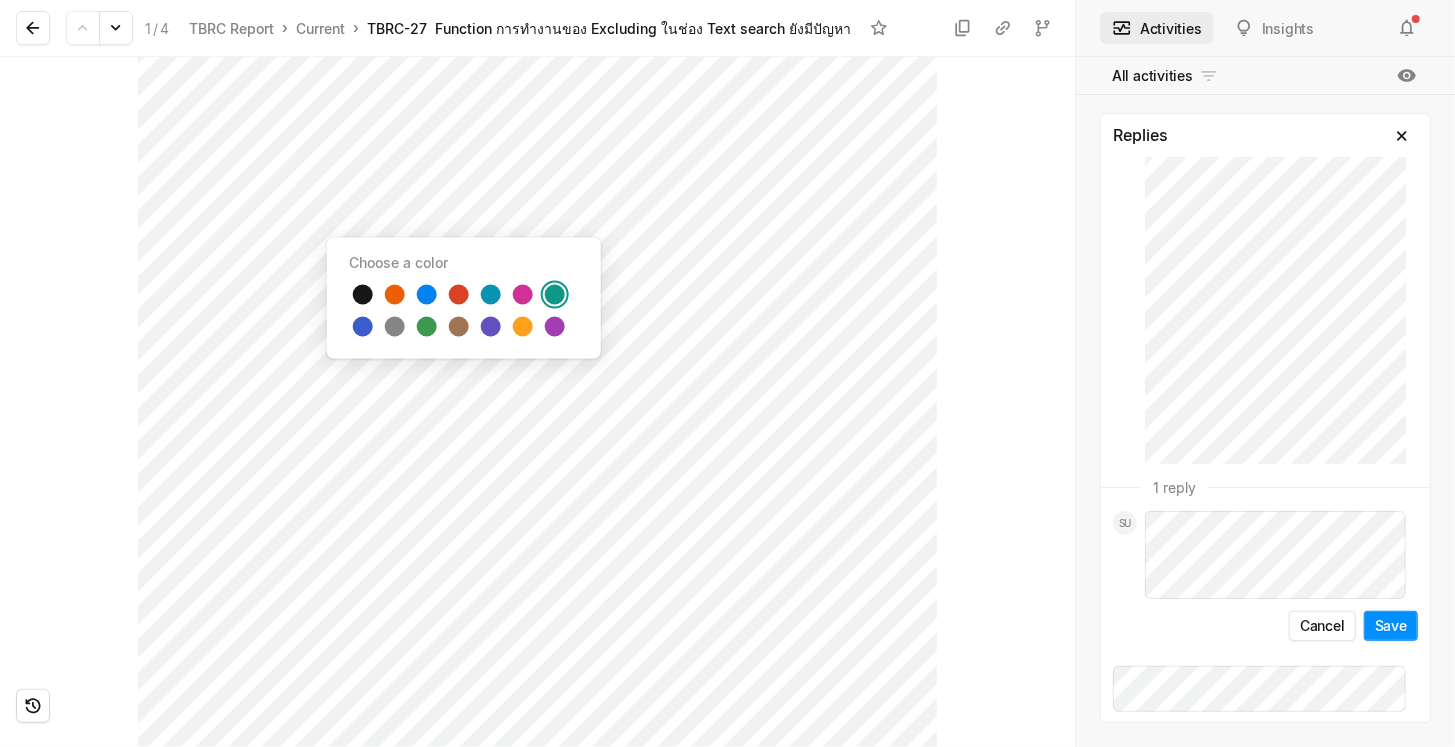 click at bounding box center [555, 295] 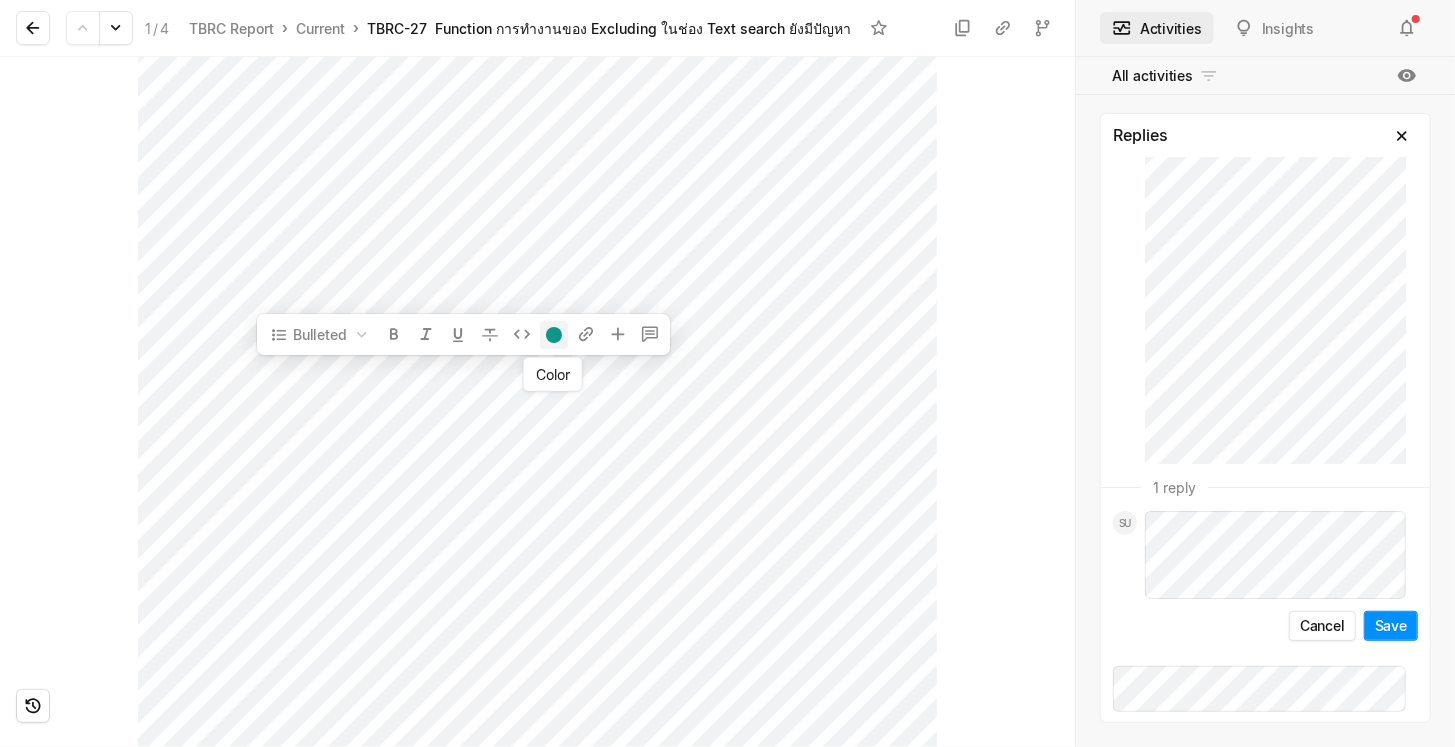 click at bounding box center (554, 335) 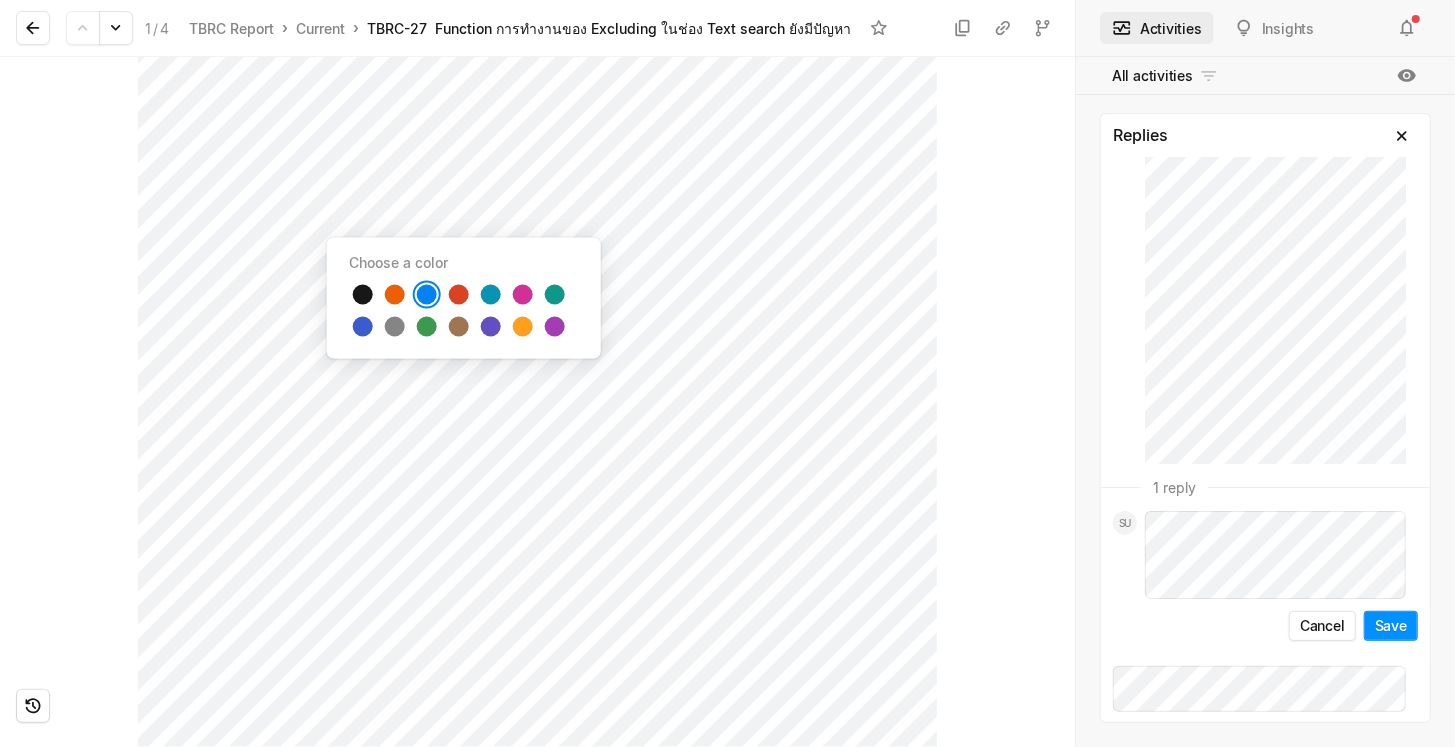 click at bounding box center [427, 295] 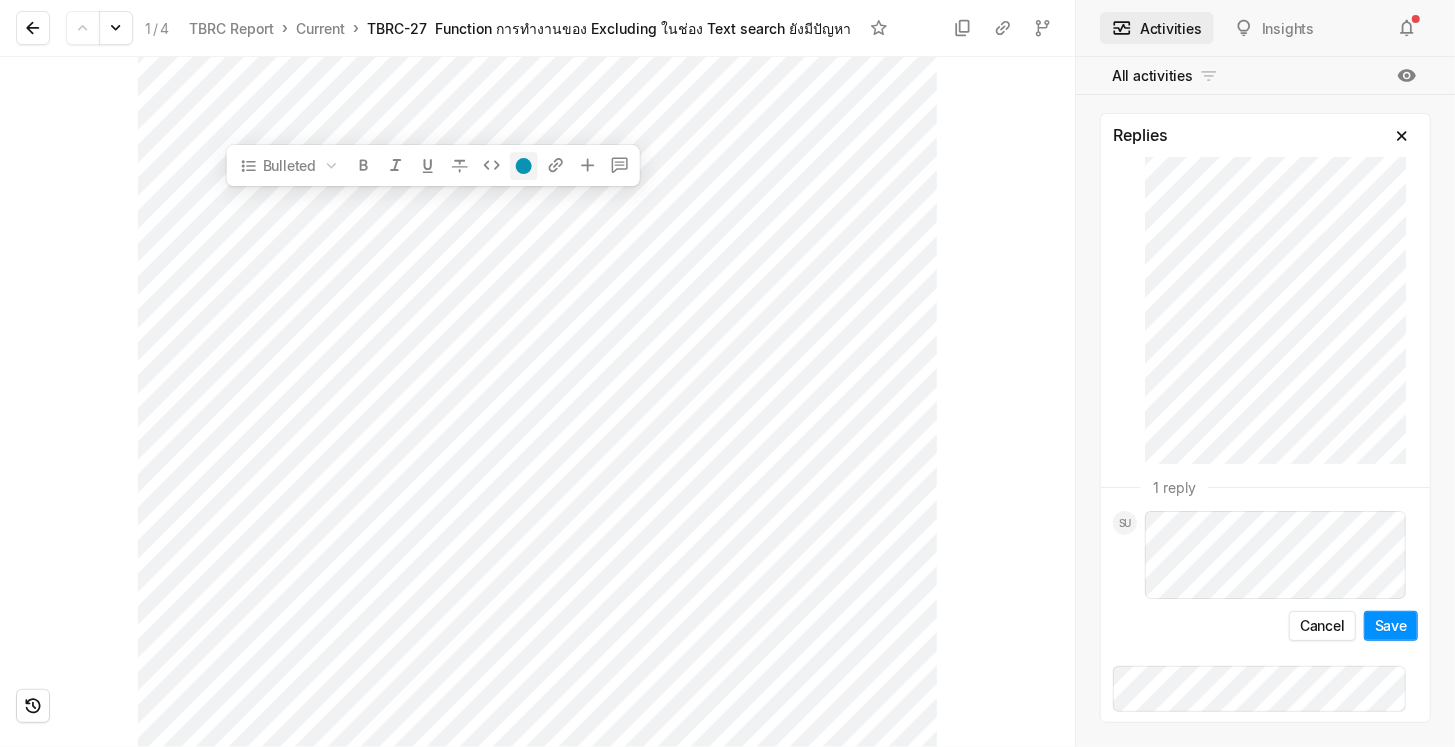 click at bounding box center (524, 166) 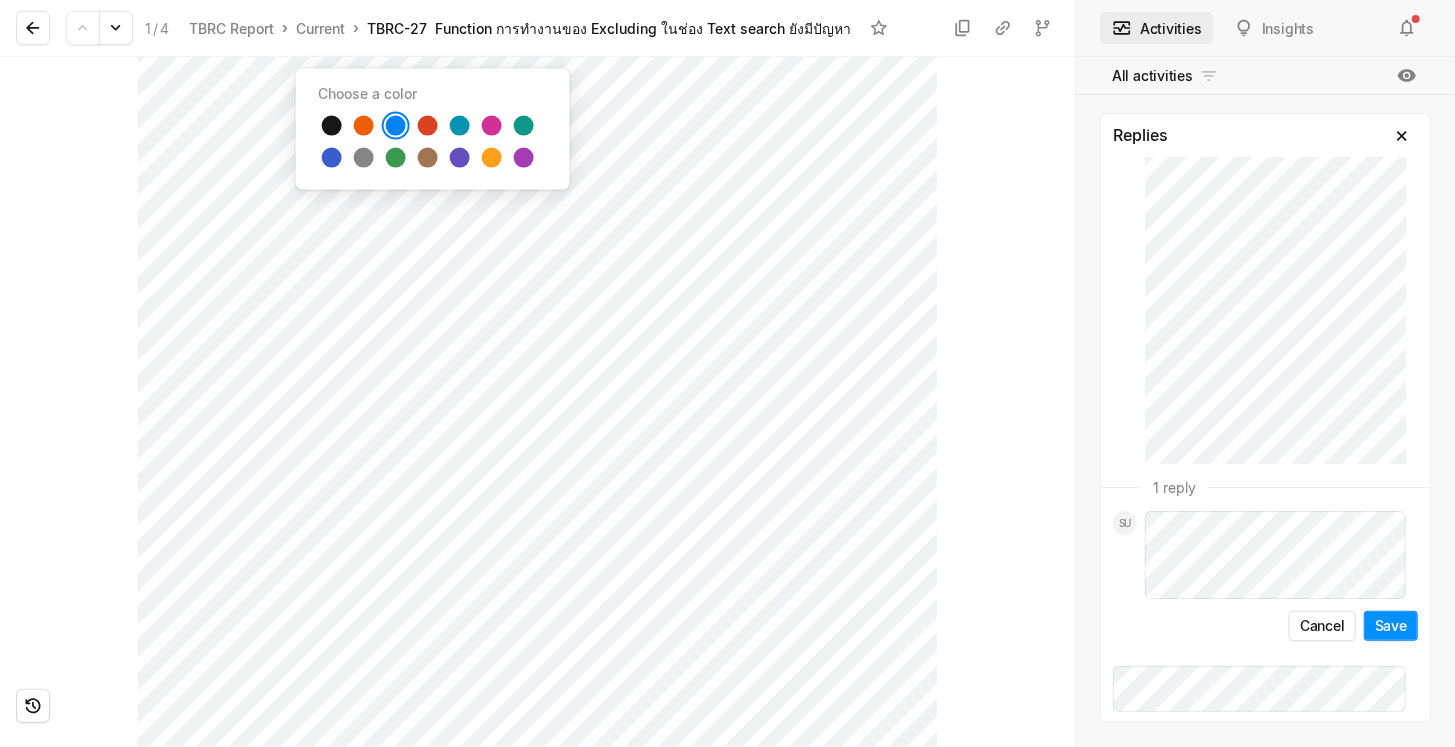 click at bounding box center (396, 126) 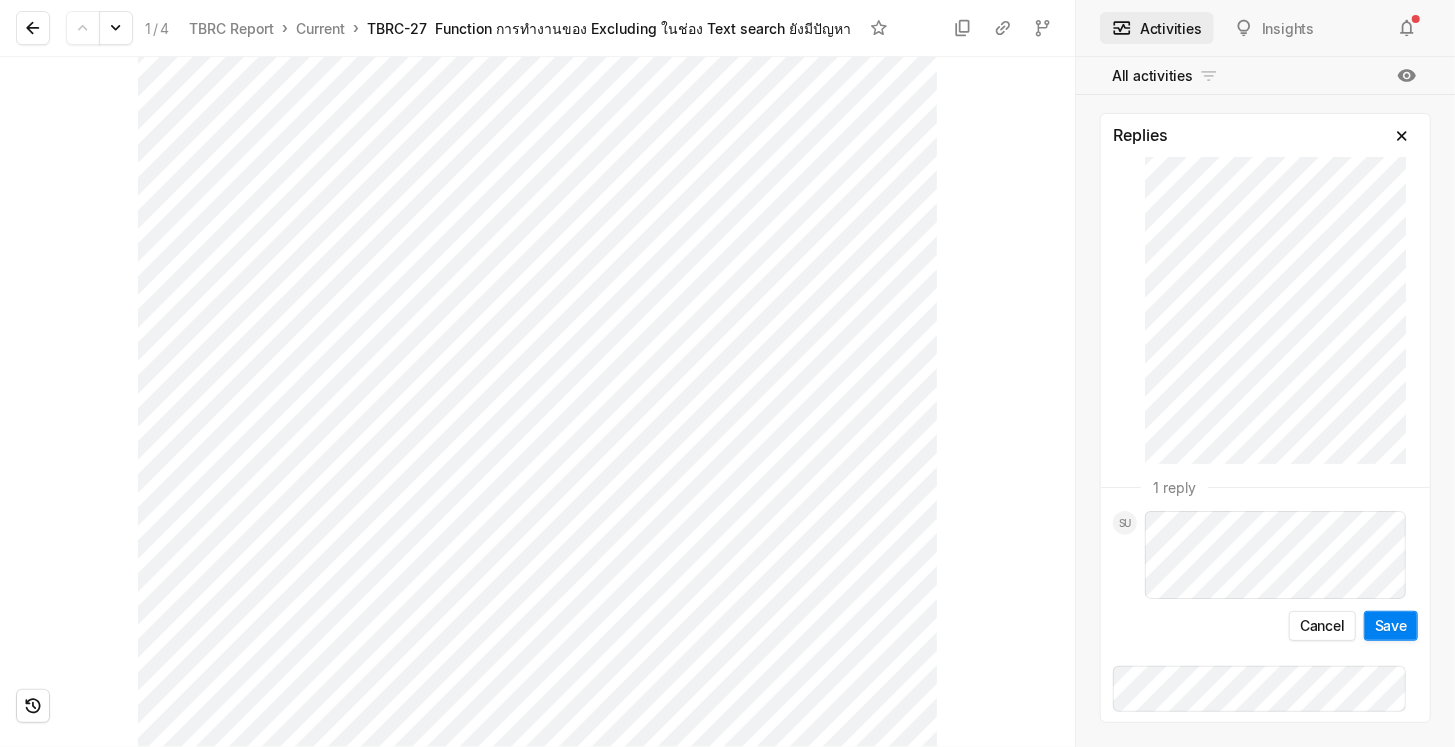 click on "Save" at bounding box center (1391, 626) 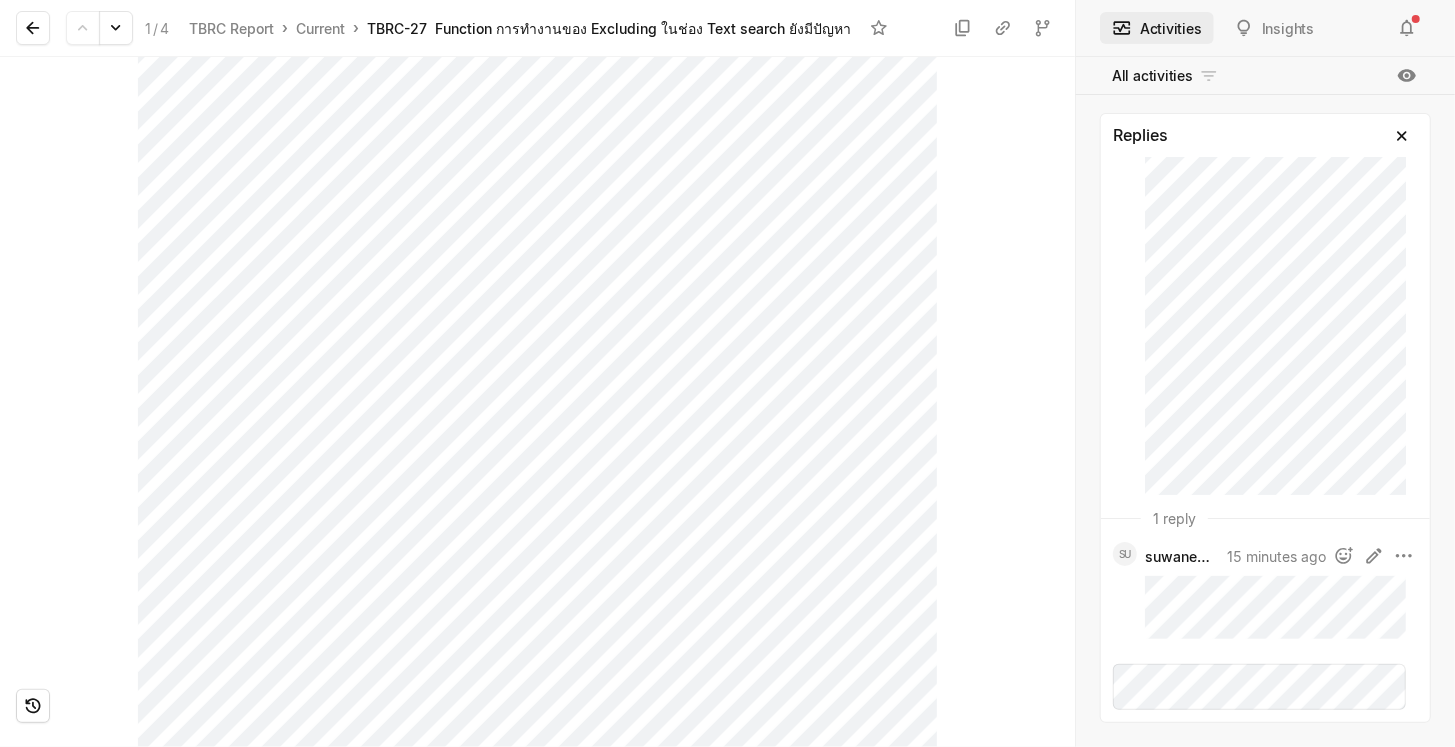 scroll, scrollTop: 190, scrollLeft: 0, axis: vertical 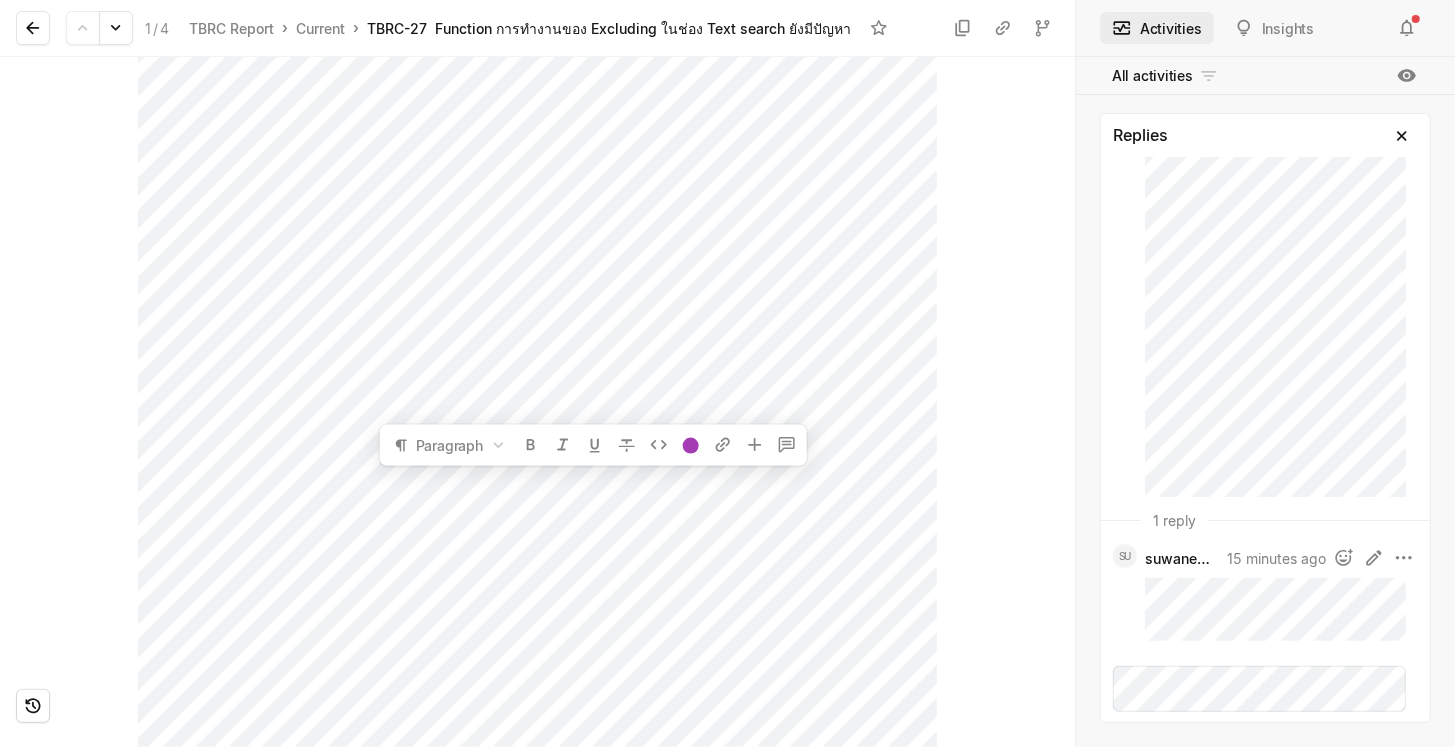 click on "Testing 0.9.0 JA" at bounding box center [537, 402] 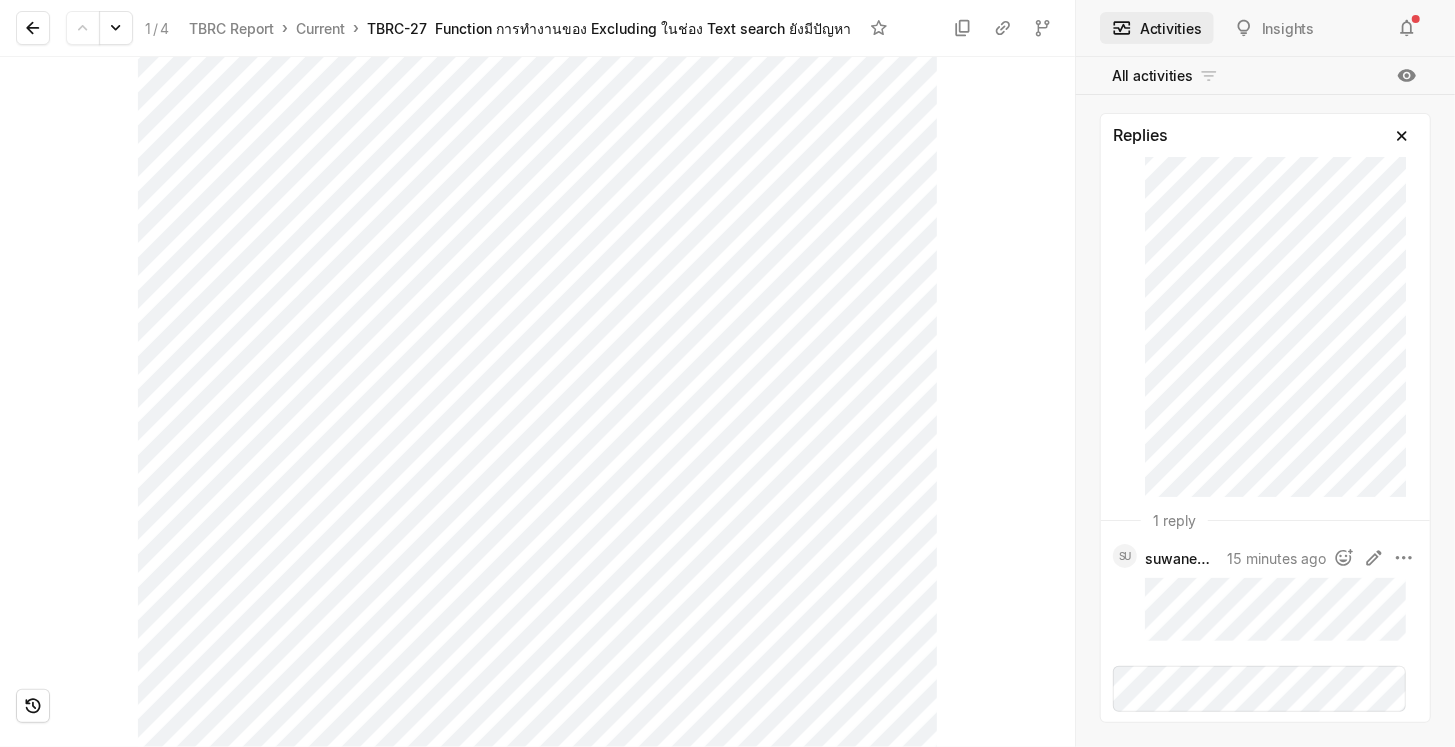 scroll, scrollTop: 476, scrollLeft: 0, axis: vertical 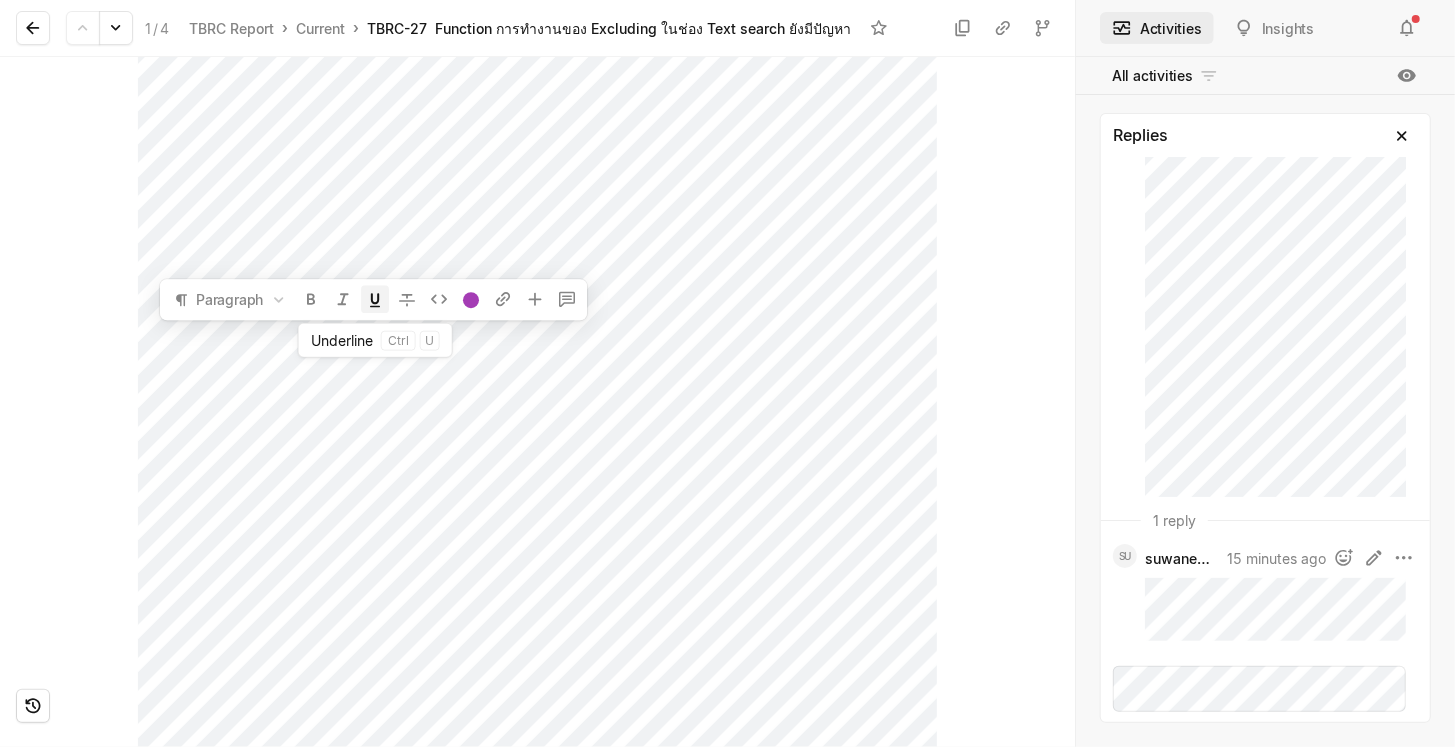 click 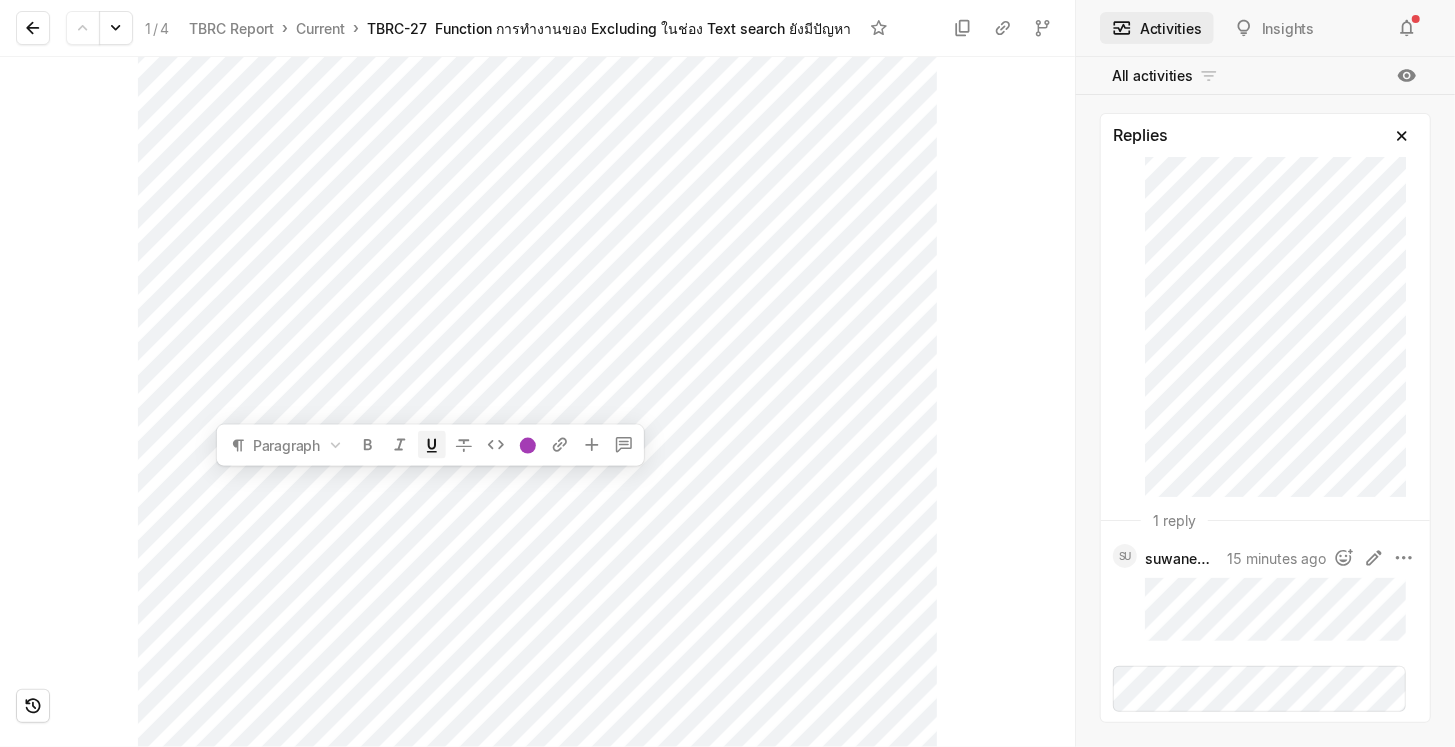 click 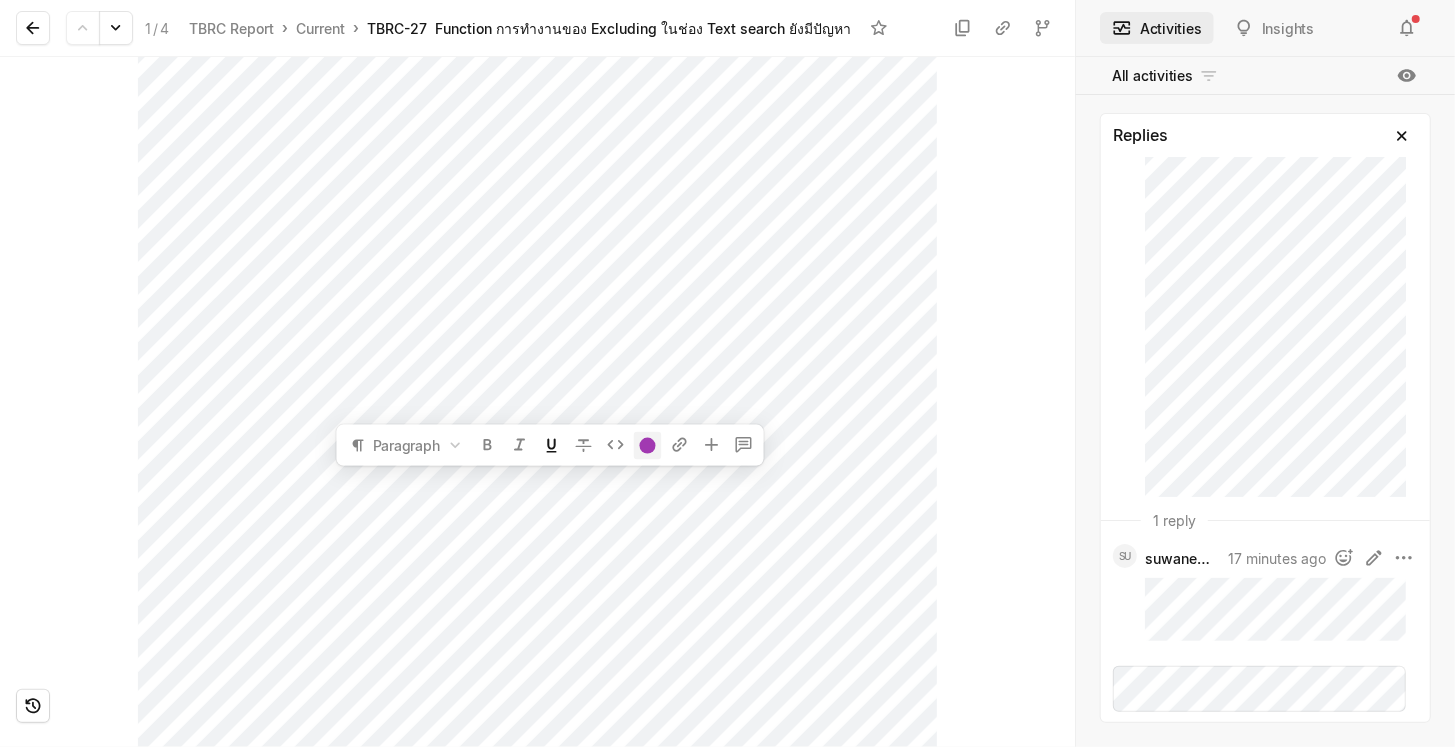 click at bounding box center (648, 445) 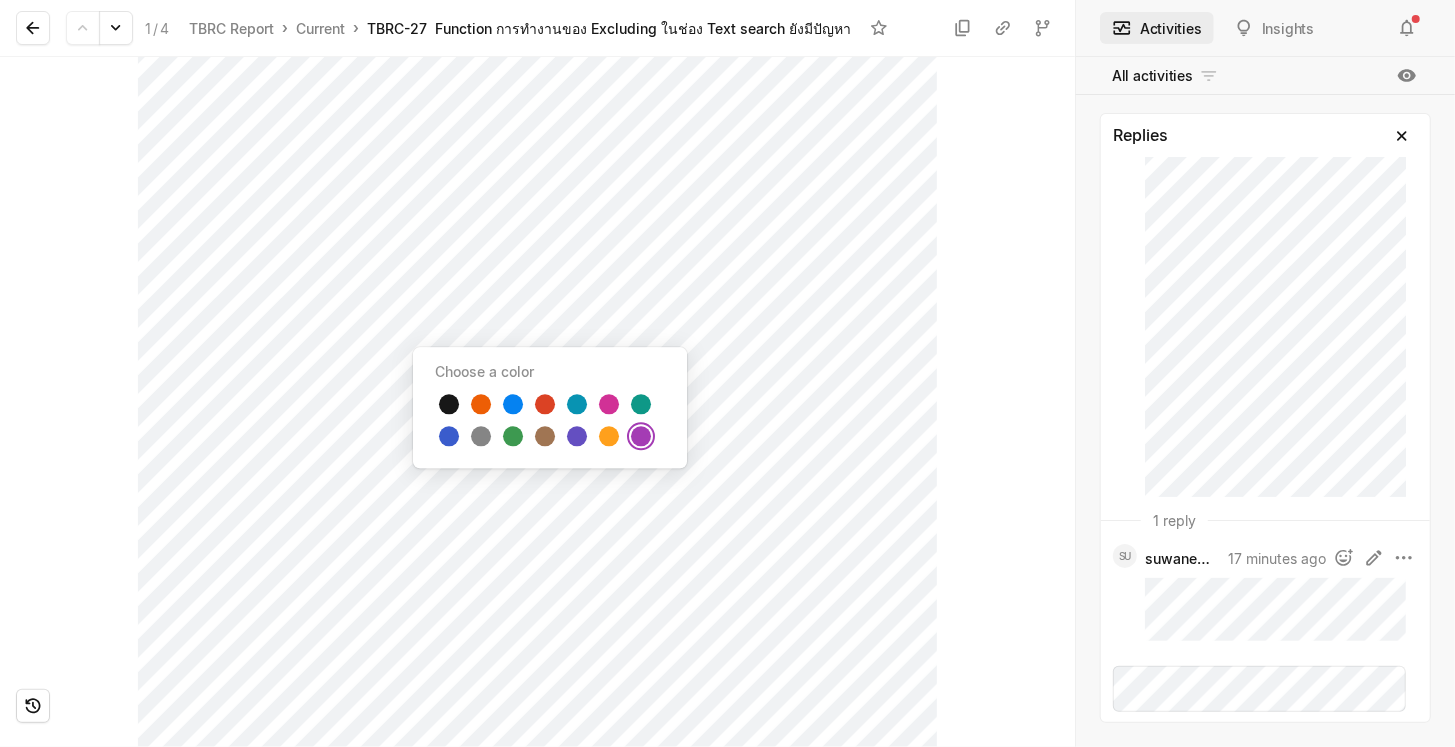 click at bounding box center (641, 436) 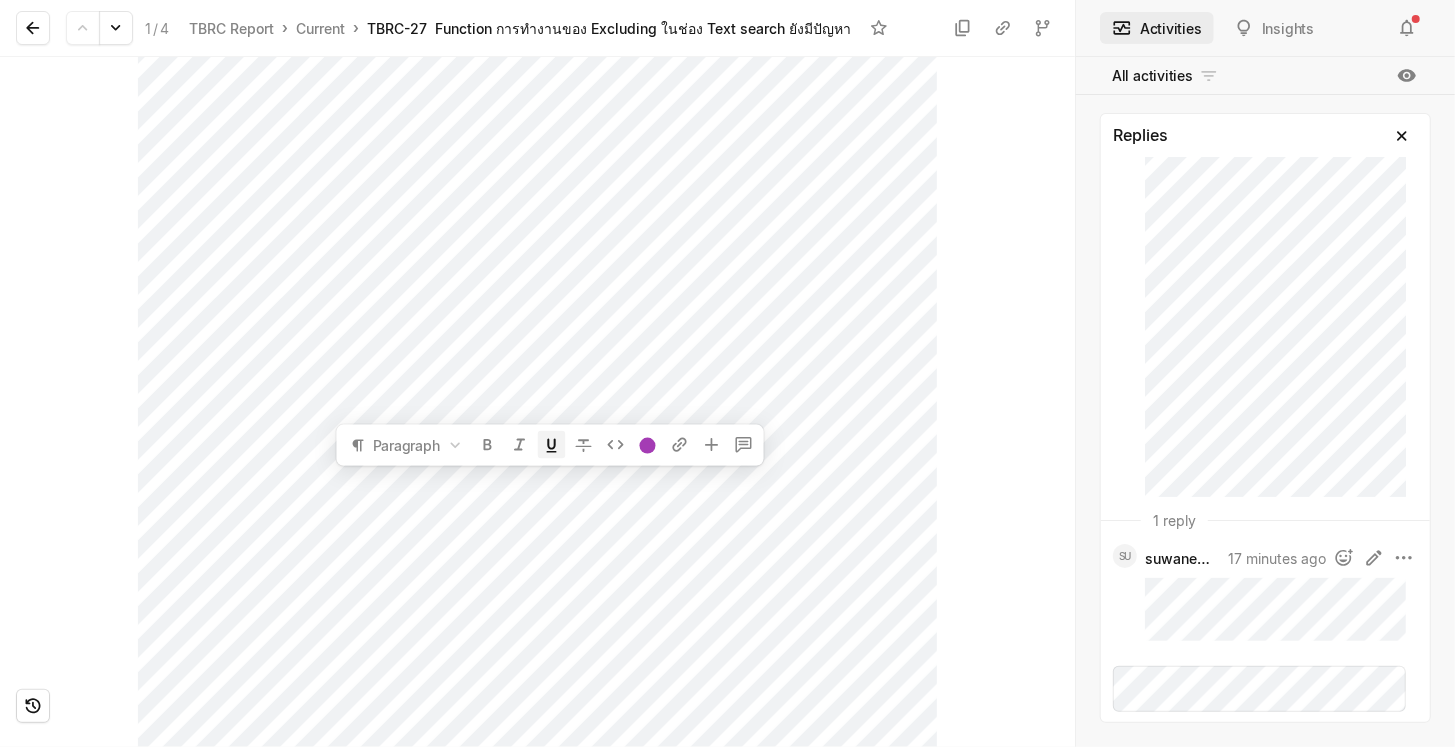 click 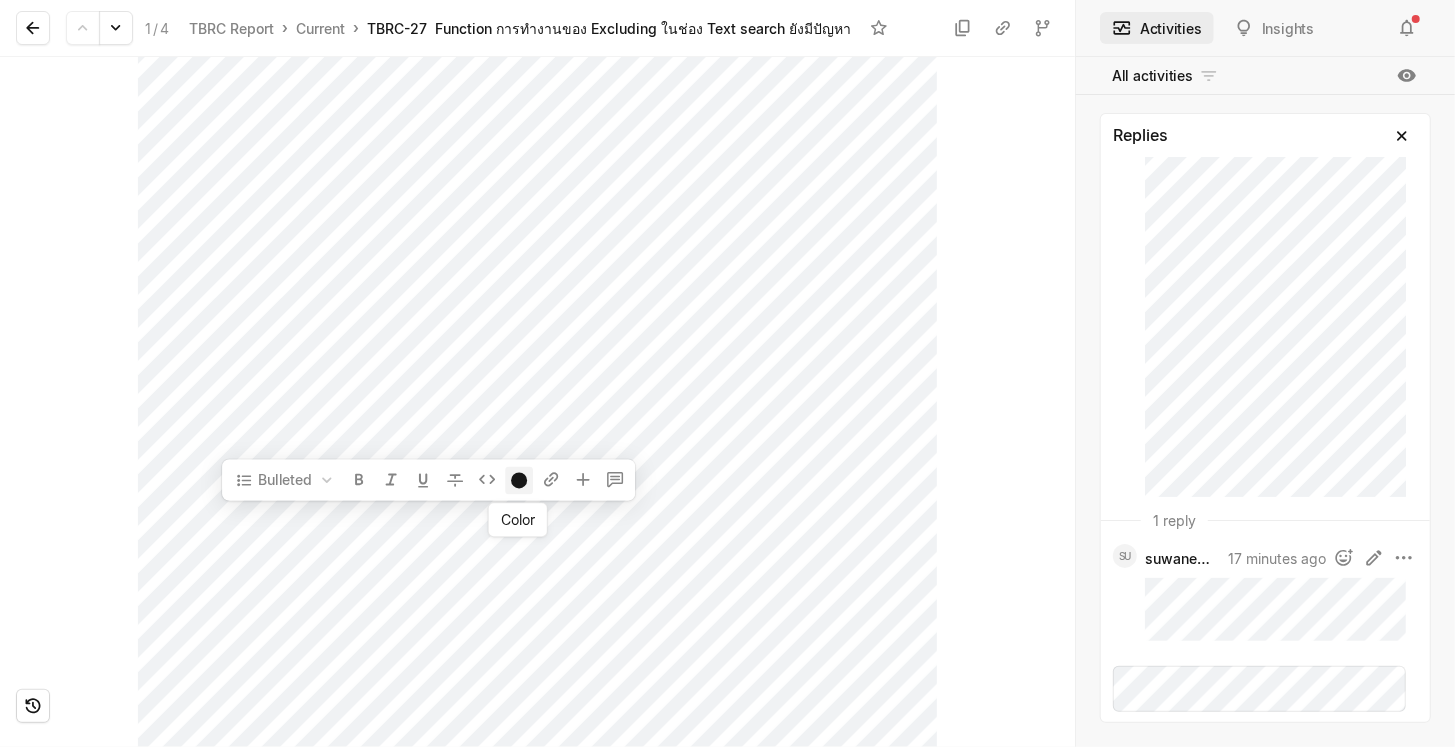 click at bounding box center [520, 480] 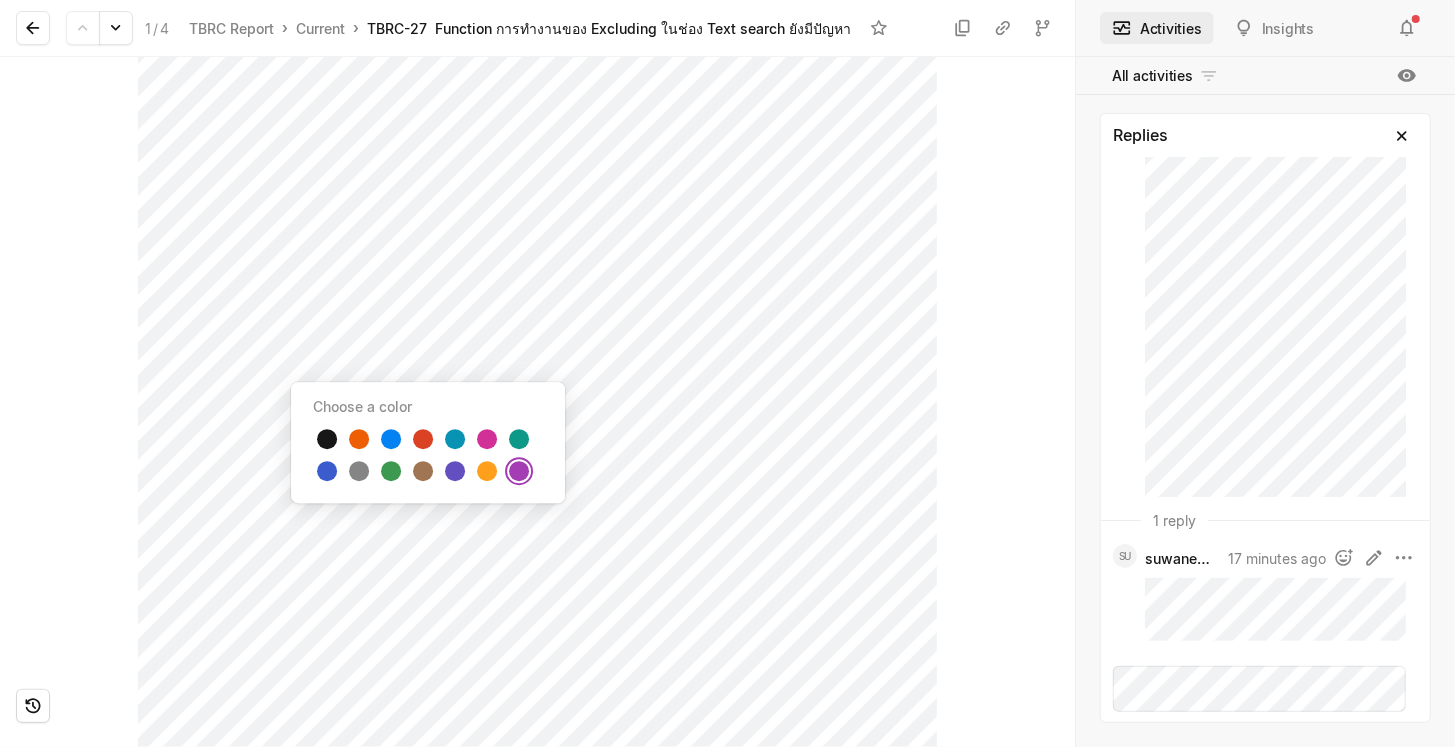 click at bounding box center (519, 471) 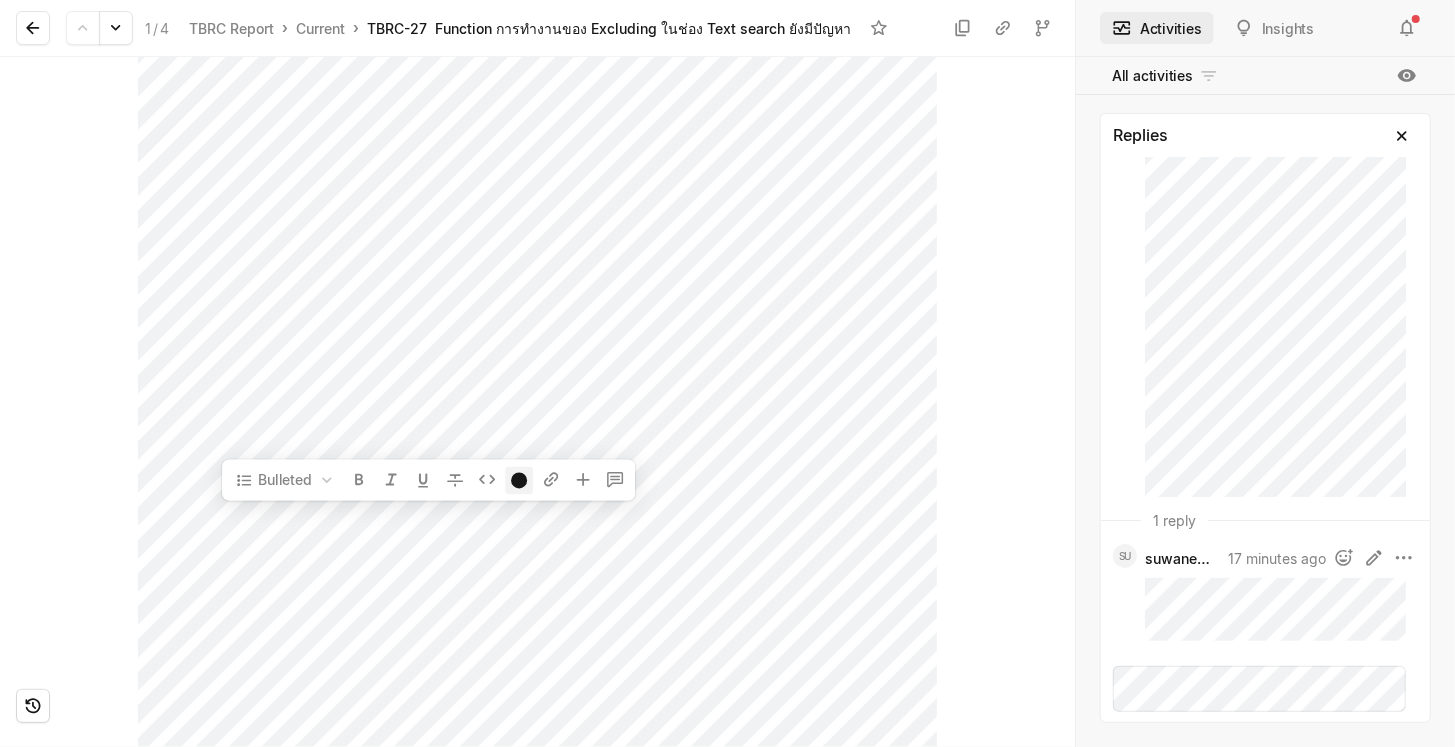 click at bounding box center [520, 480] 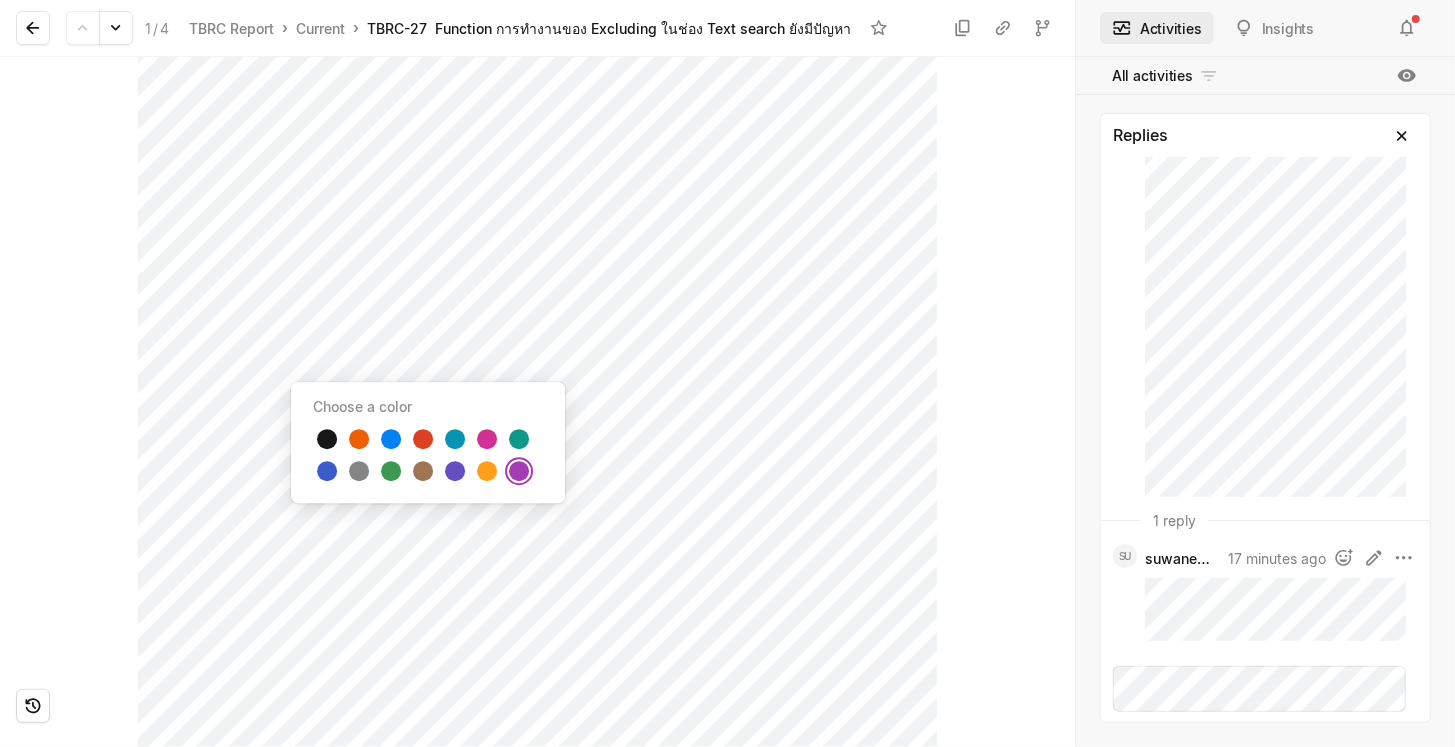 click at bounding box center (519, 471) 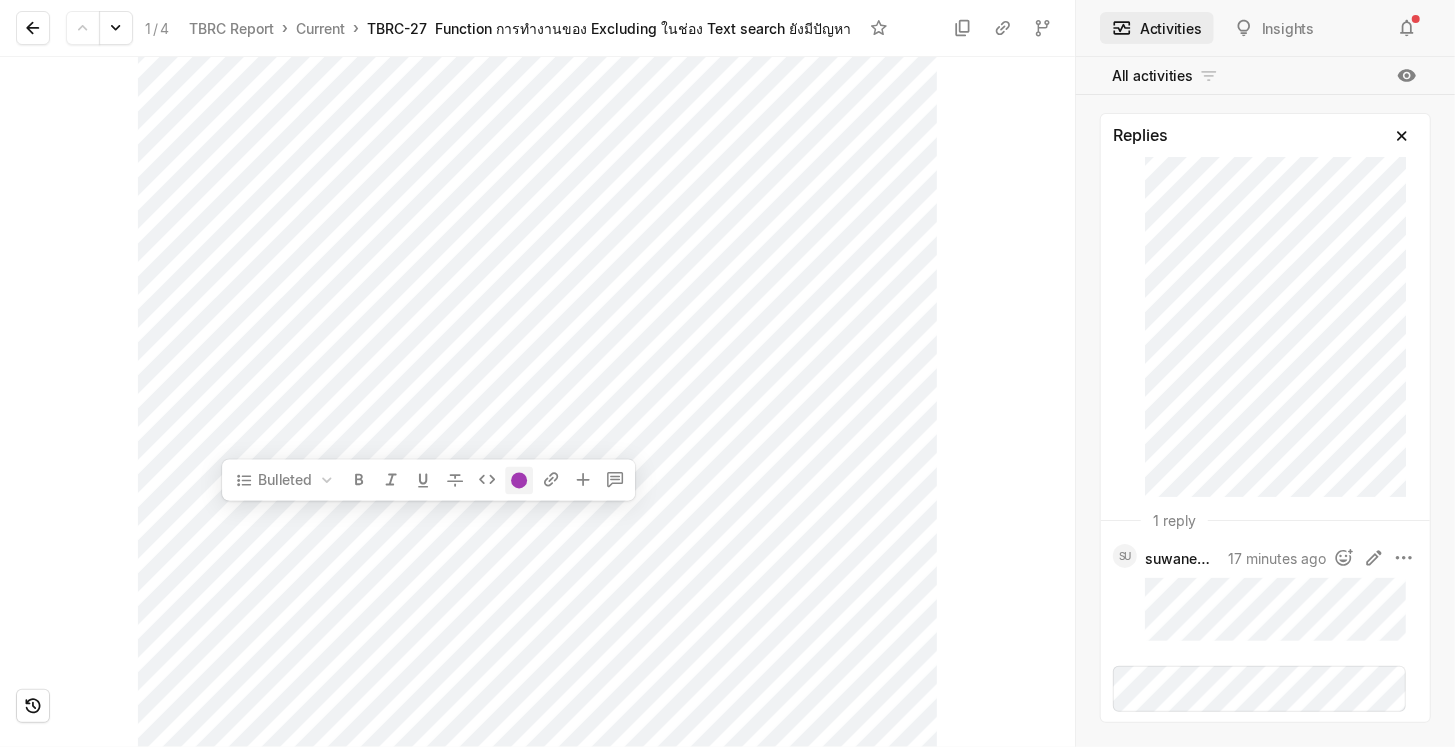 click at bounding box center (520, 480) 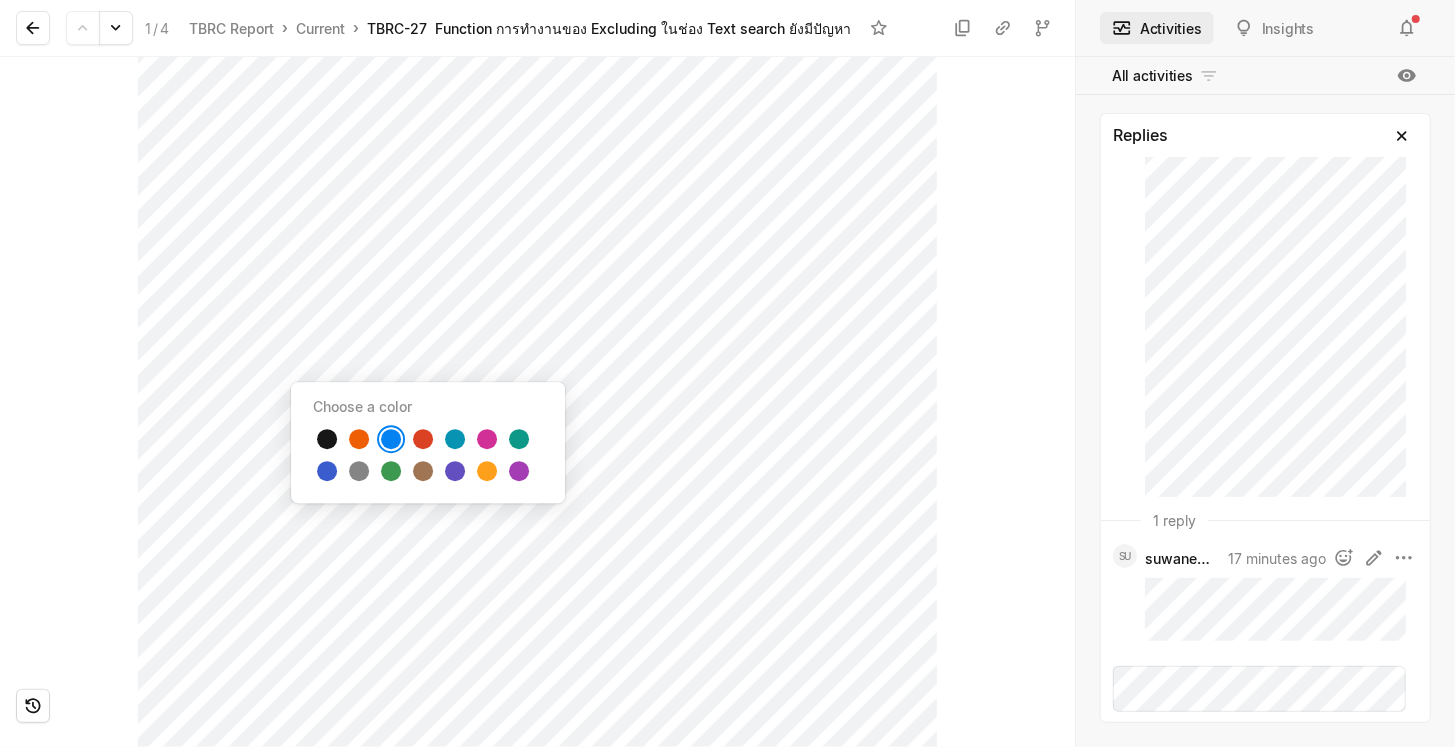 click at bounding box center (391, 439) 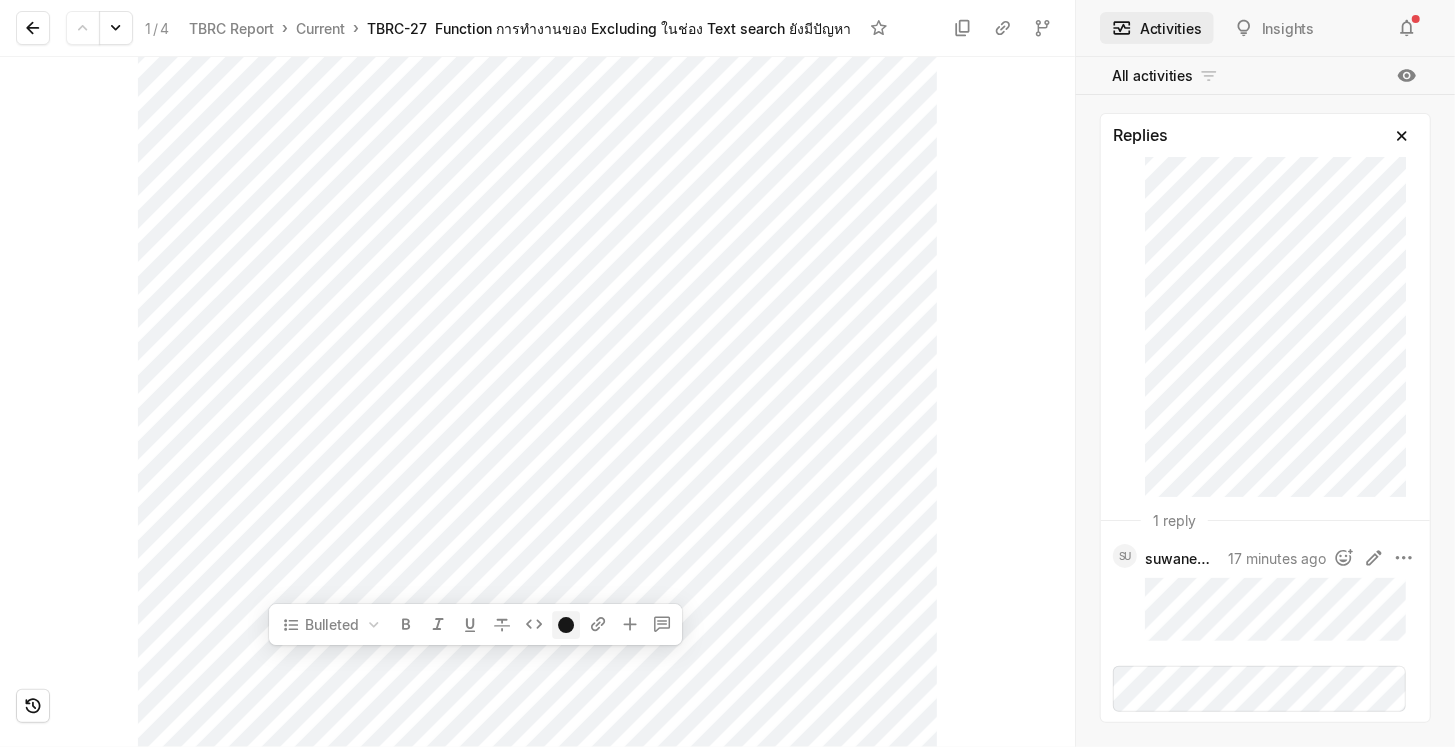 click at bounding box center (567, 625) 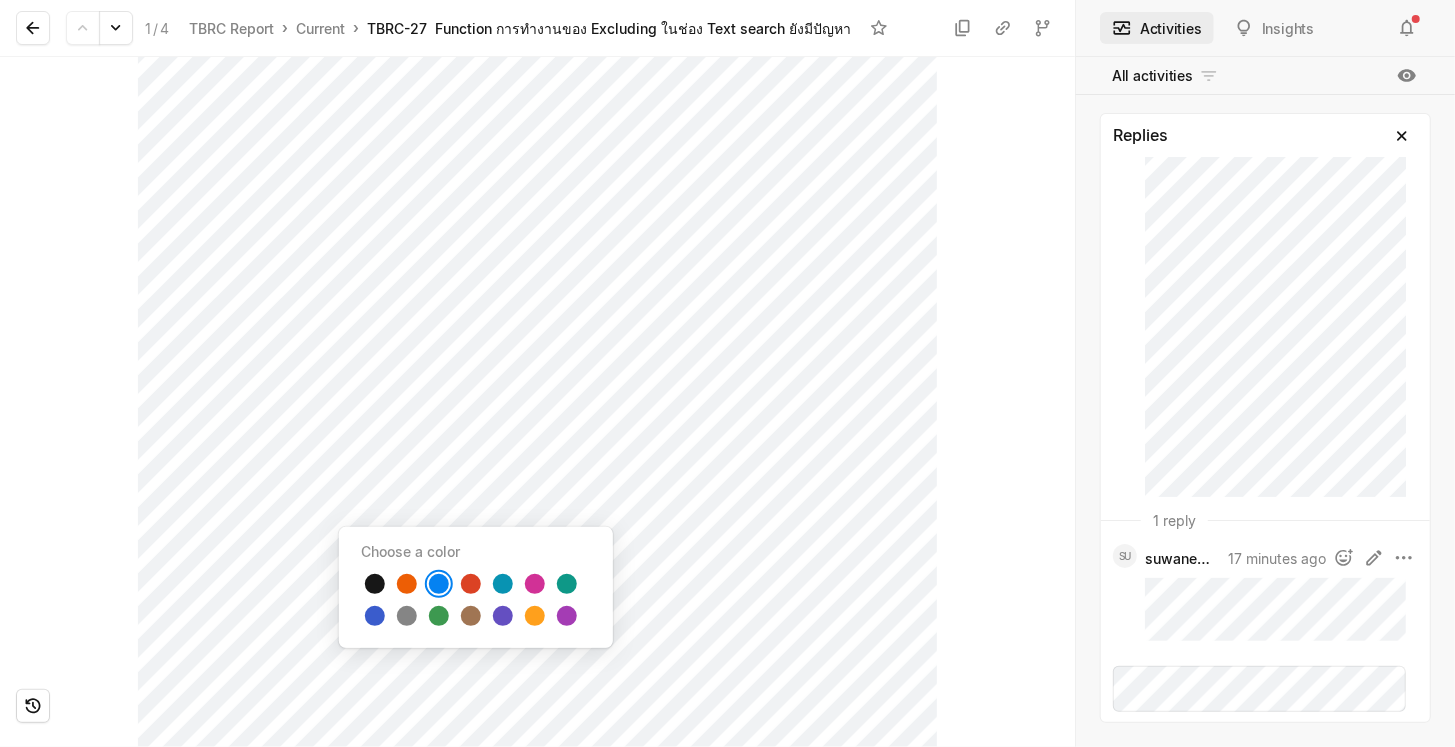 click at bounding box center (439, 584) 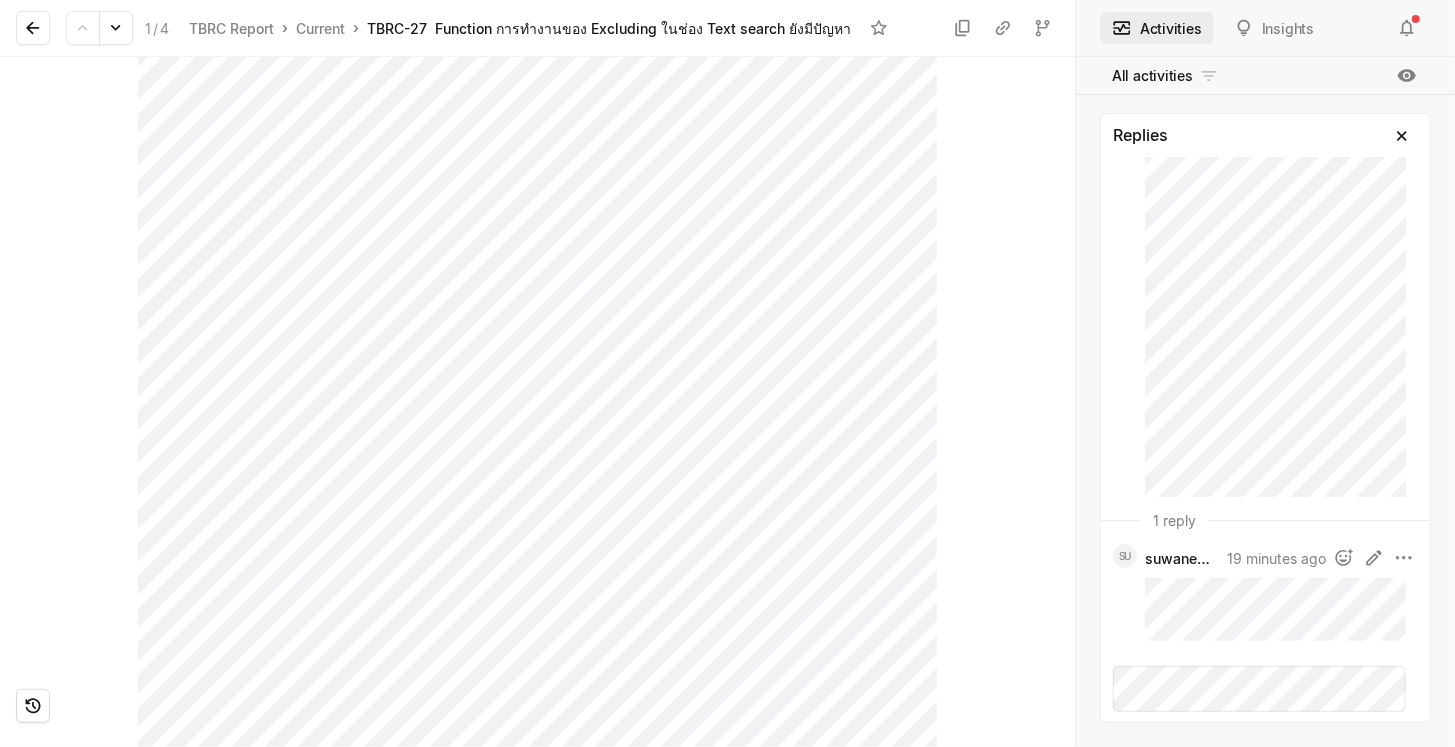 scroll, scrollTop: 851, scrollLeft: 0, axis: vertical 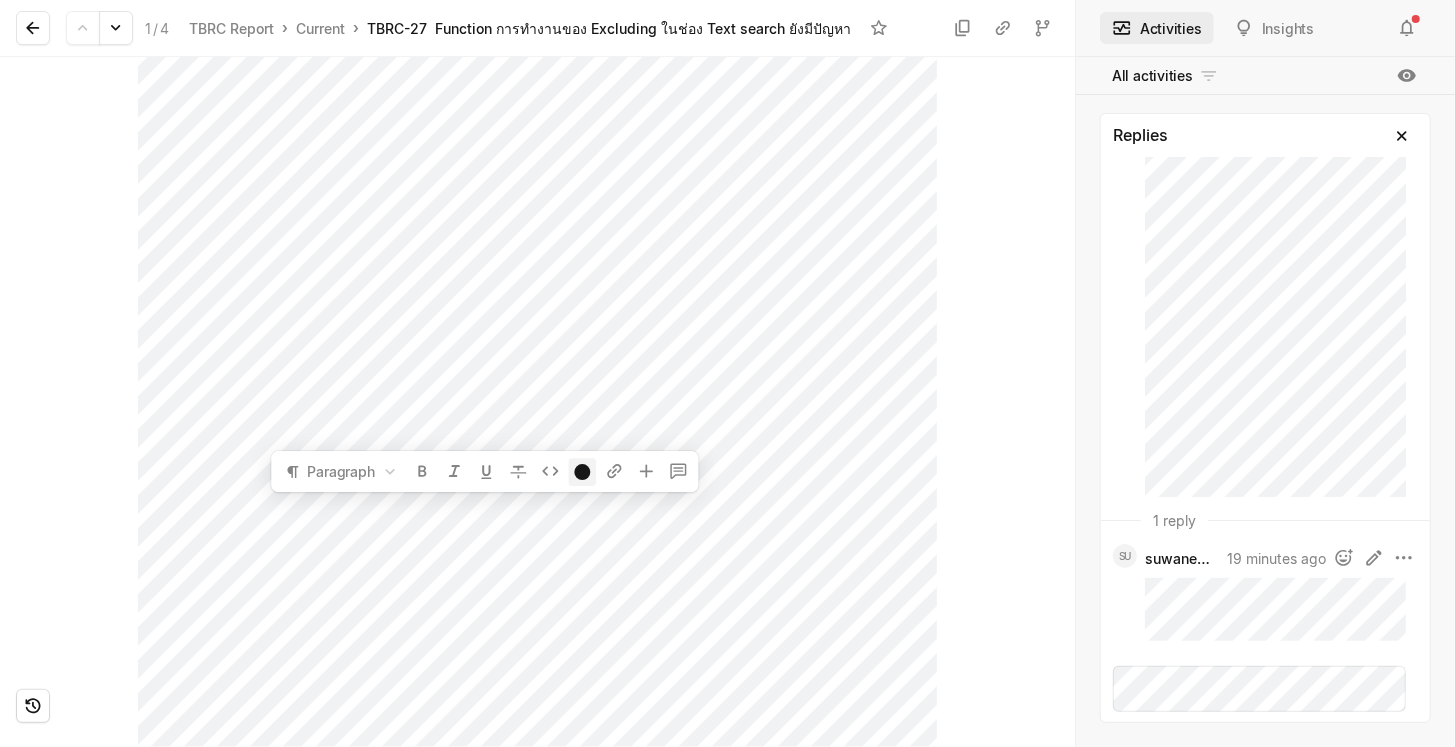 click at bounding box center [583, 472] 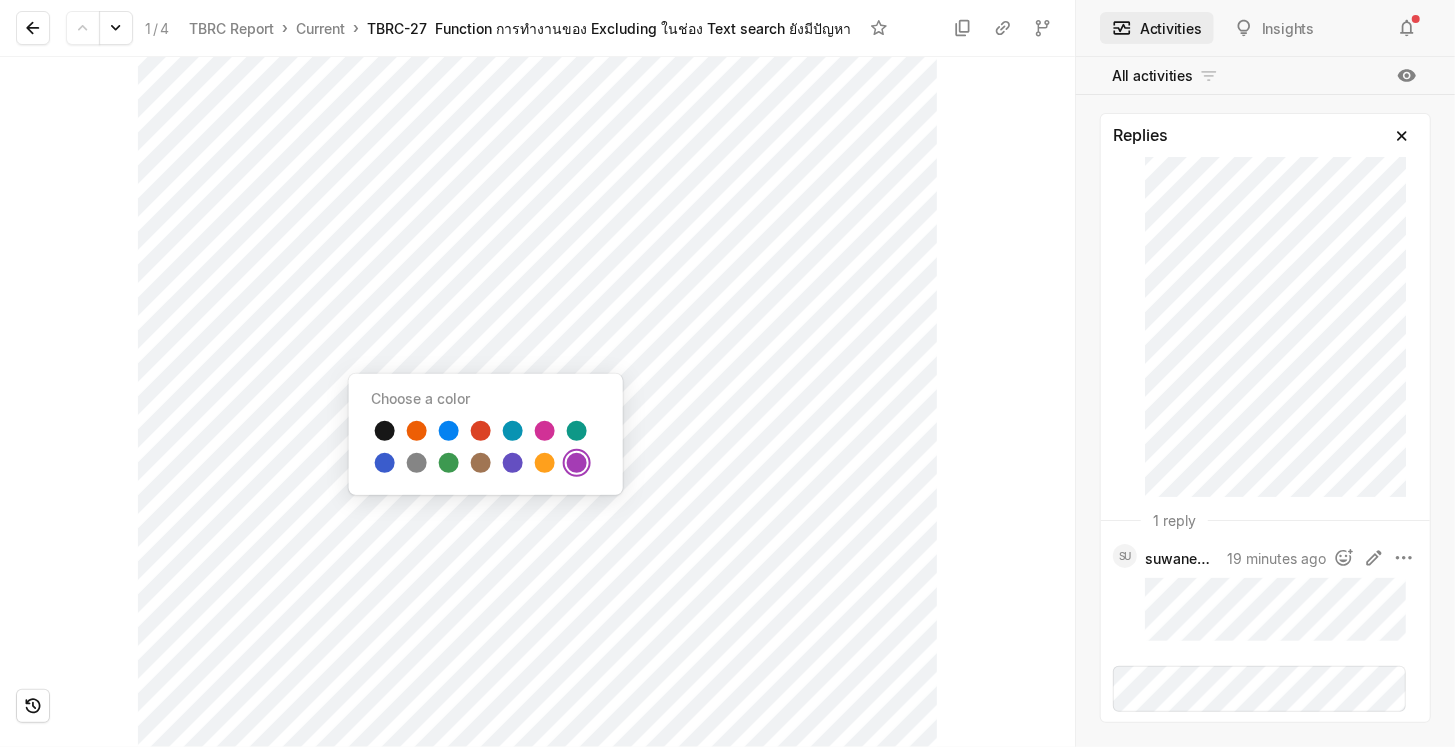 click at bounding box center [577, 463] 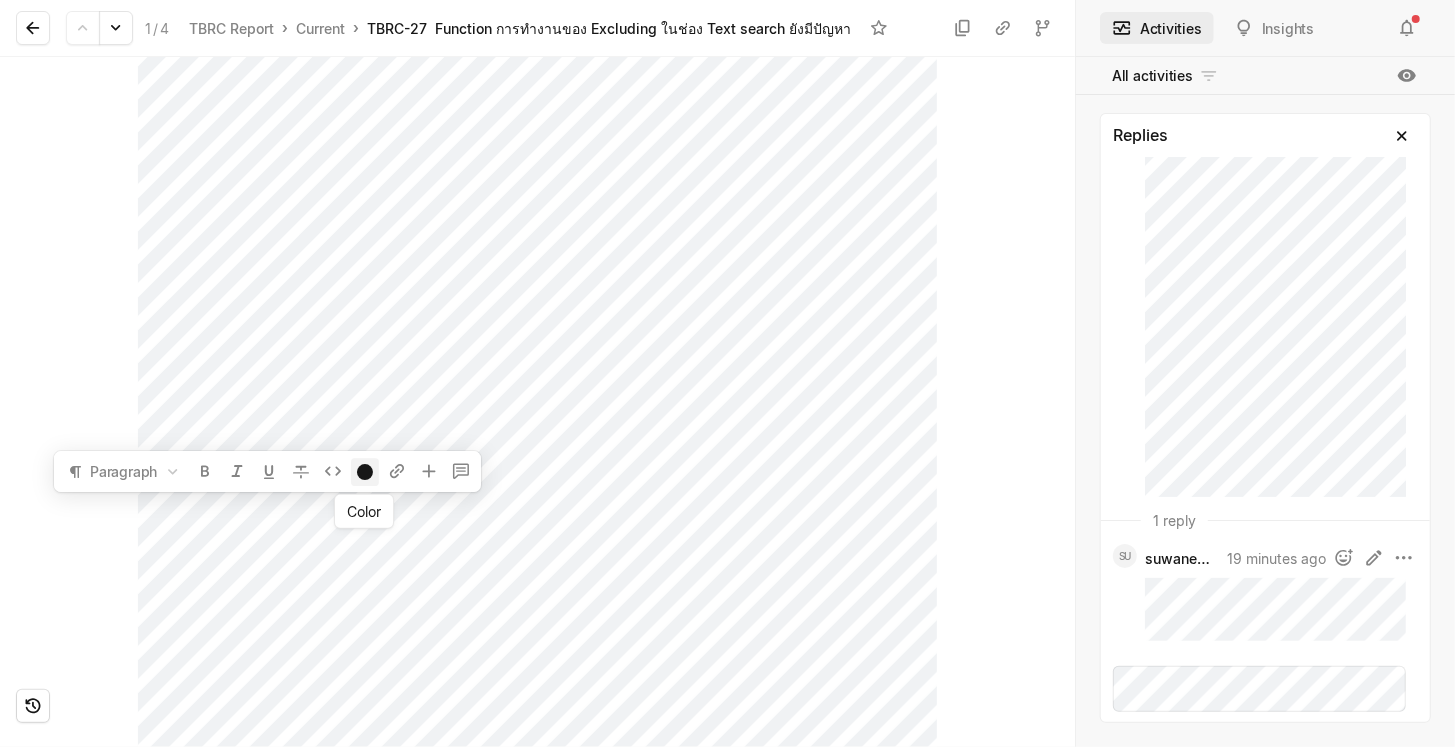 click at bounding box center (365, 472) 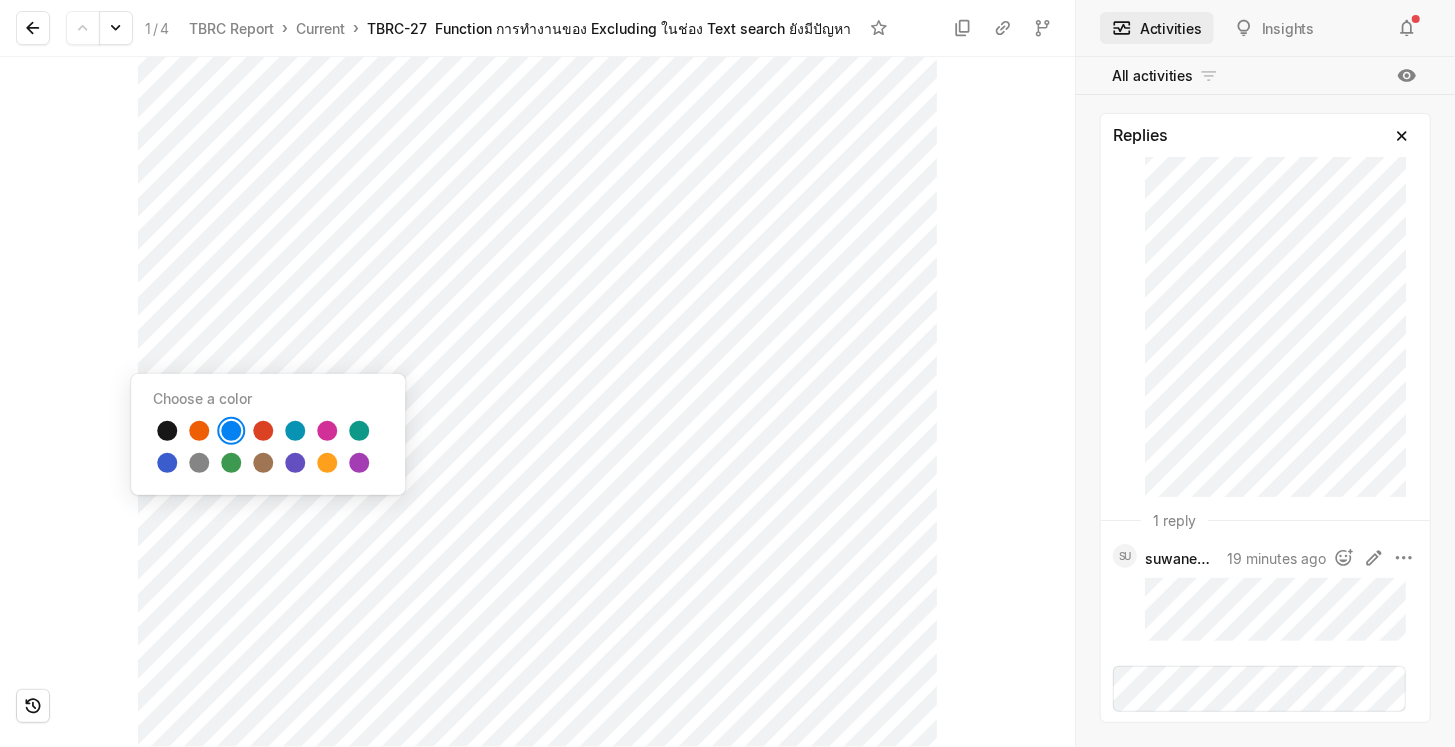 click at bounding box center (231, 431) 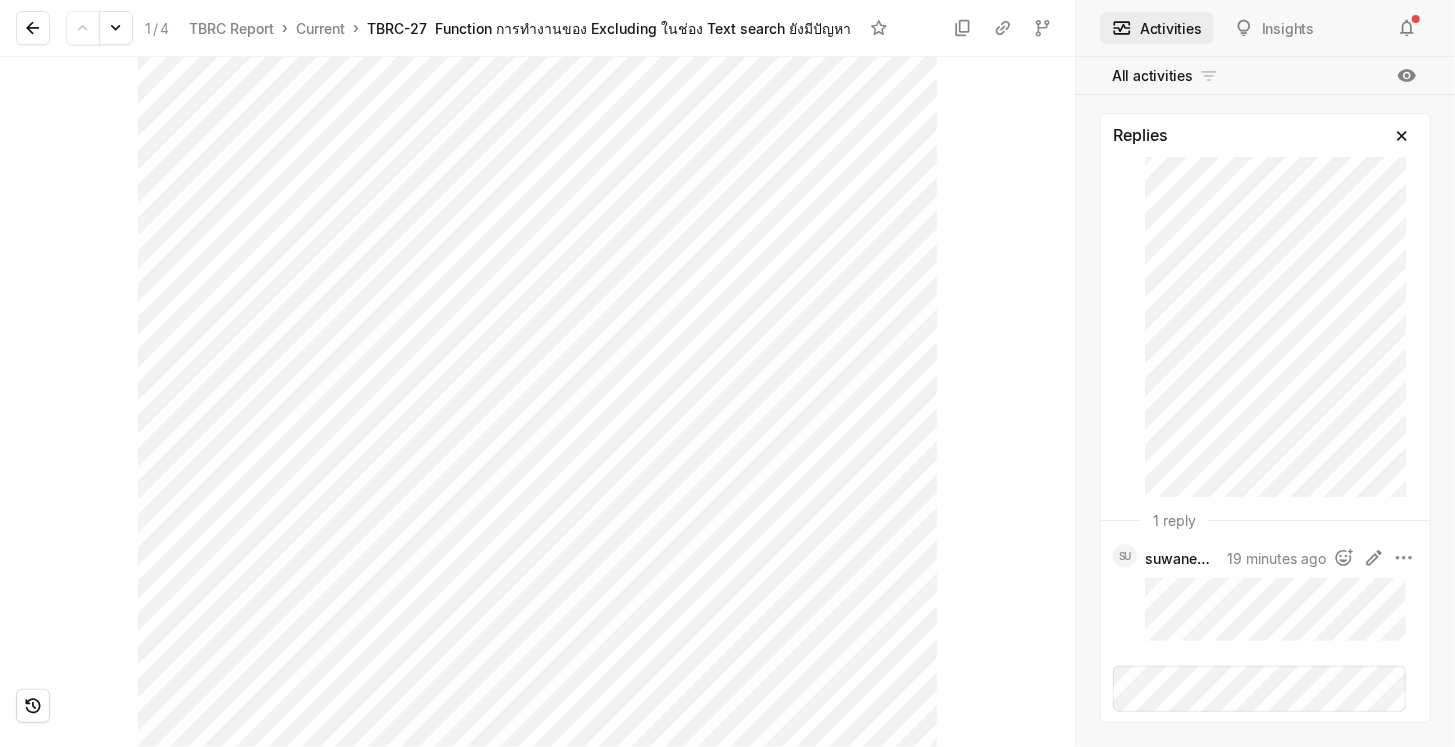 scroll, scrollTop: 476, scrollLeft: 0, axis: vertical 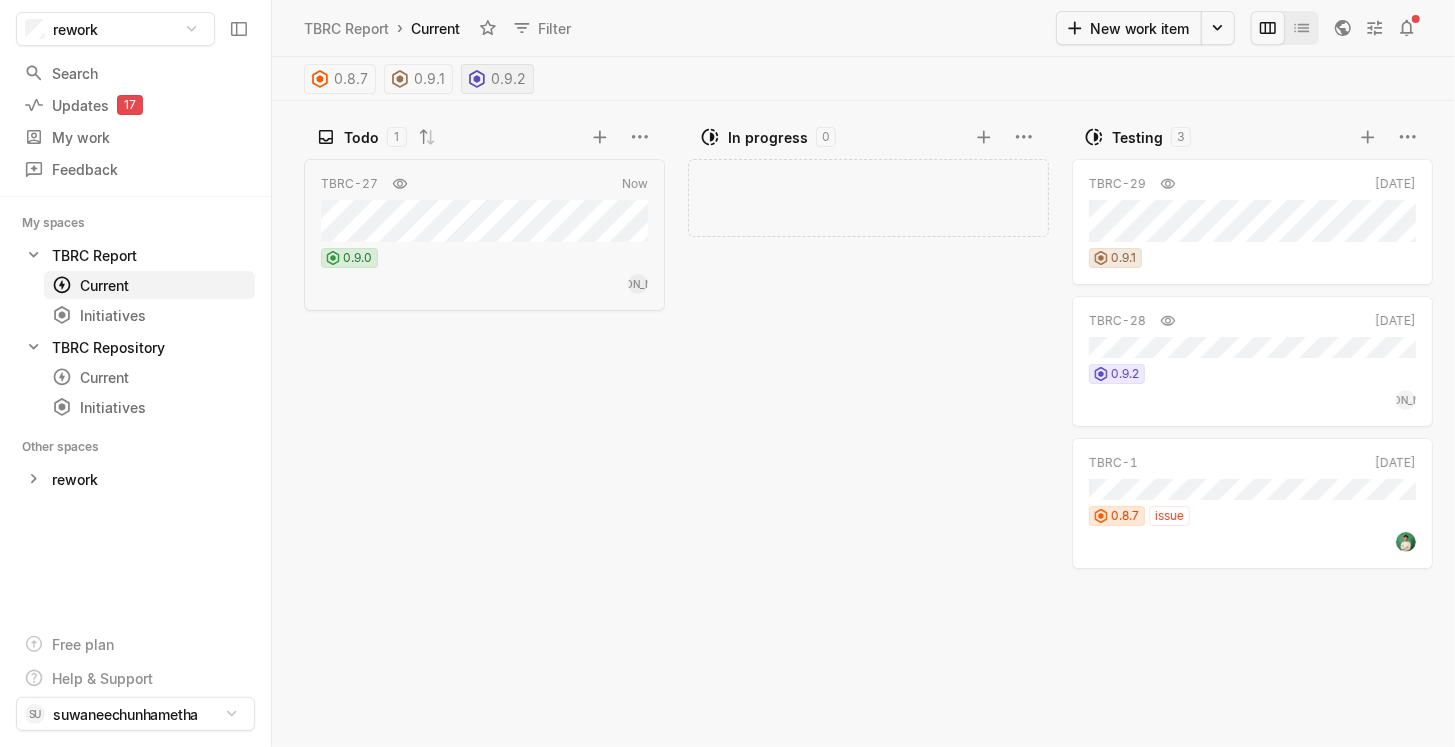 click on "0.9.2" at bounding box center [508, 79] 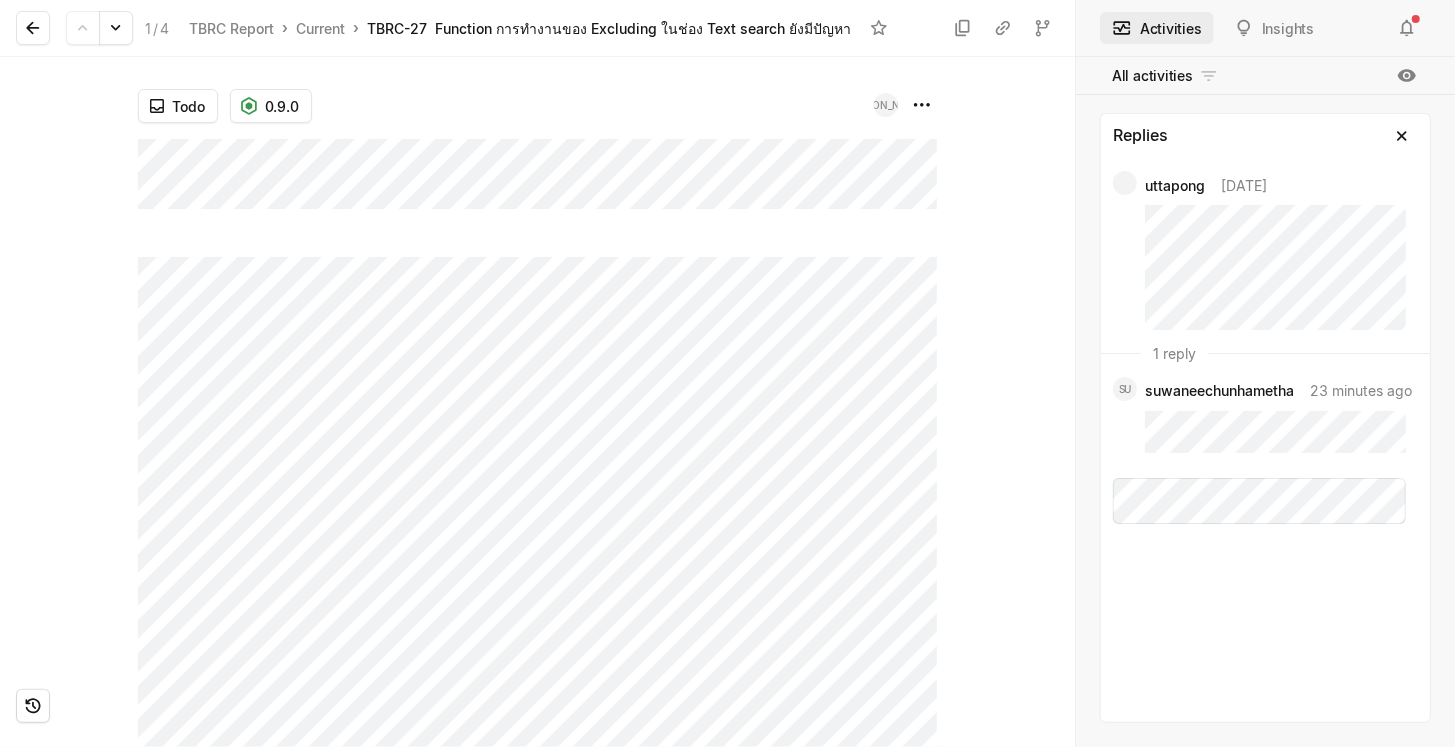 scroll, scrollTop: 476, scrollLeft: 0, axis: vertical 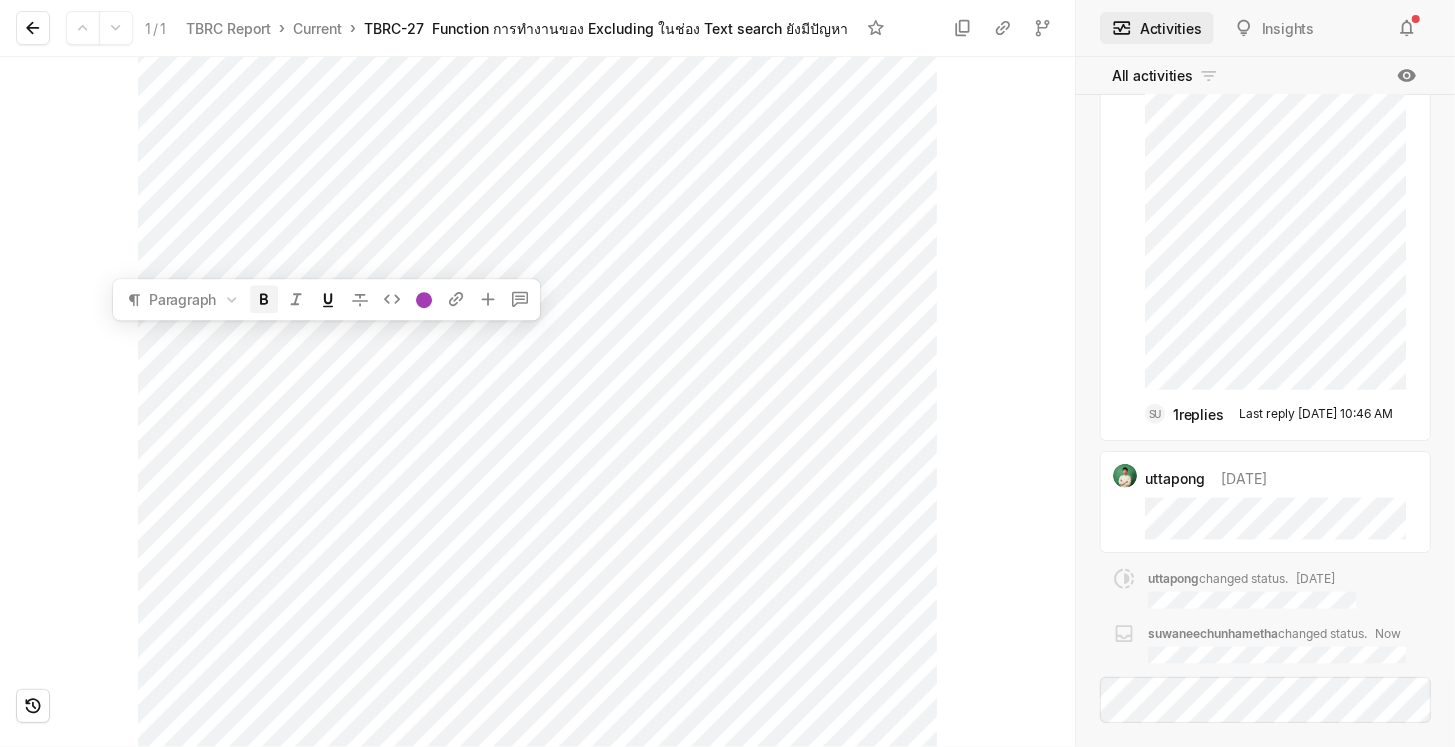 click 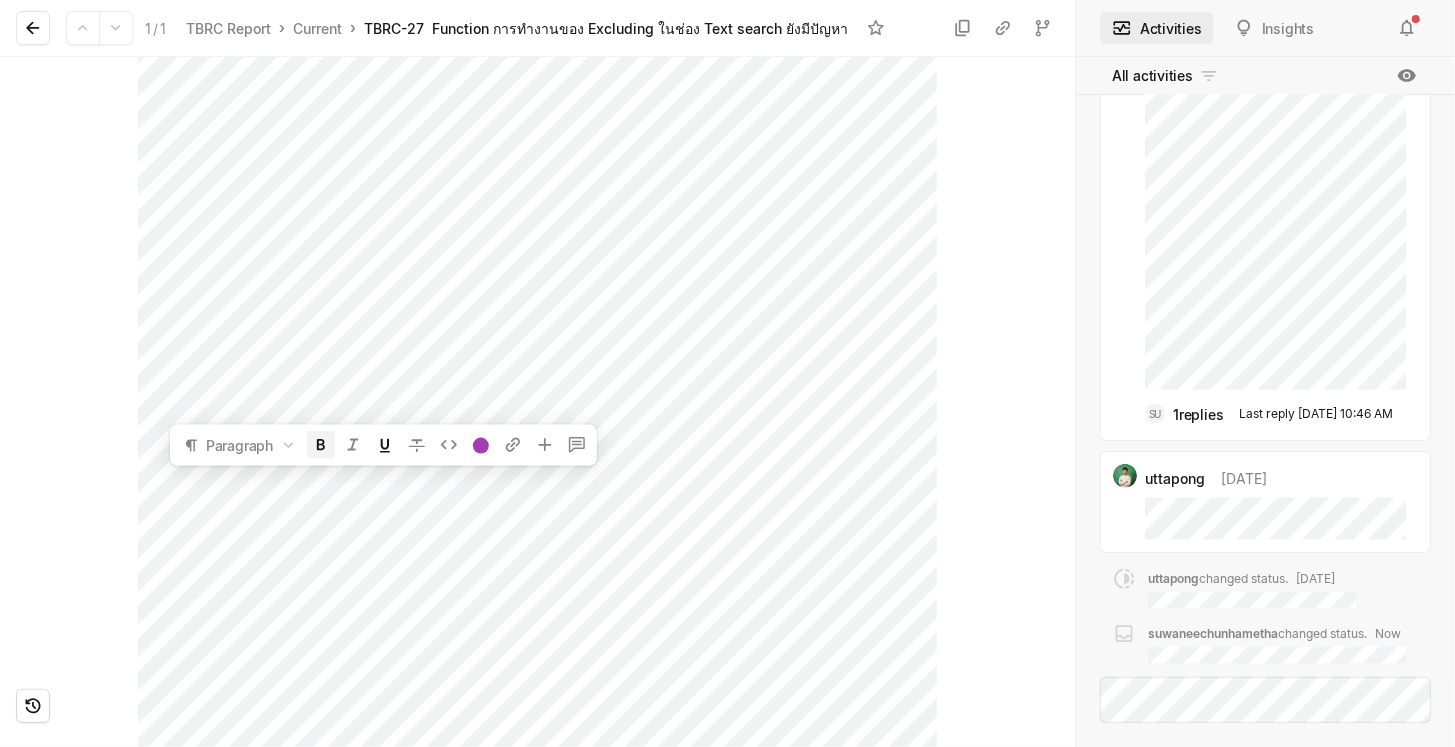 click 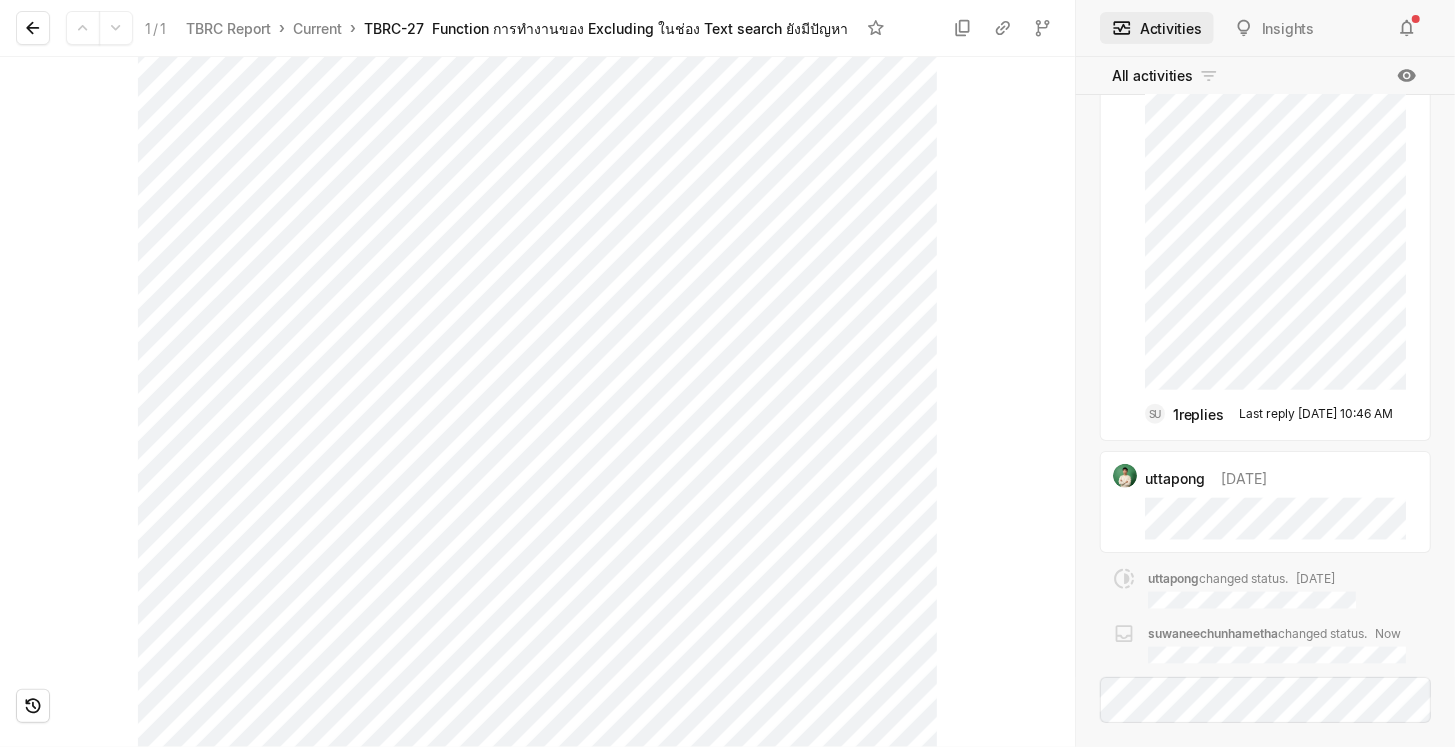 click on "Todo 0.9.0 JA" at bounding box center [537, 402] 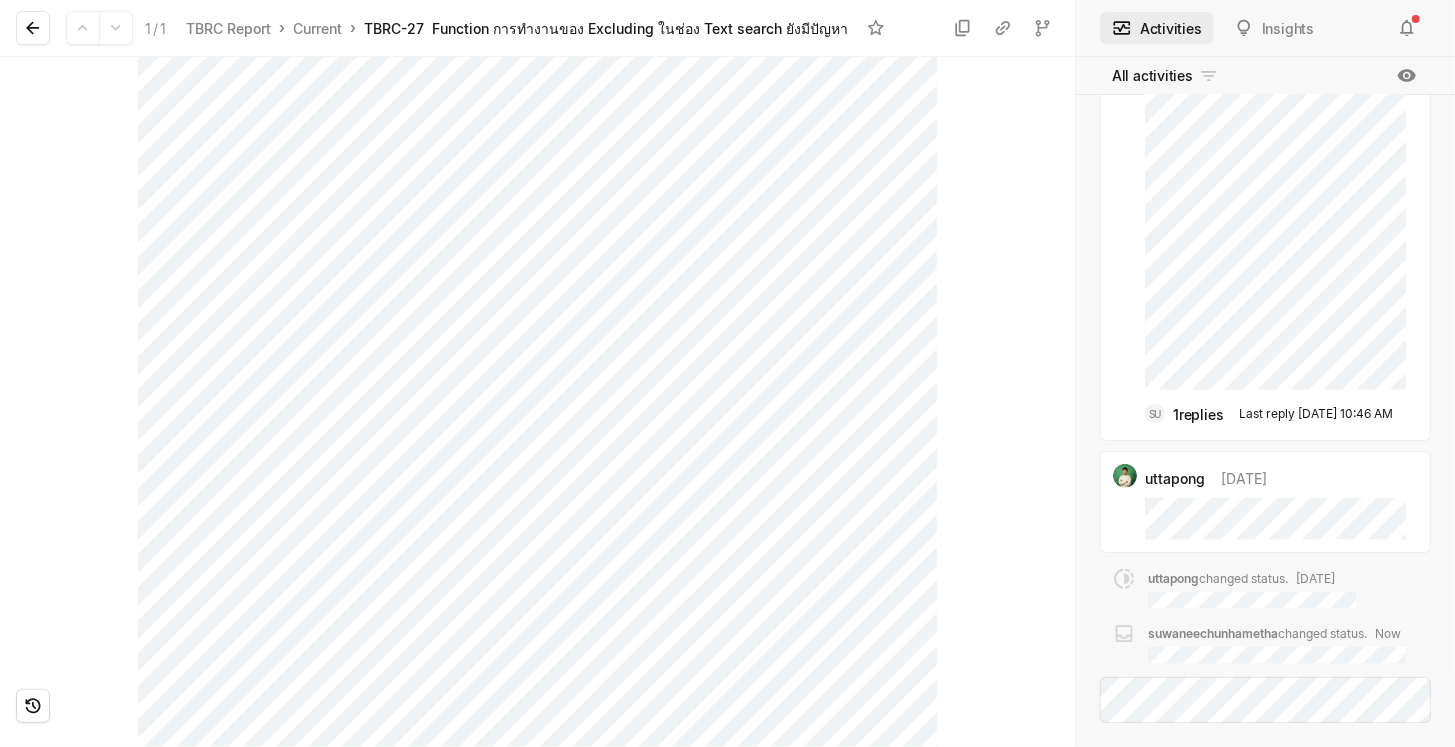 scroll, scrollTop: 726, scrollLeft: 0, axis: vertical 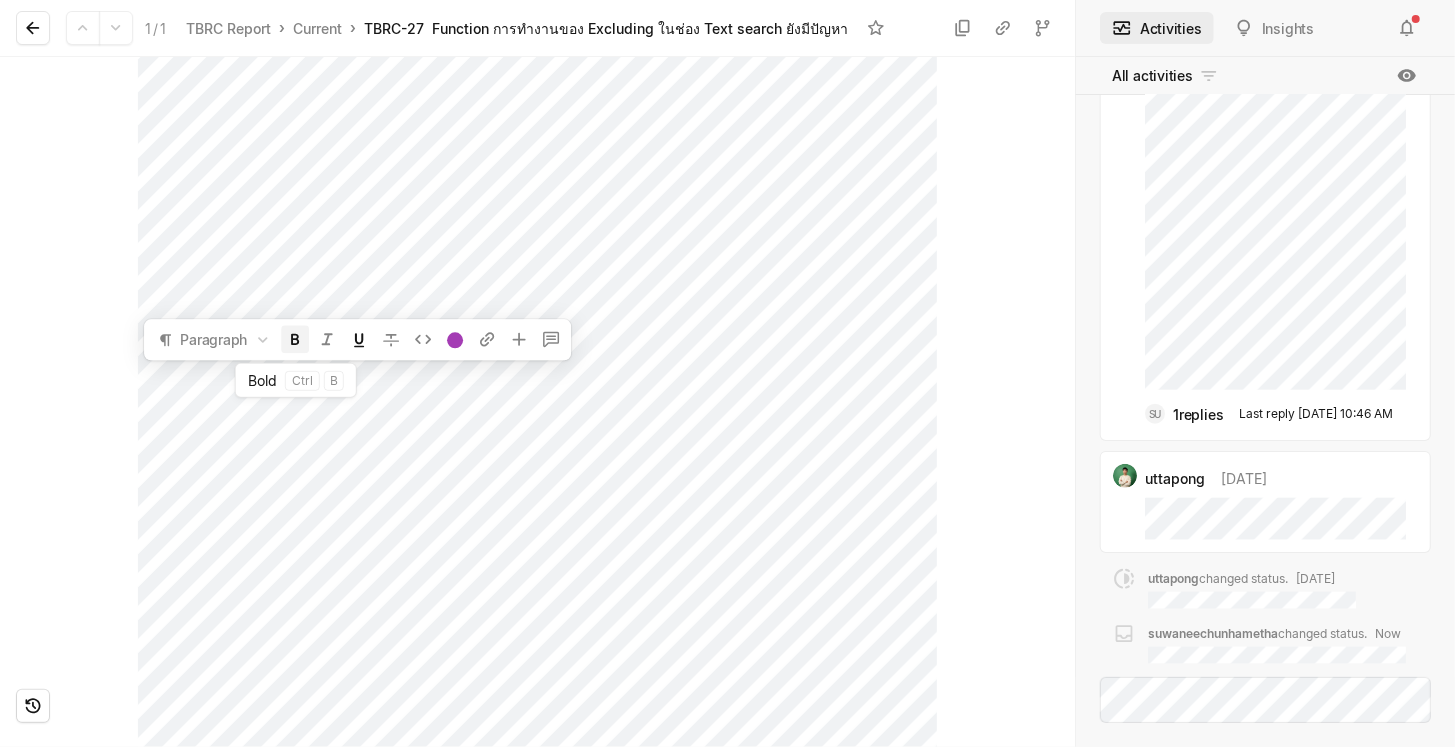 click 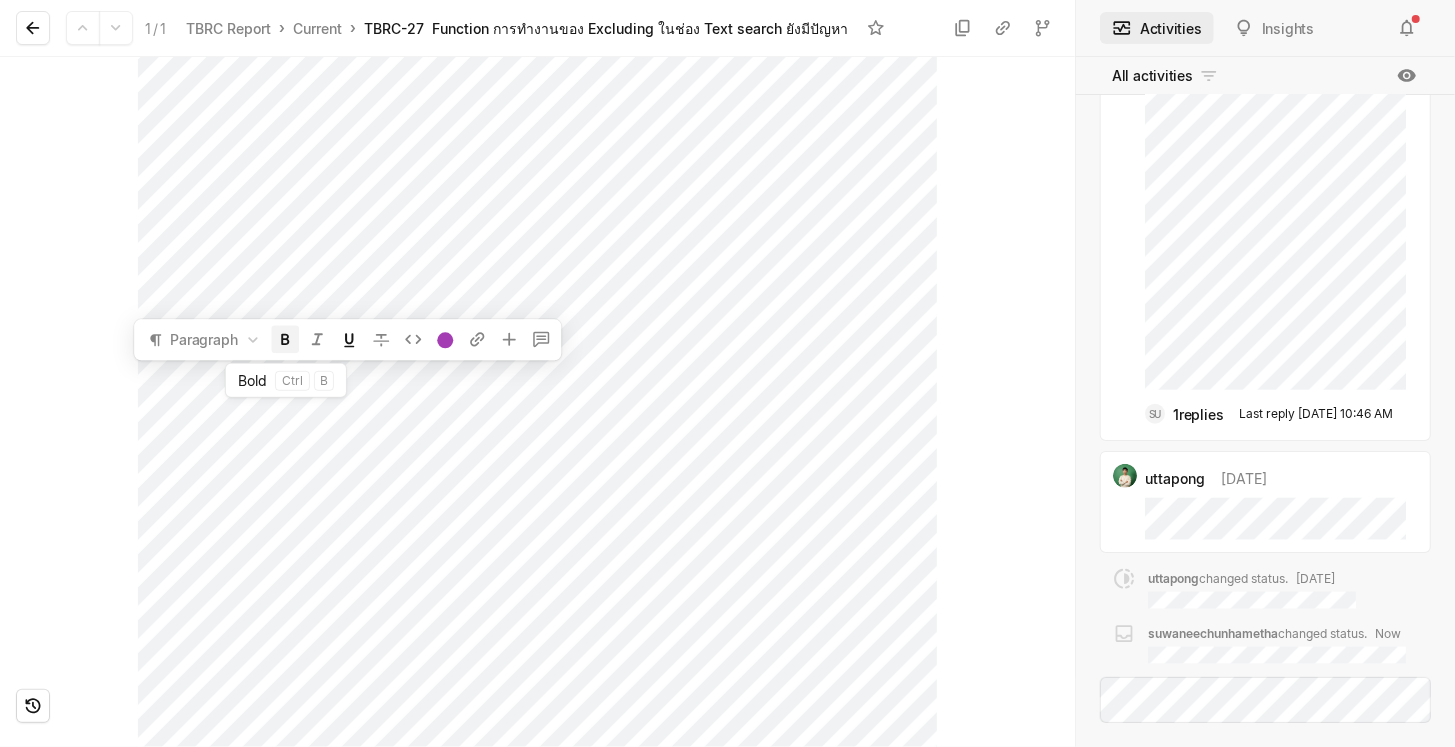 click at bounding box center [285, 339] 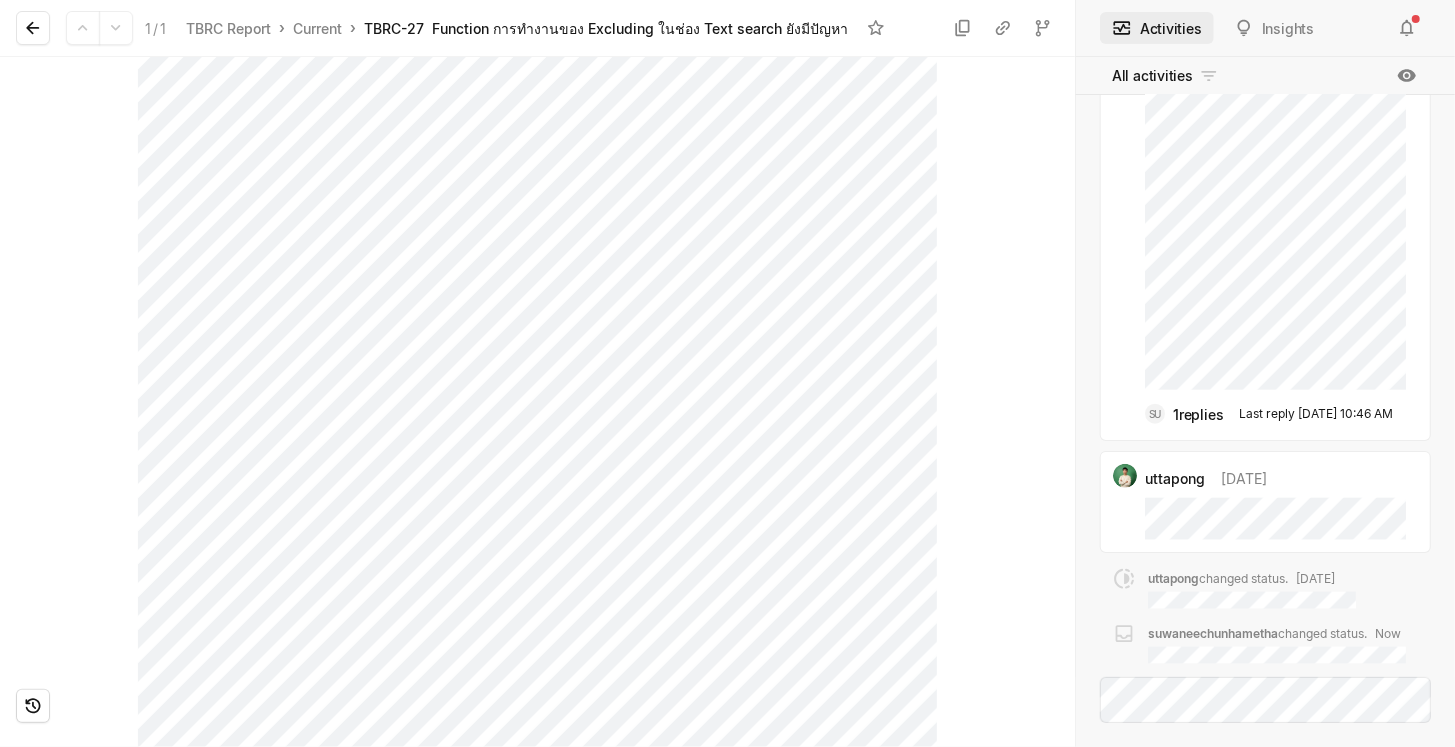 scroll, scrollTop: 851, scrollLeft: 0, axis: vertical 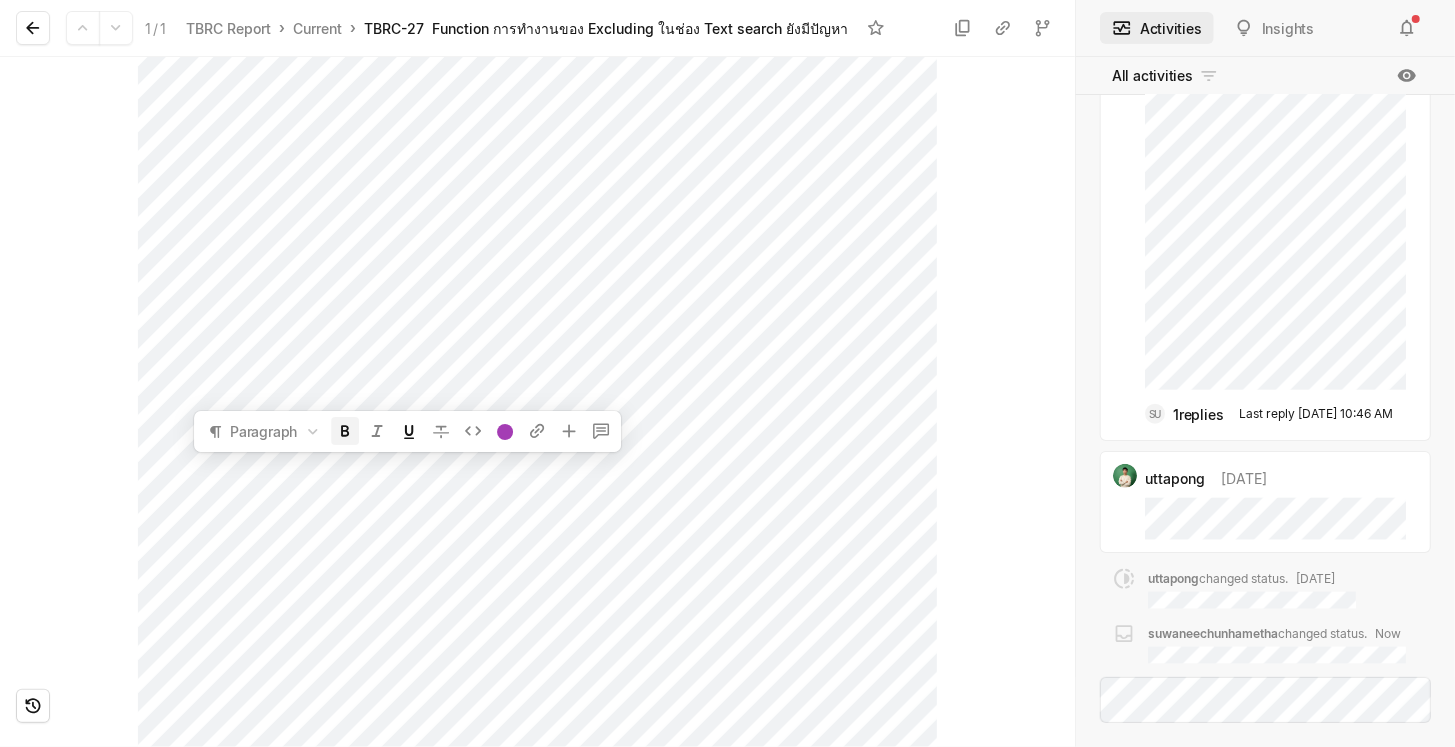 click 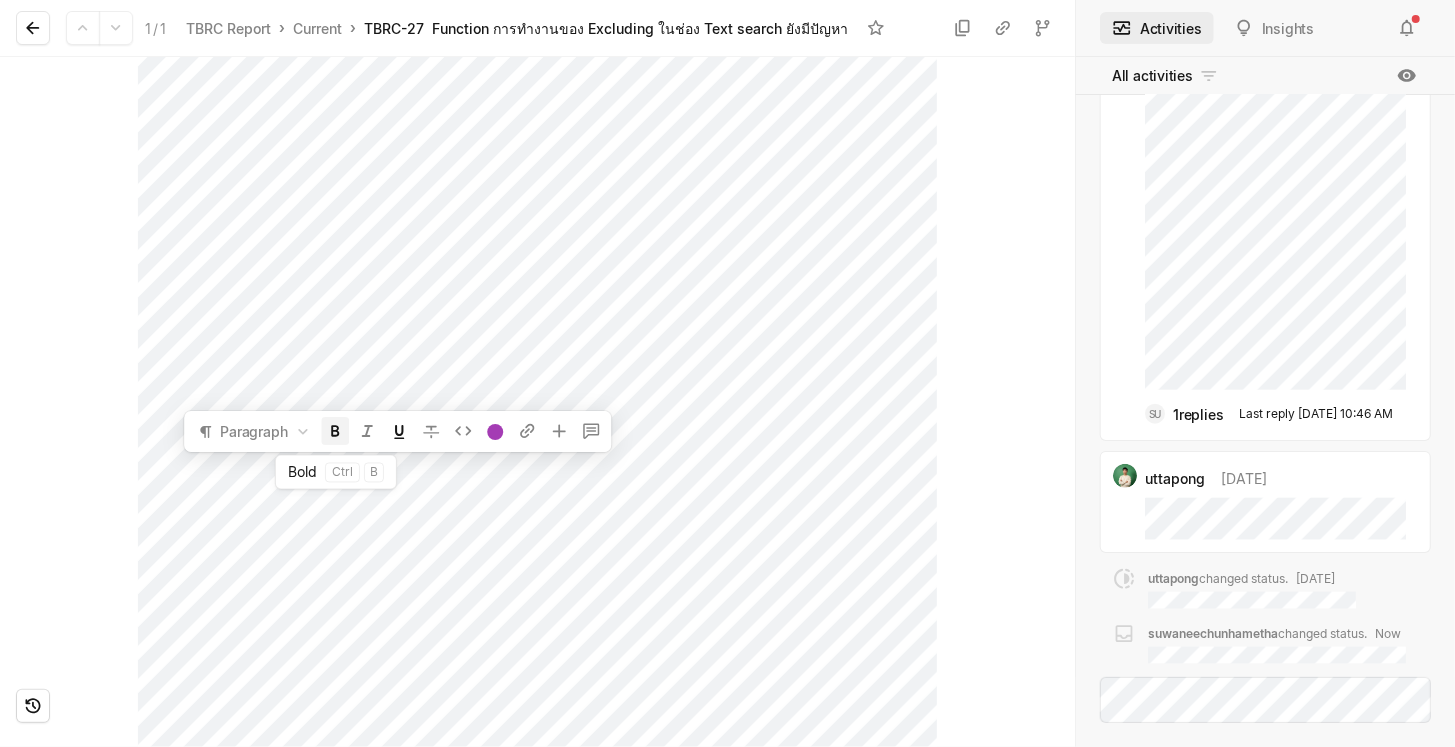 click at bounding box center [335, 431] 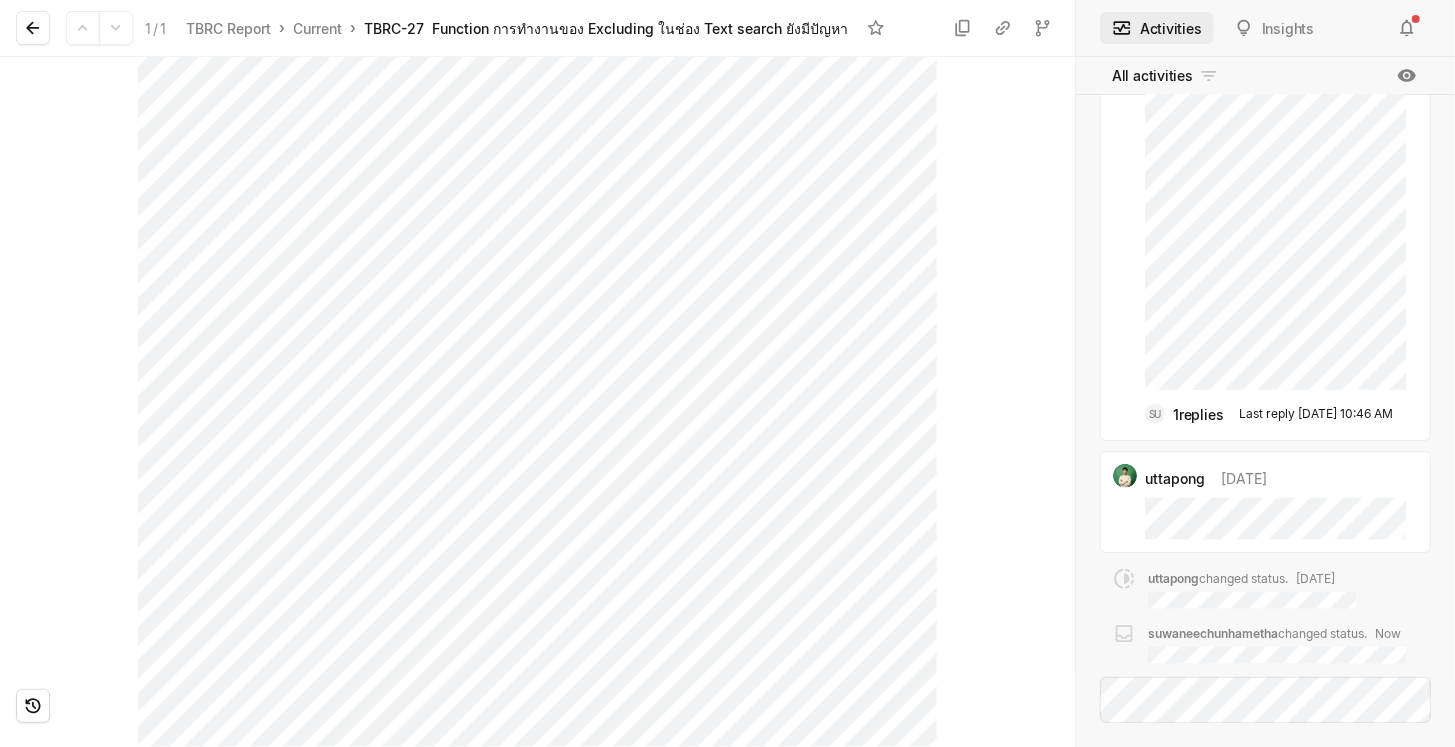 scroll, scrollTop: 891, scrollLeft: 0, axis: vertical 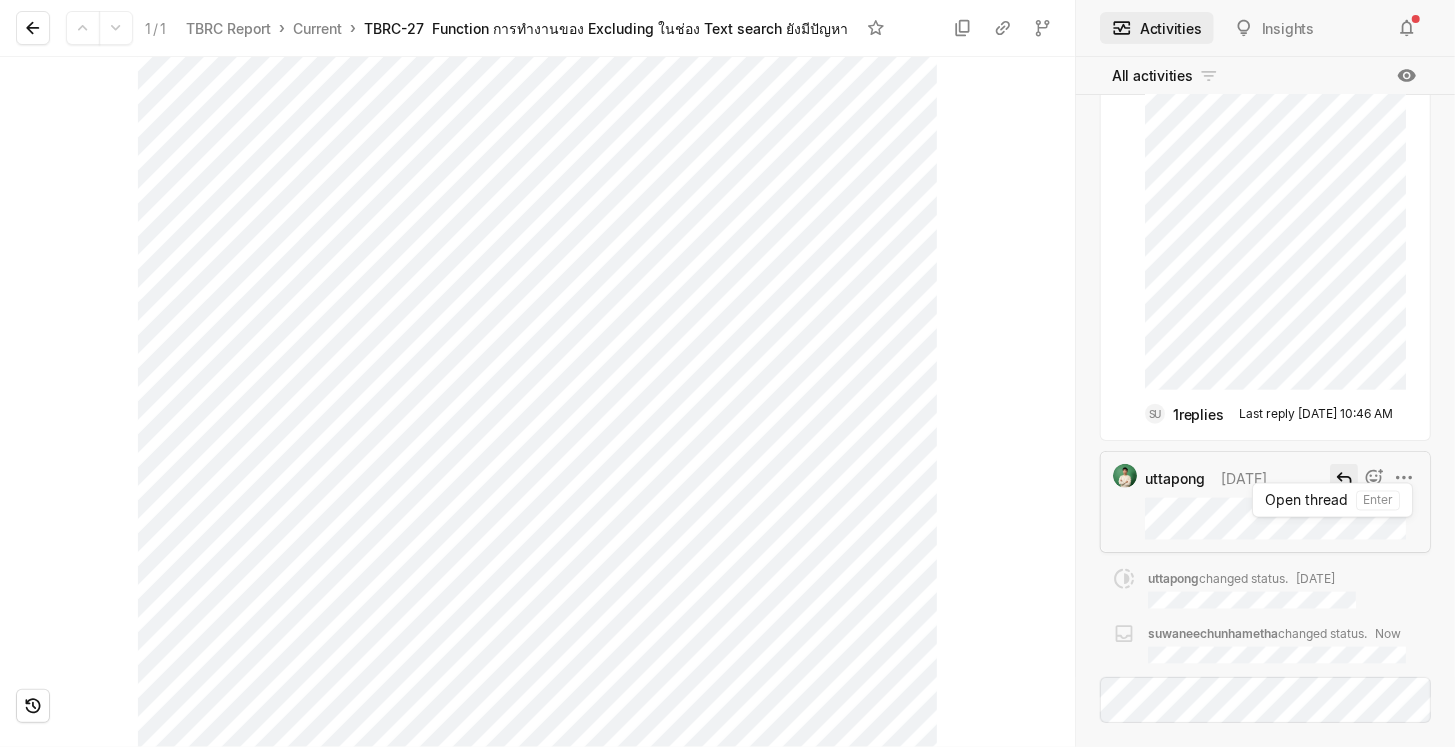click 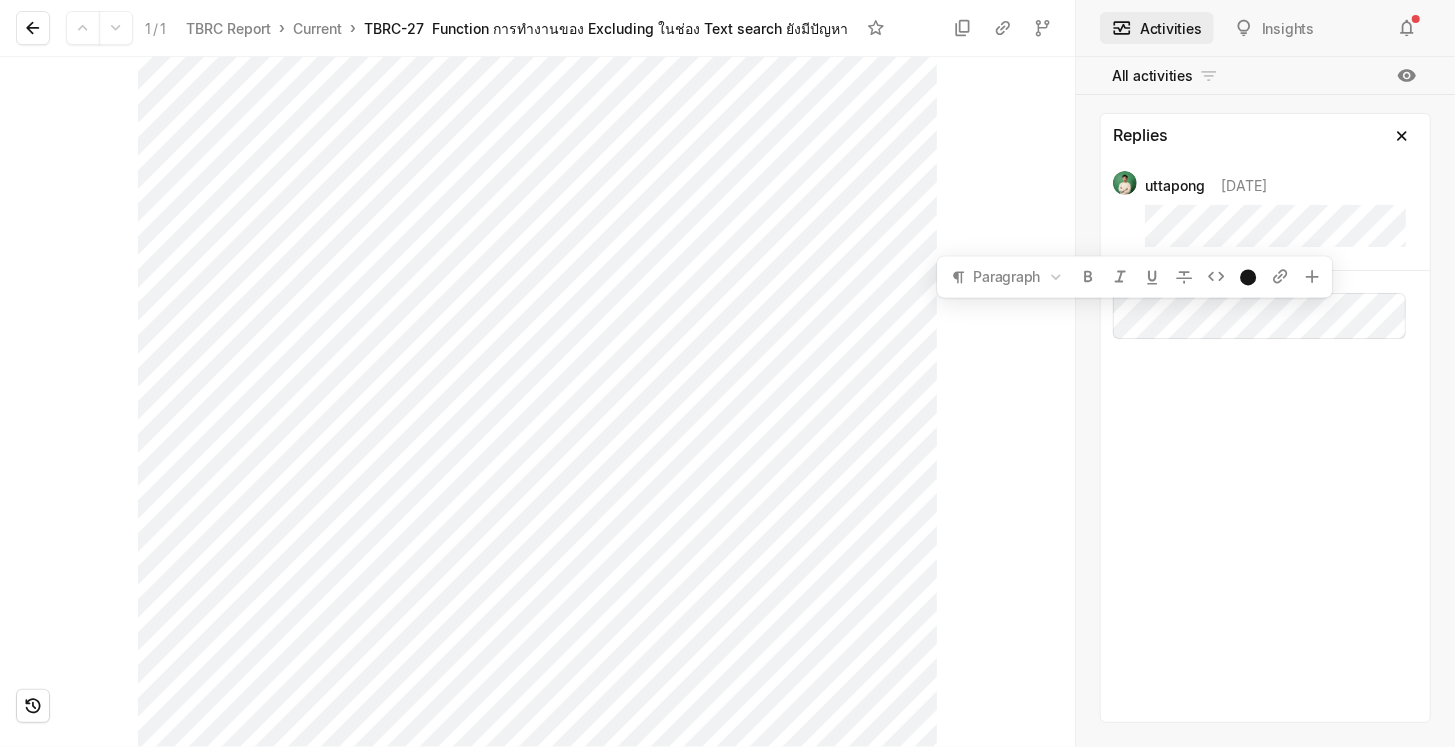 click on "All activities Replies uttapong 1 day ago 0   replies" at bounding box center (1265, 402) 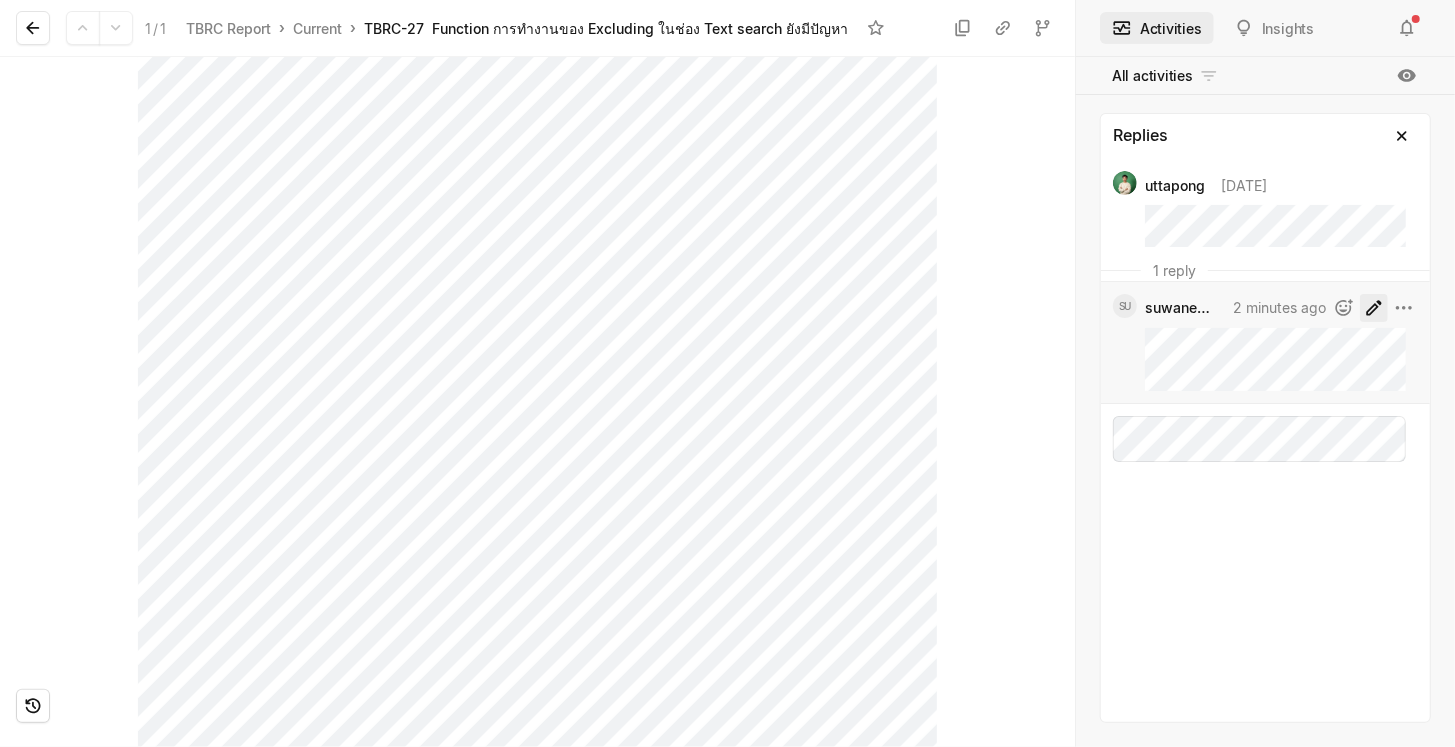 click 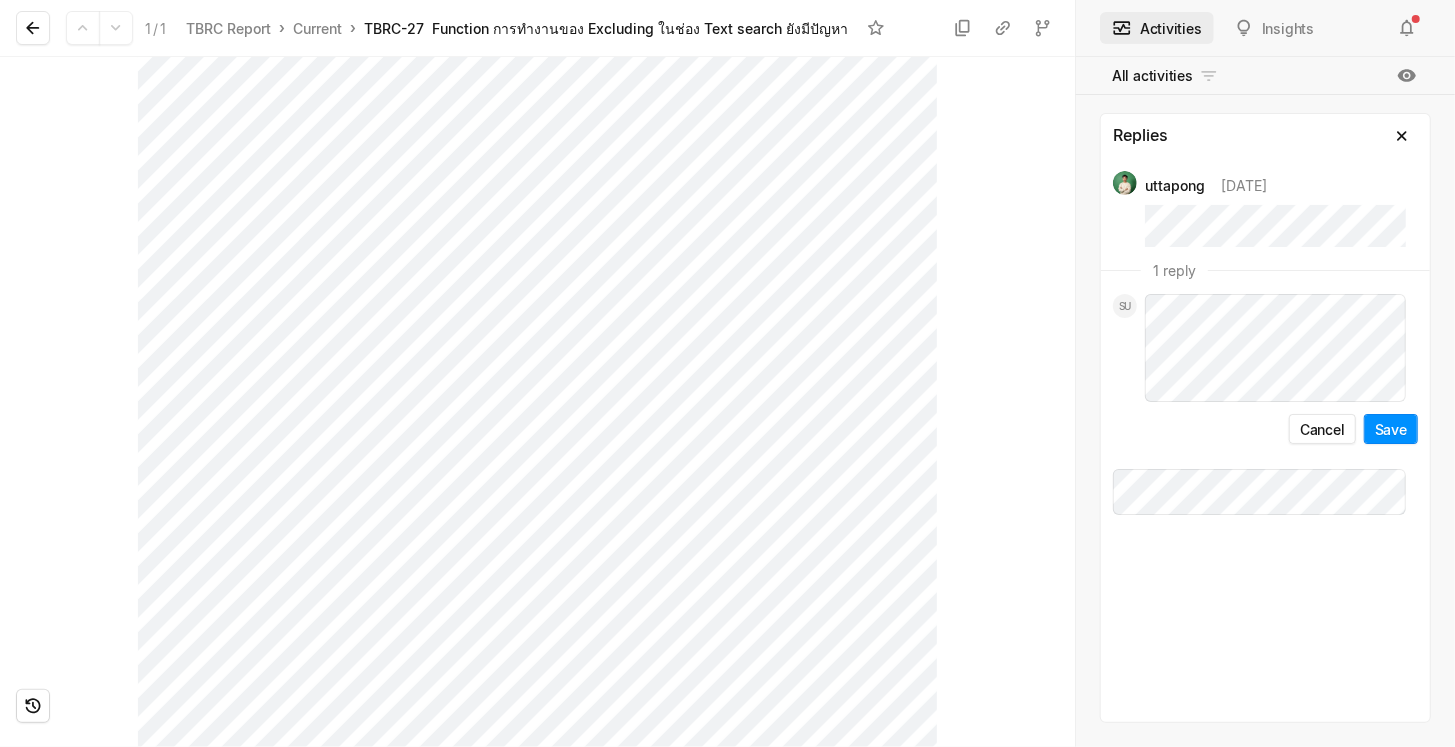 click on "Todo 0.9.0 JA" at bounding box center (537, 402) 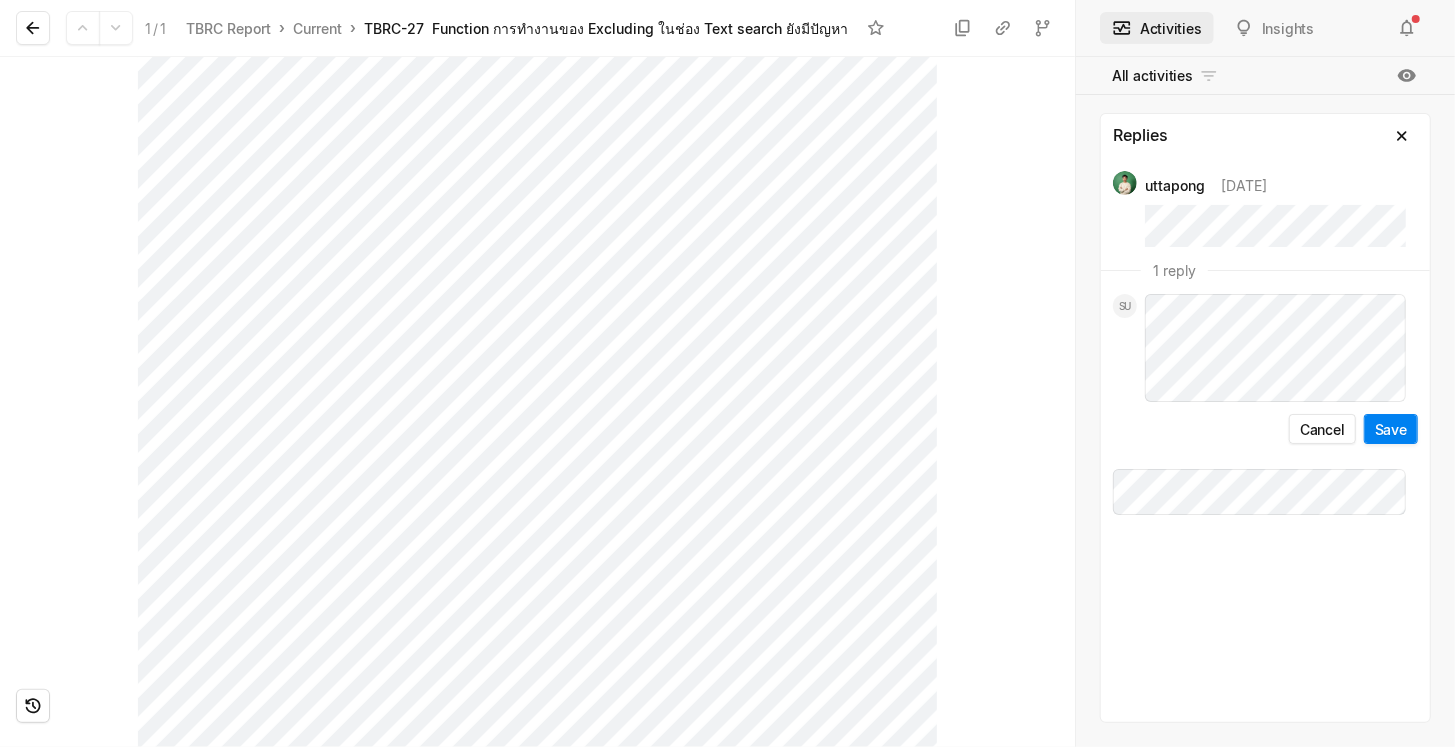 click on "Save" at bounding box center [1391, 429] 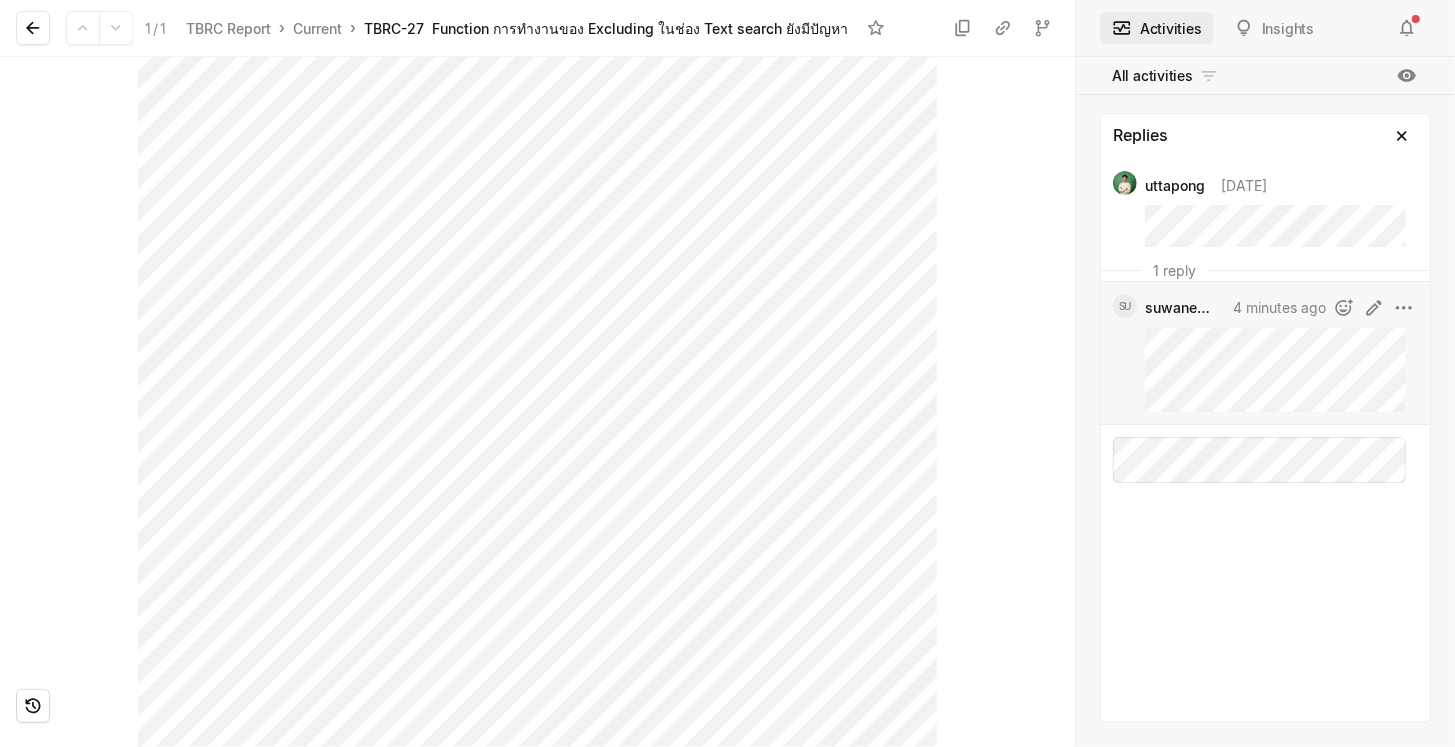 scroll, scrollTop: 641, scrollLeft: 0, axis: vertical 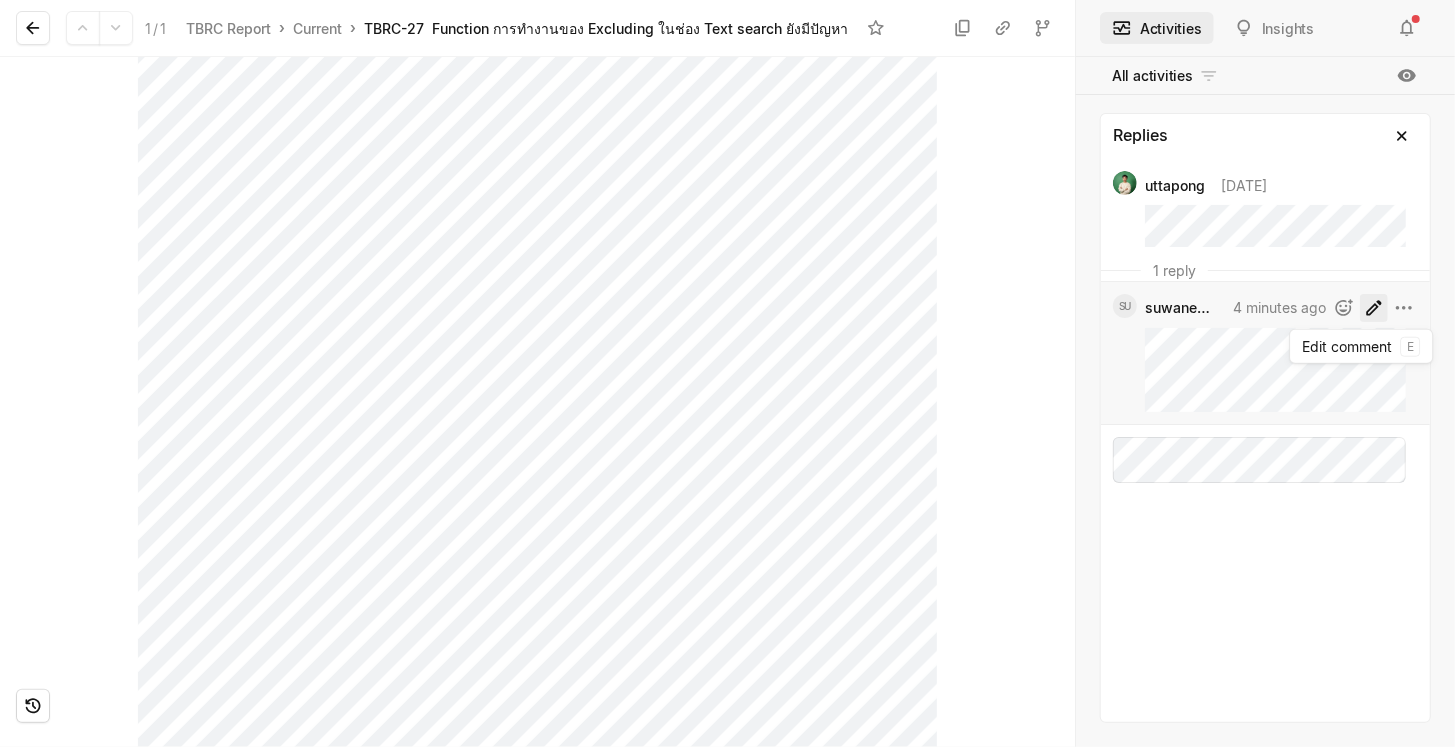 click 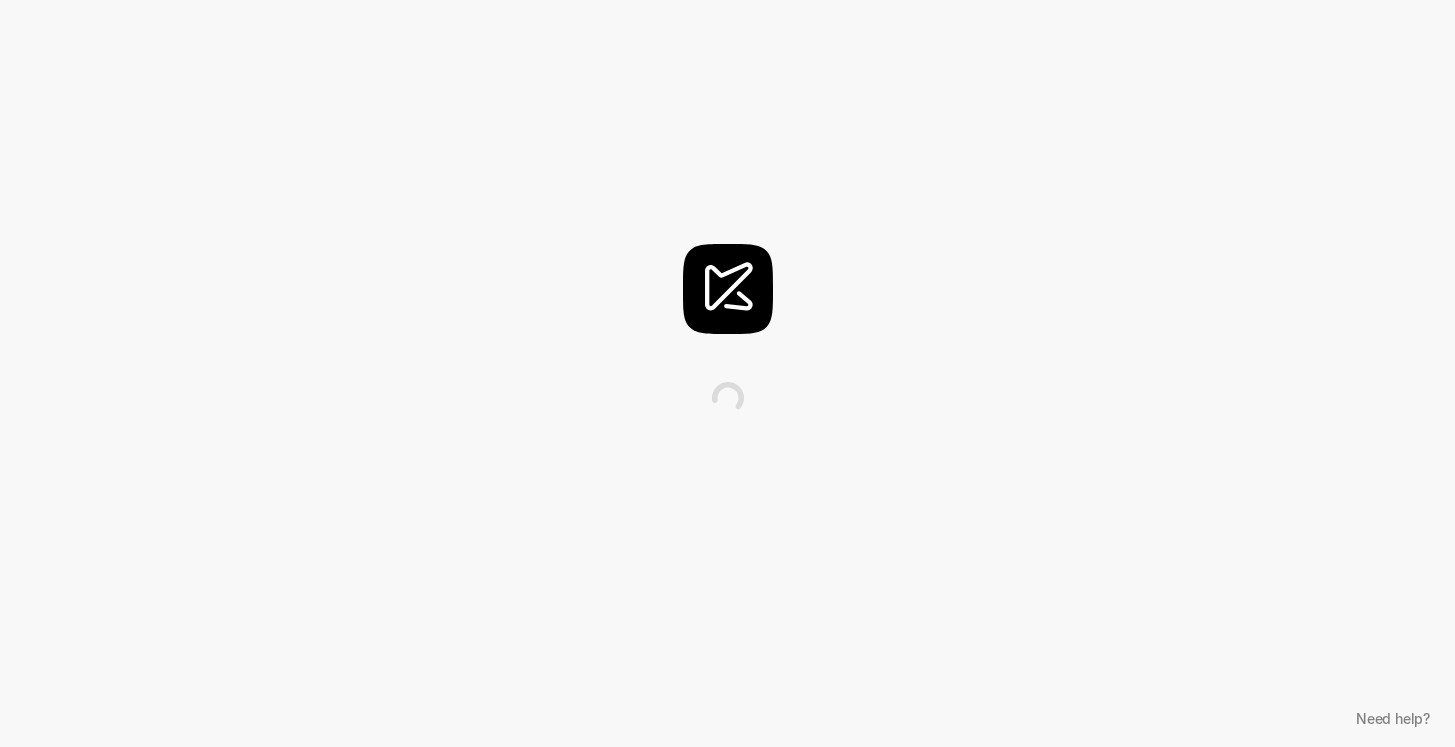 scroll, scrollTop: 0, scrollLeft: 0, axis: both 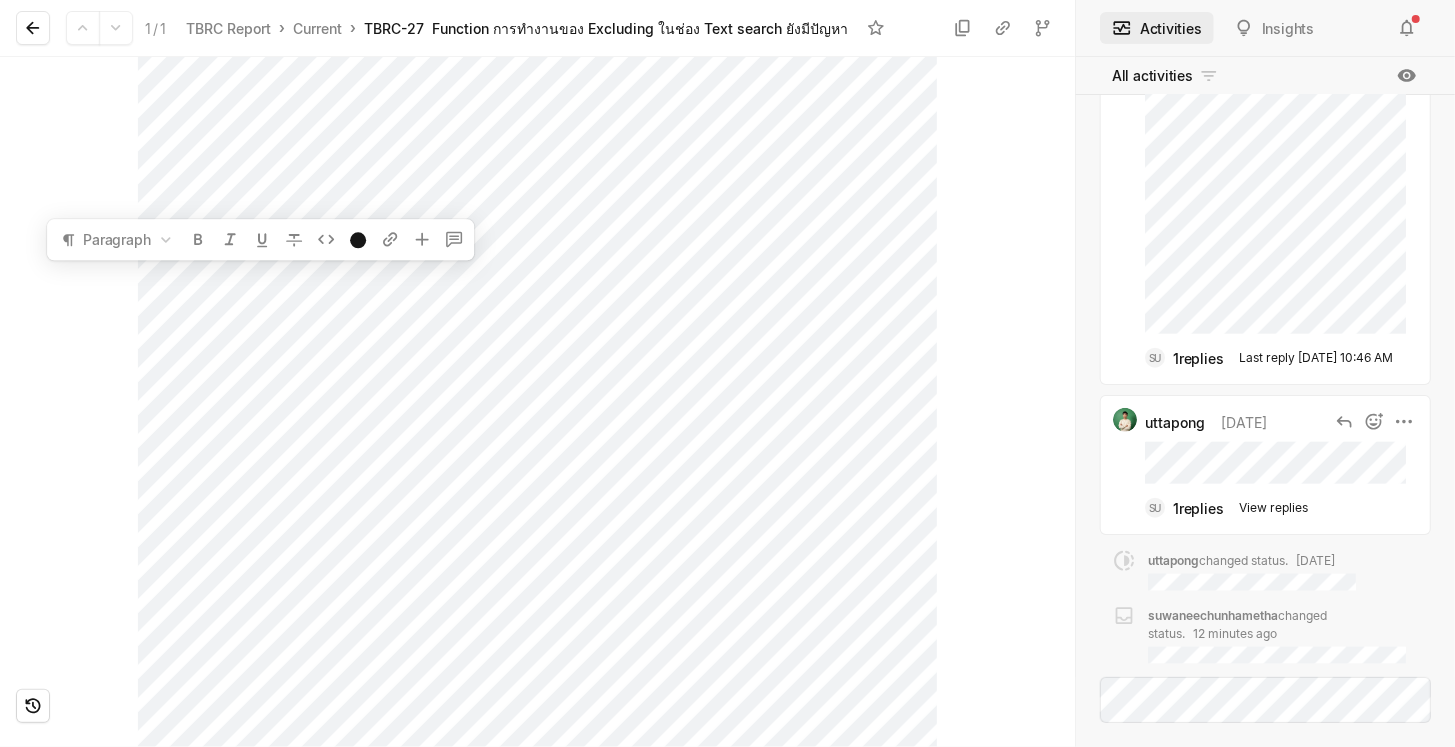 click on "1  replies" at bounding box center (1198, 508) 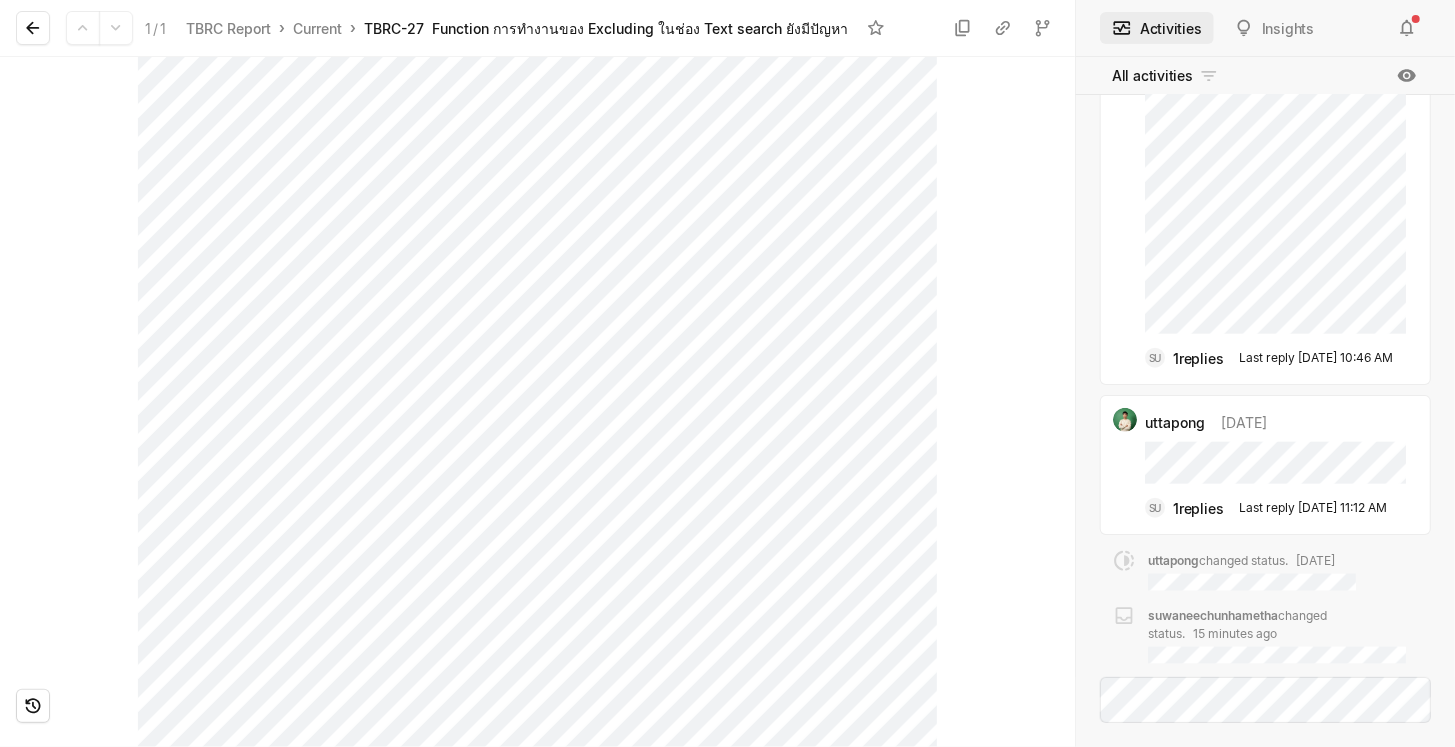 scroll, scrollTop: 726, scrollLeft: 0, axis: vertical 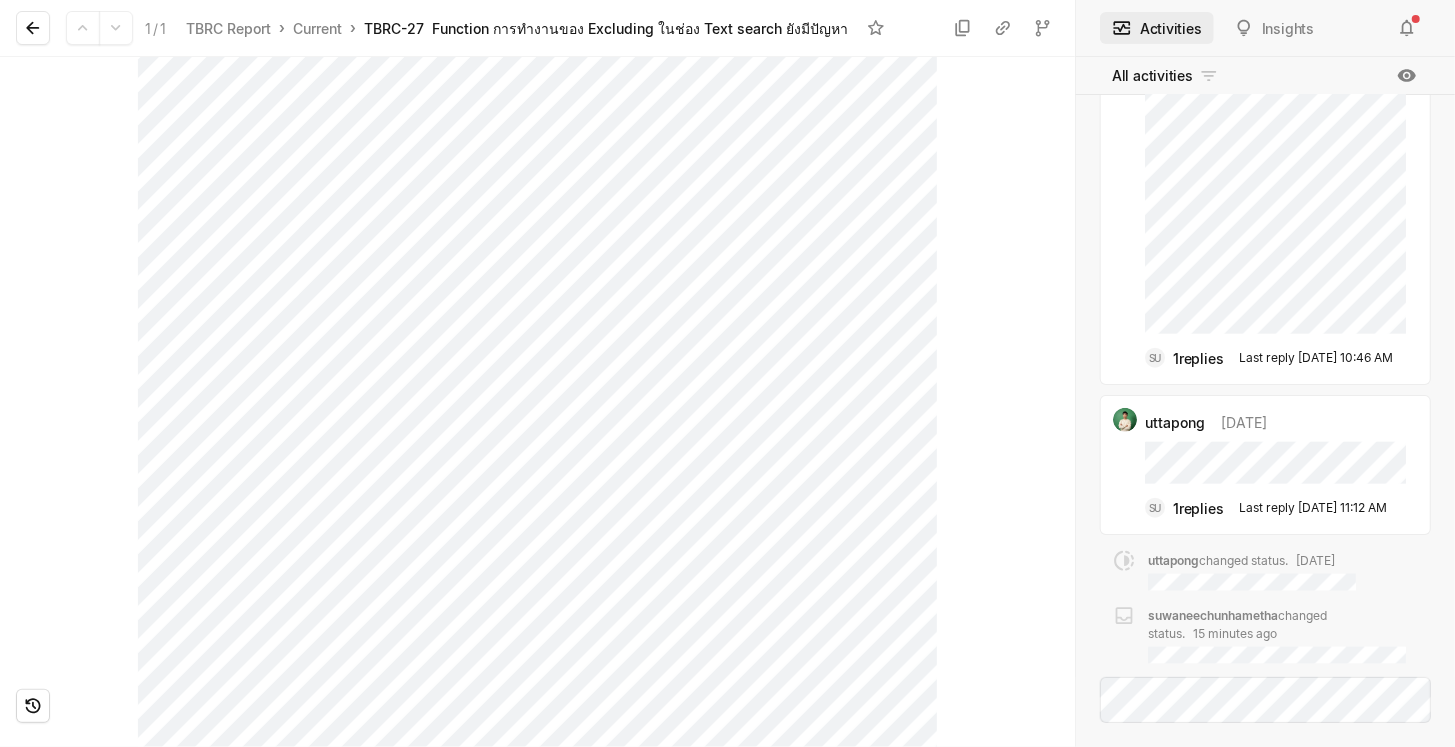 click on "Todo 0.9.0 JA" at bounding box center (537, 402) 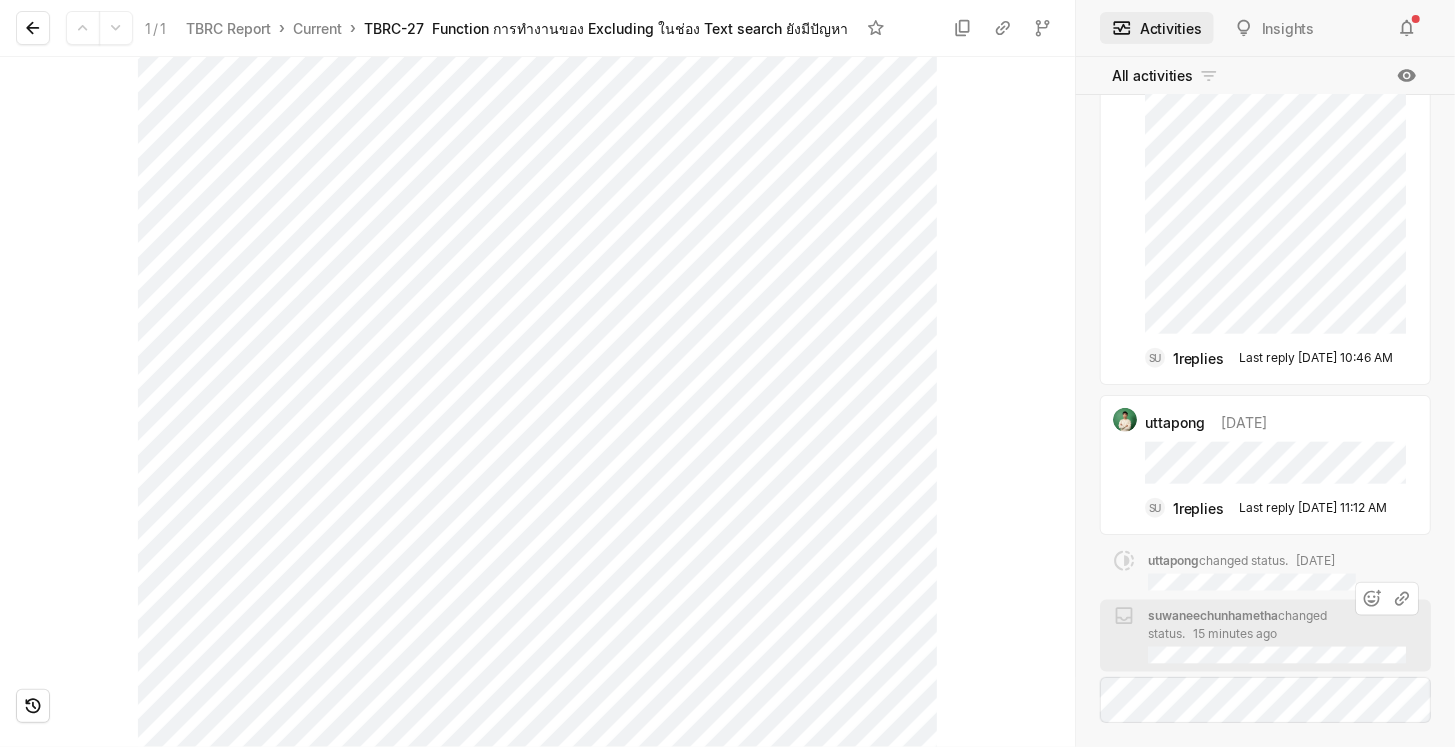 click on "suwaneechunhametha  changed   status . 15 minutes ago" at bounding box center [1283, 635] 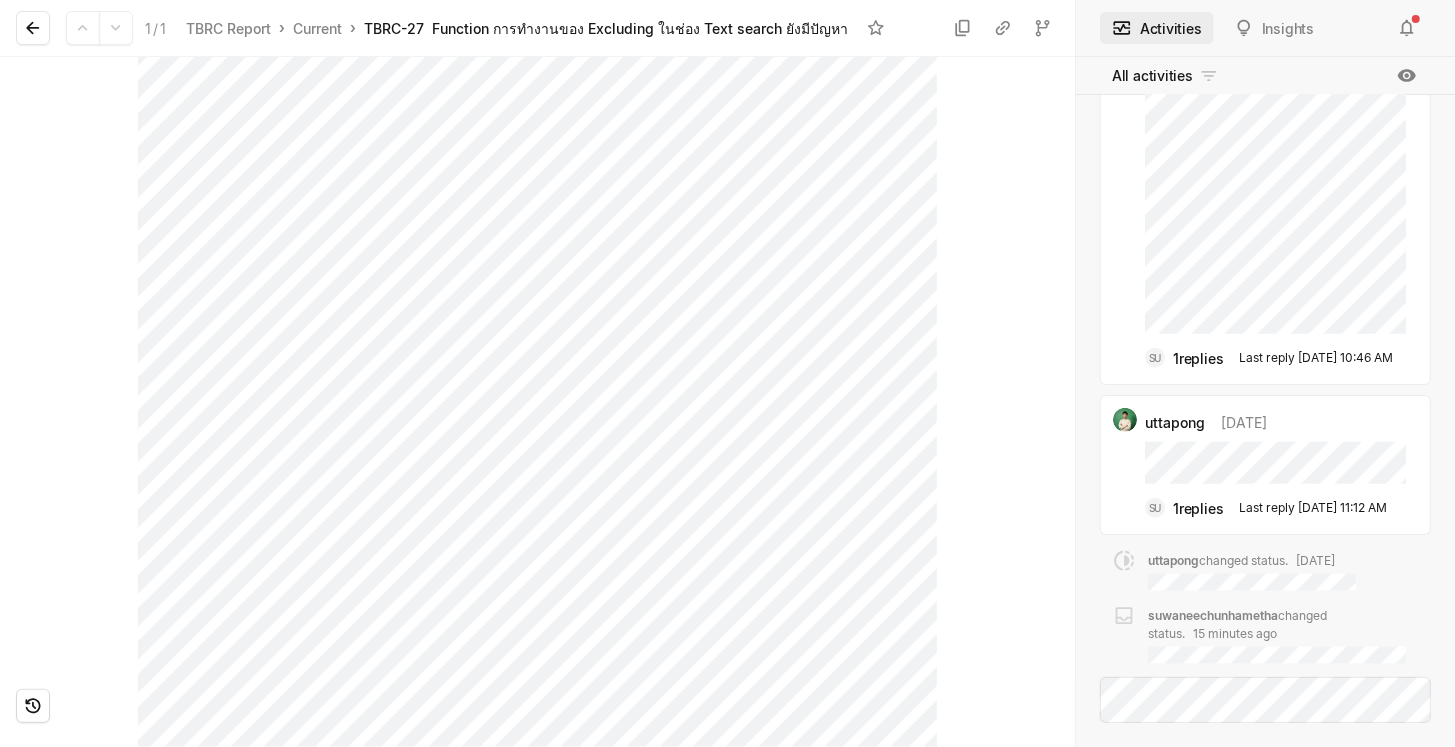scroll, scrollTop: 499, scrollLeft: 0, axis: vertical 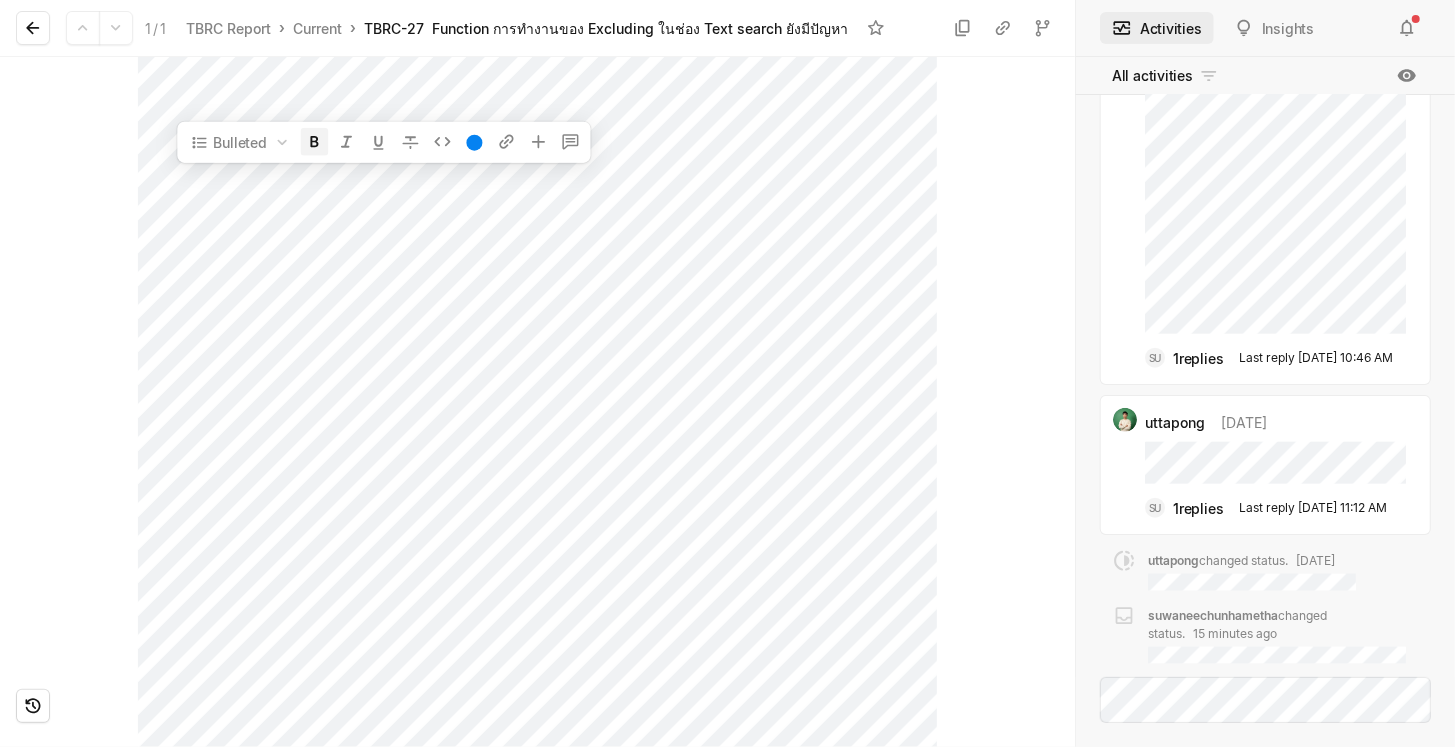 click 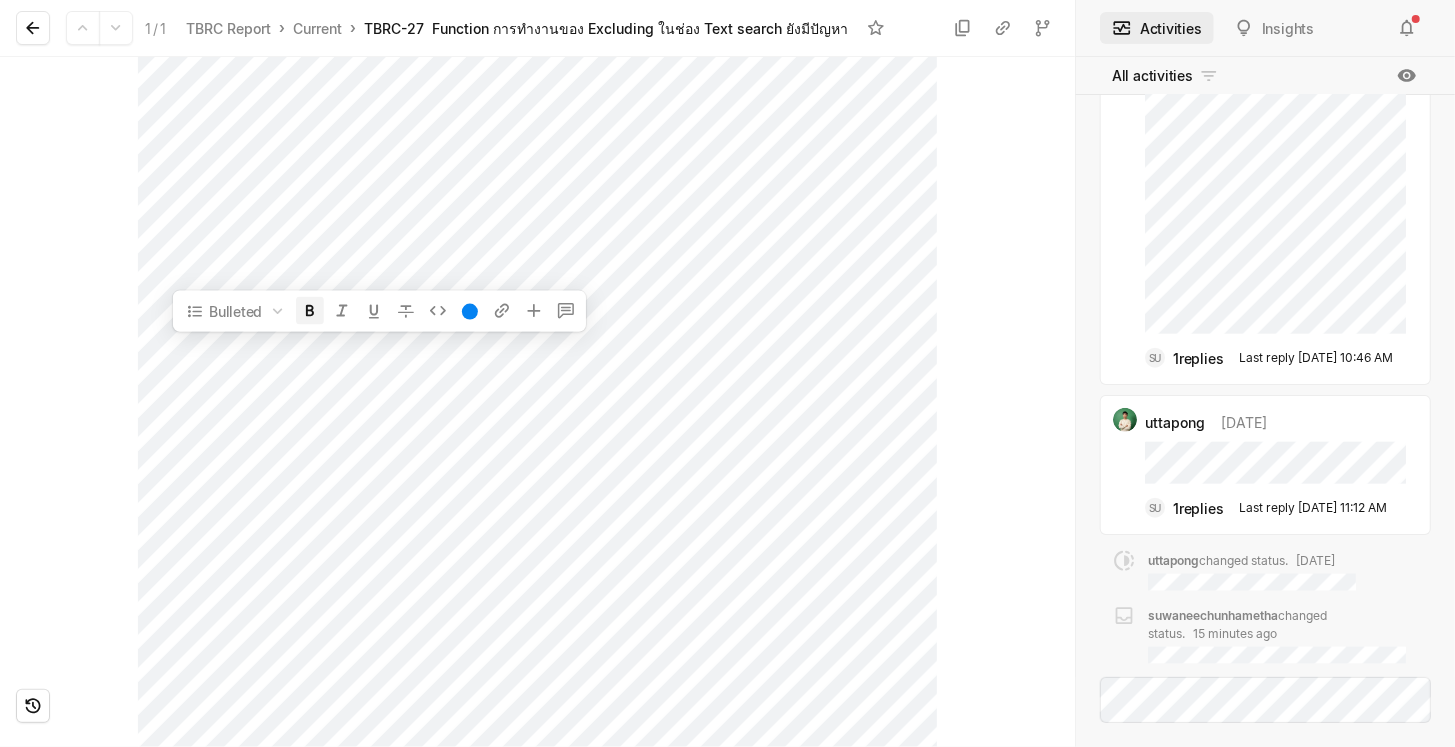 click 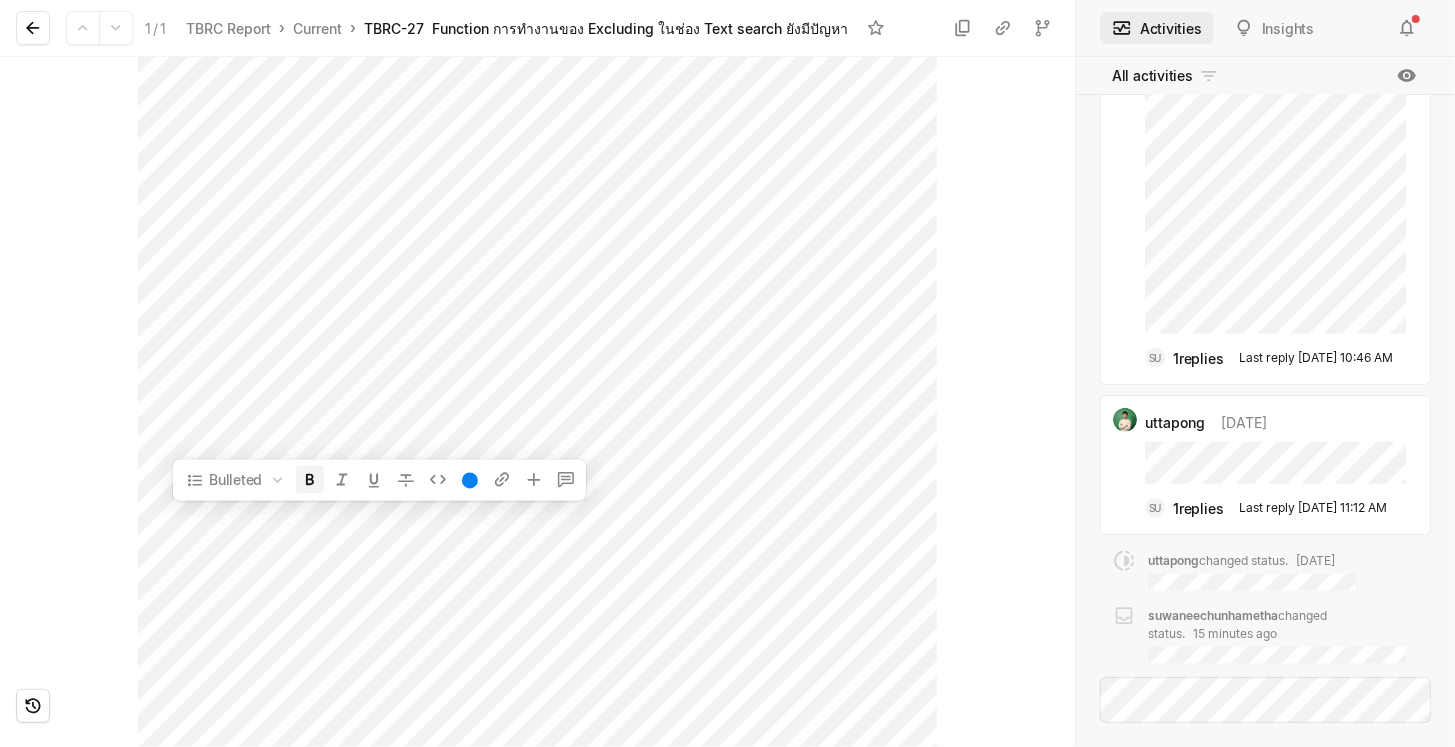 click 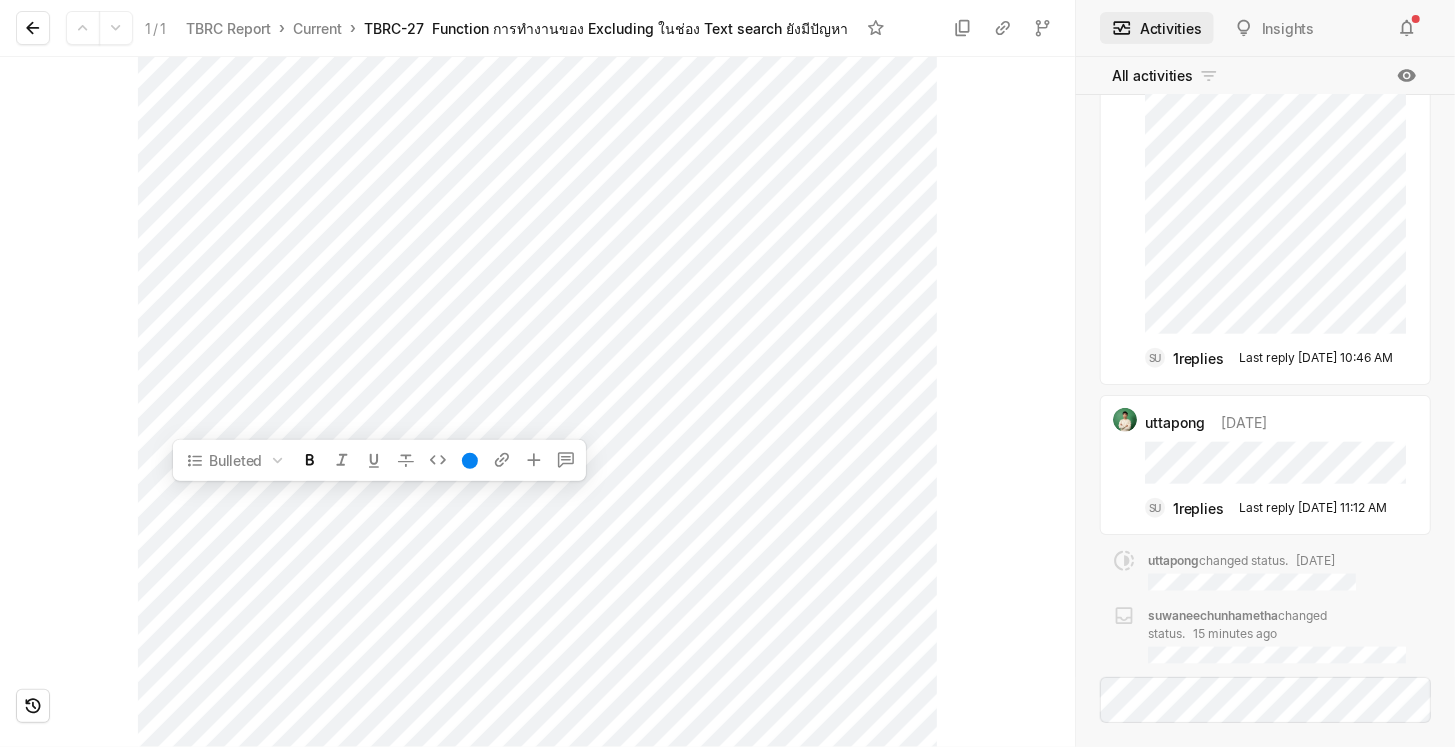 scroll, scrollTop: 625, scrollLeft: 0, axis: vertical 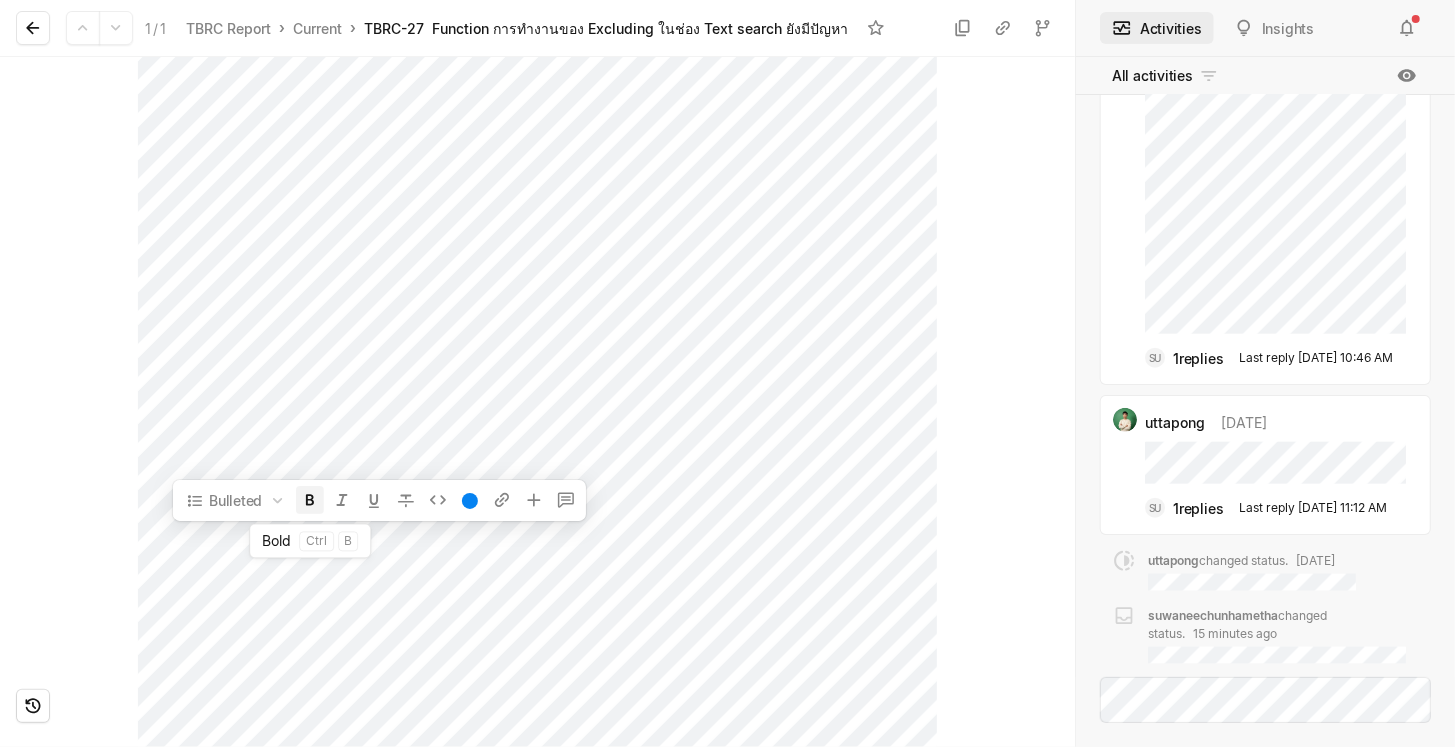 click 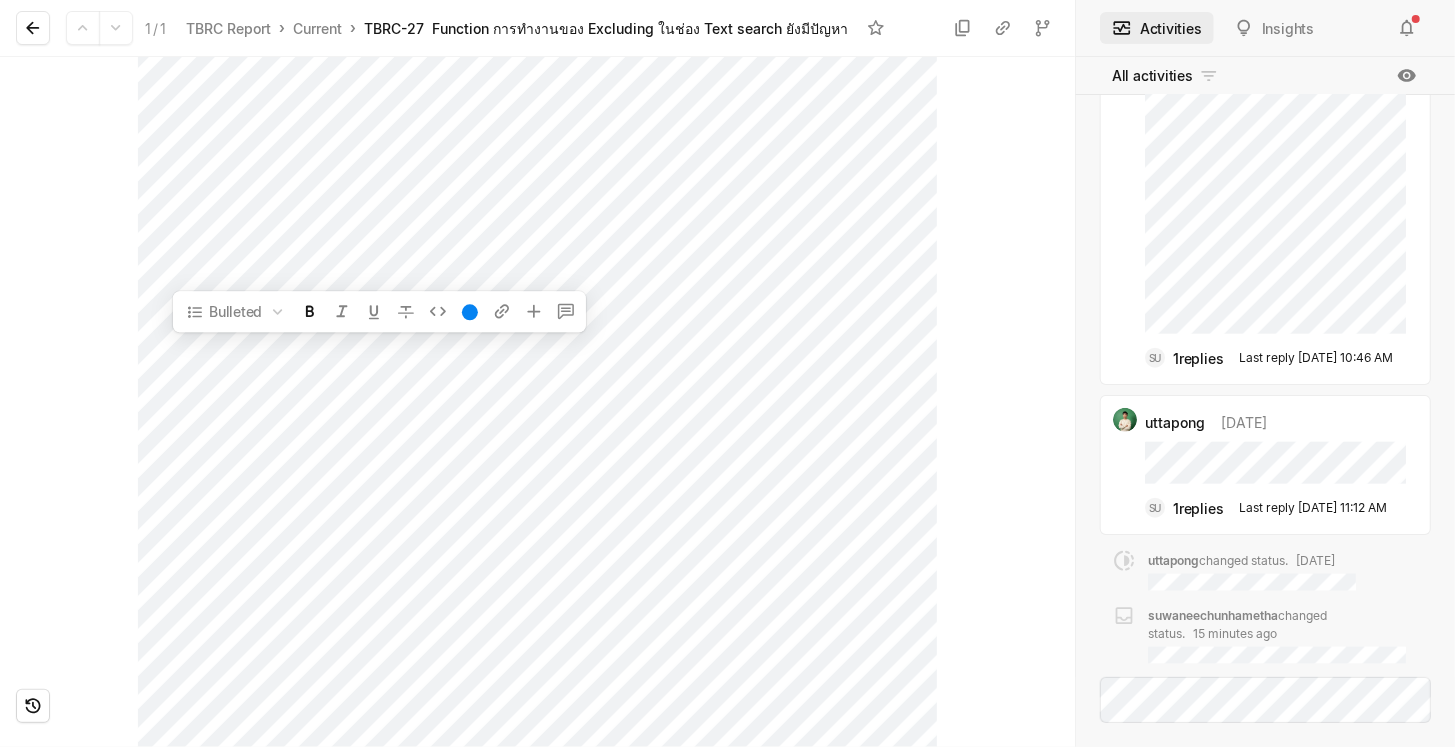 scroll, scrollTop: 874, scrollLeft: 0, axis: vertical 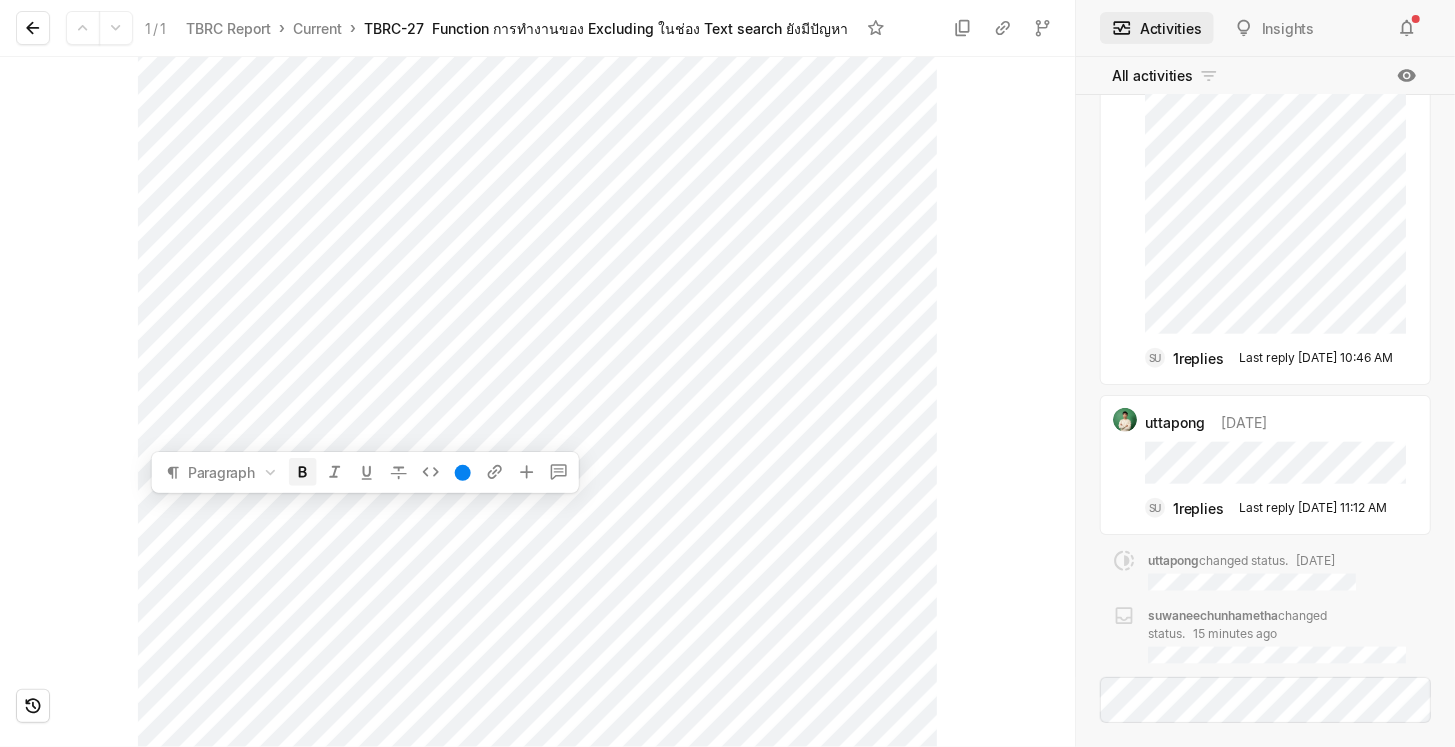 click 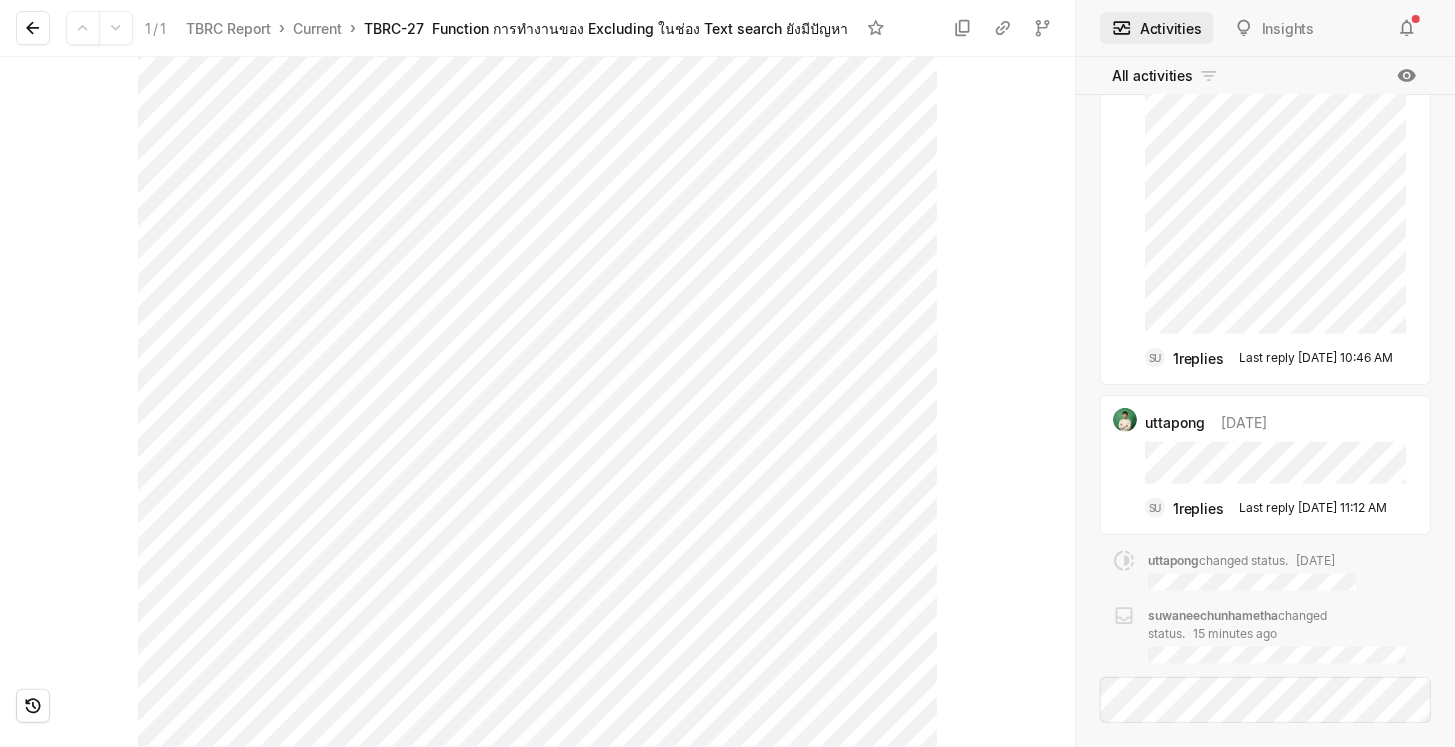scroll, scrollTop: 893, scrollLeft: 0, axis: vertical 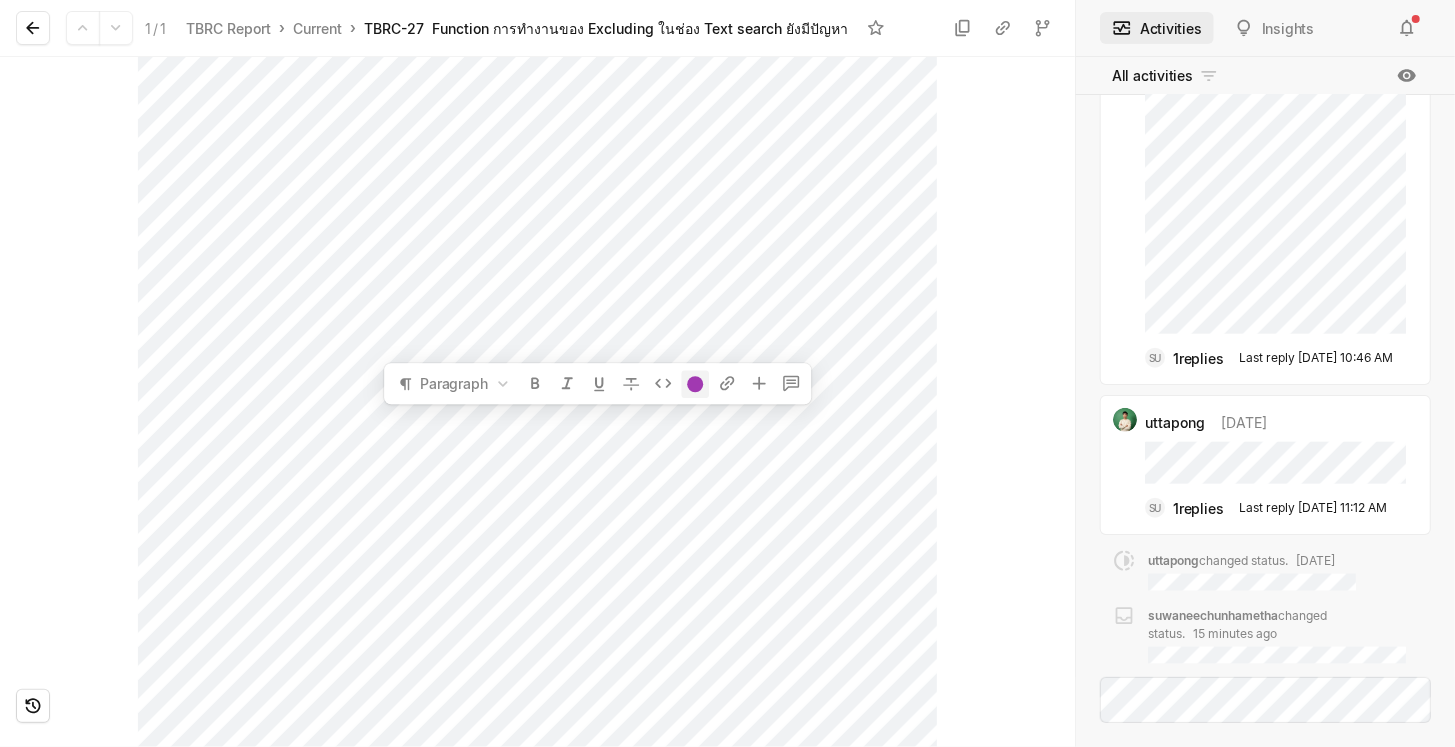 click at bounding box center [695, 384] 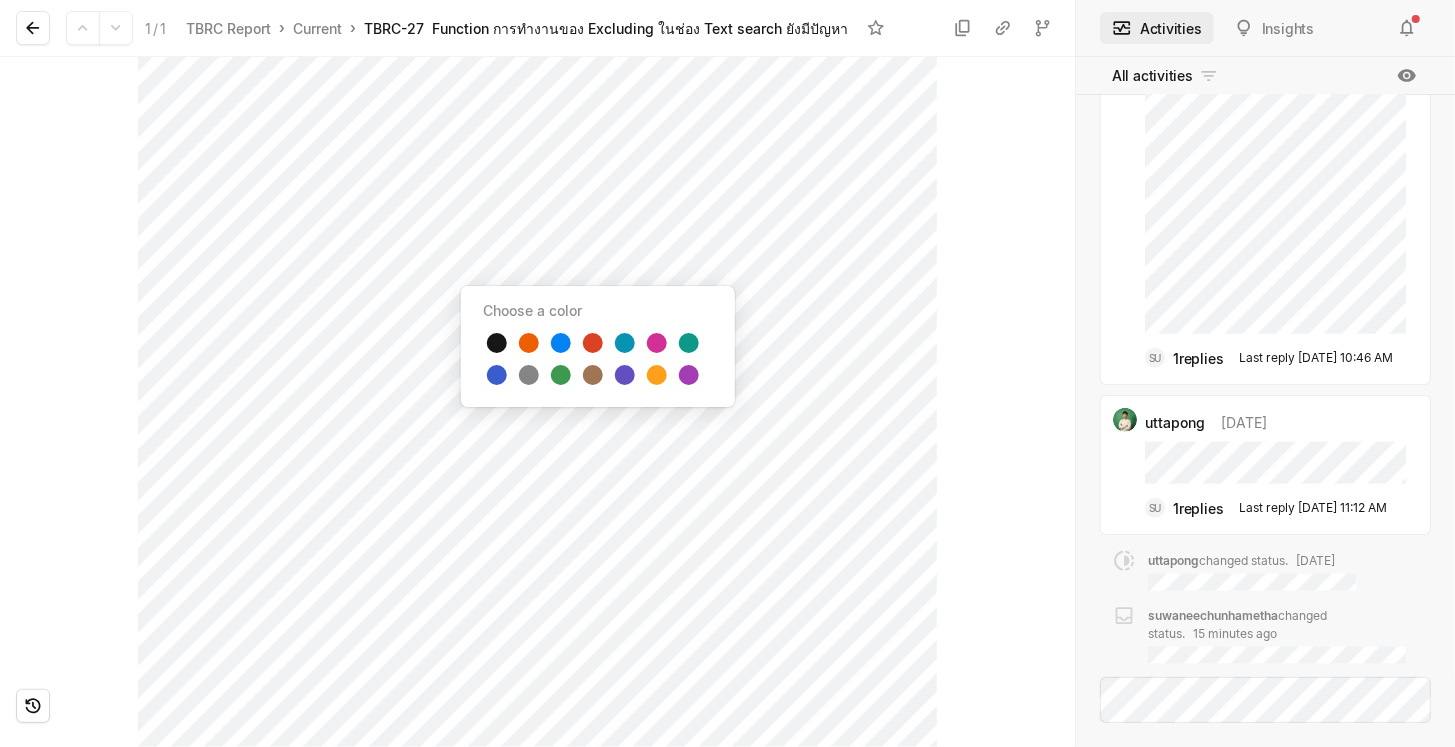 drag, startPoint x: 685, startPoint y: 382, endPoint x: 691, endPoint y: 407, distance: 25.70992 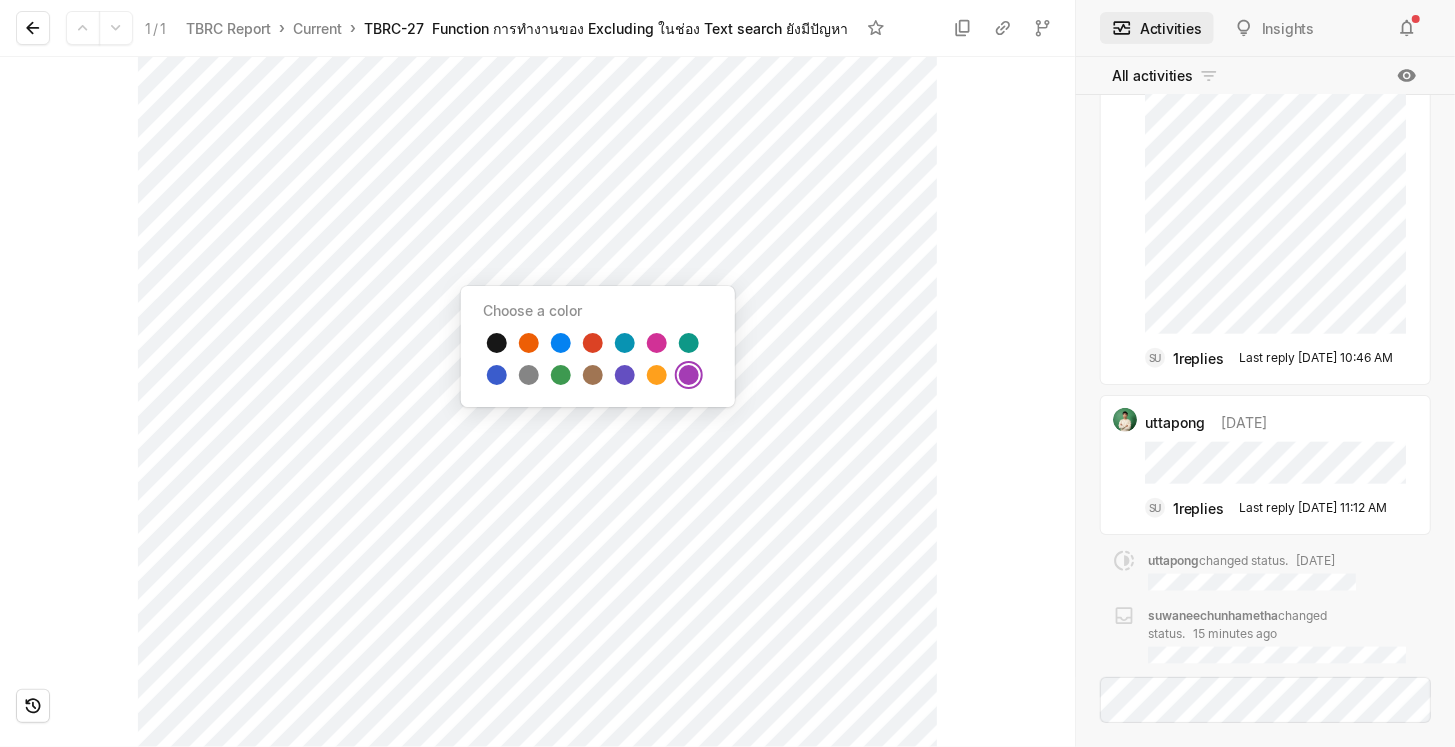 click at bounding box center [689, 375] 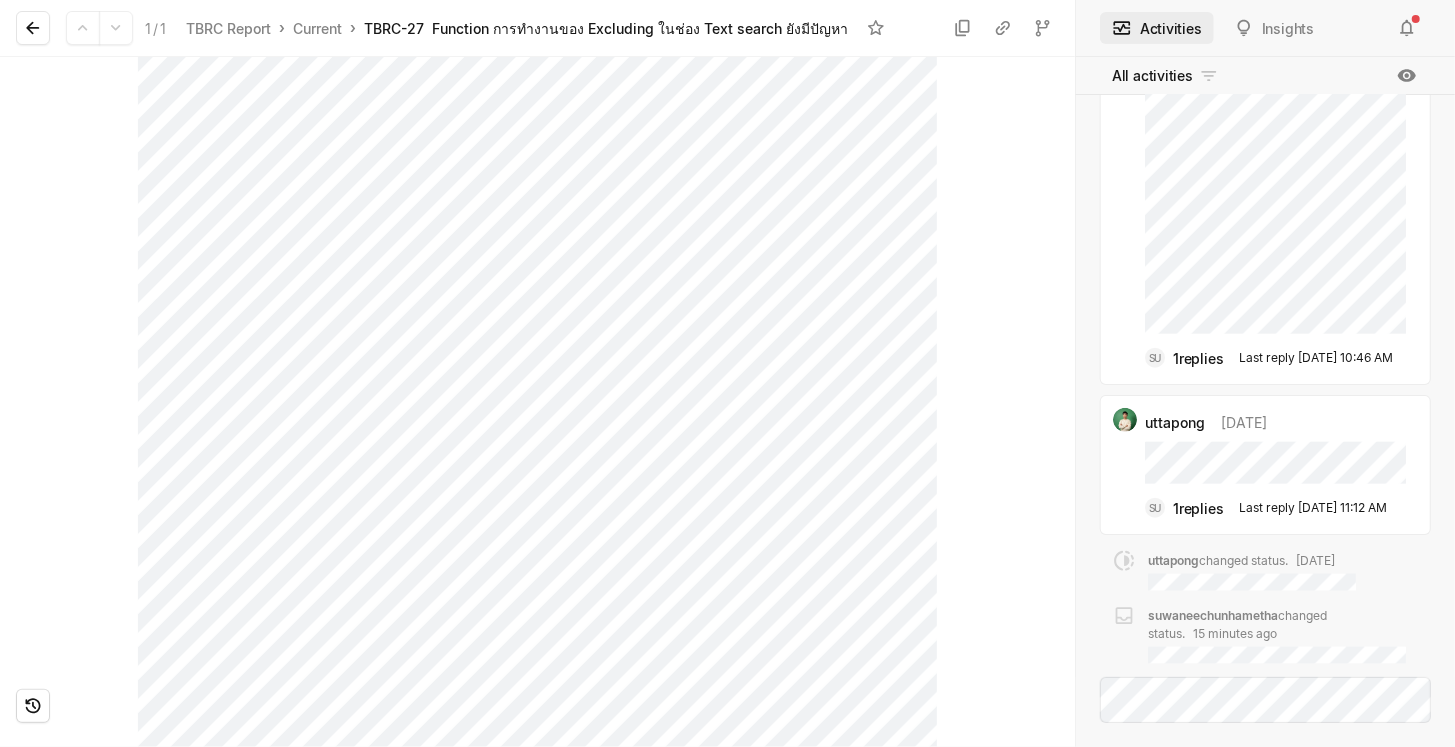 scroll, scrollTop: 939, scrollLeft: 0, axis: vertical 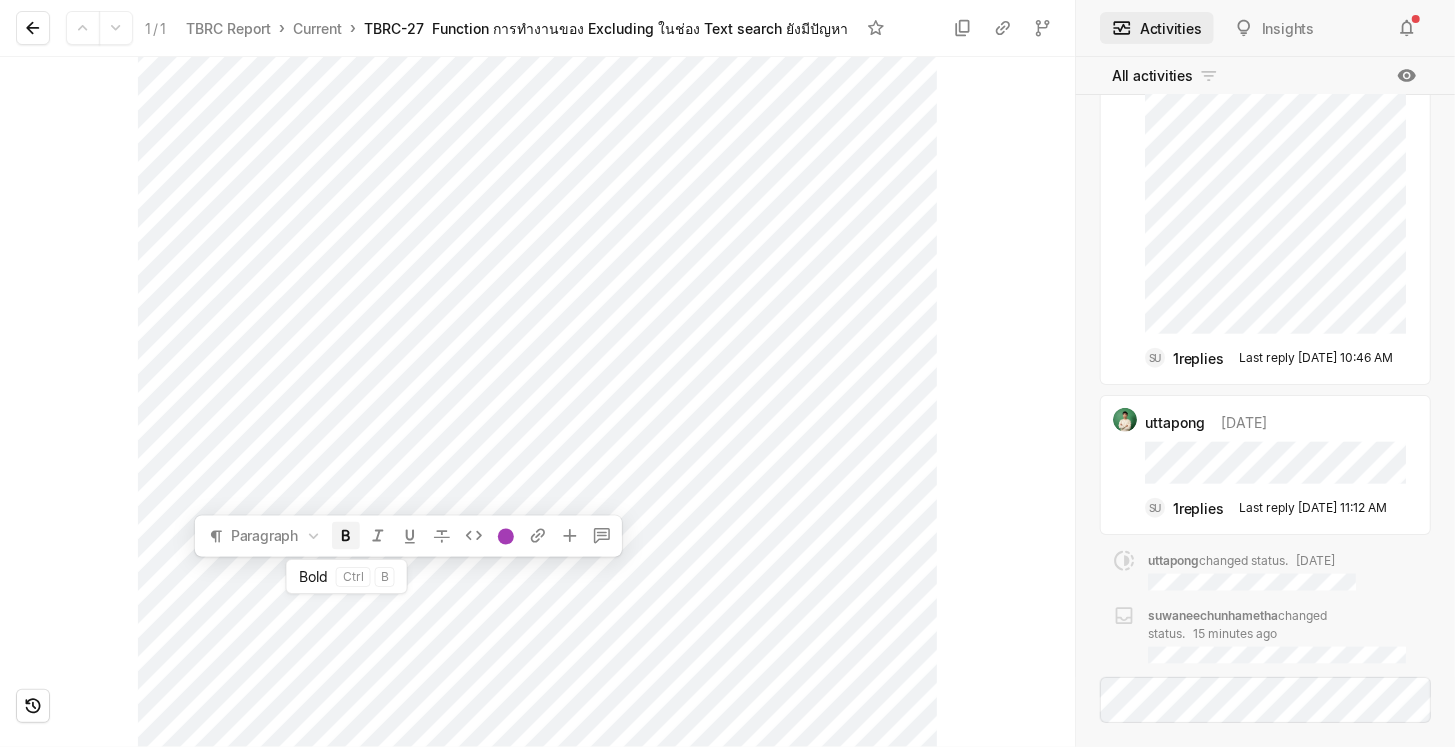 click 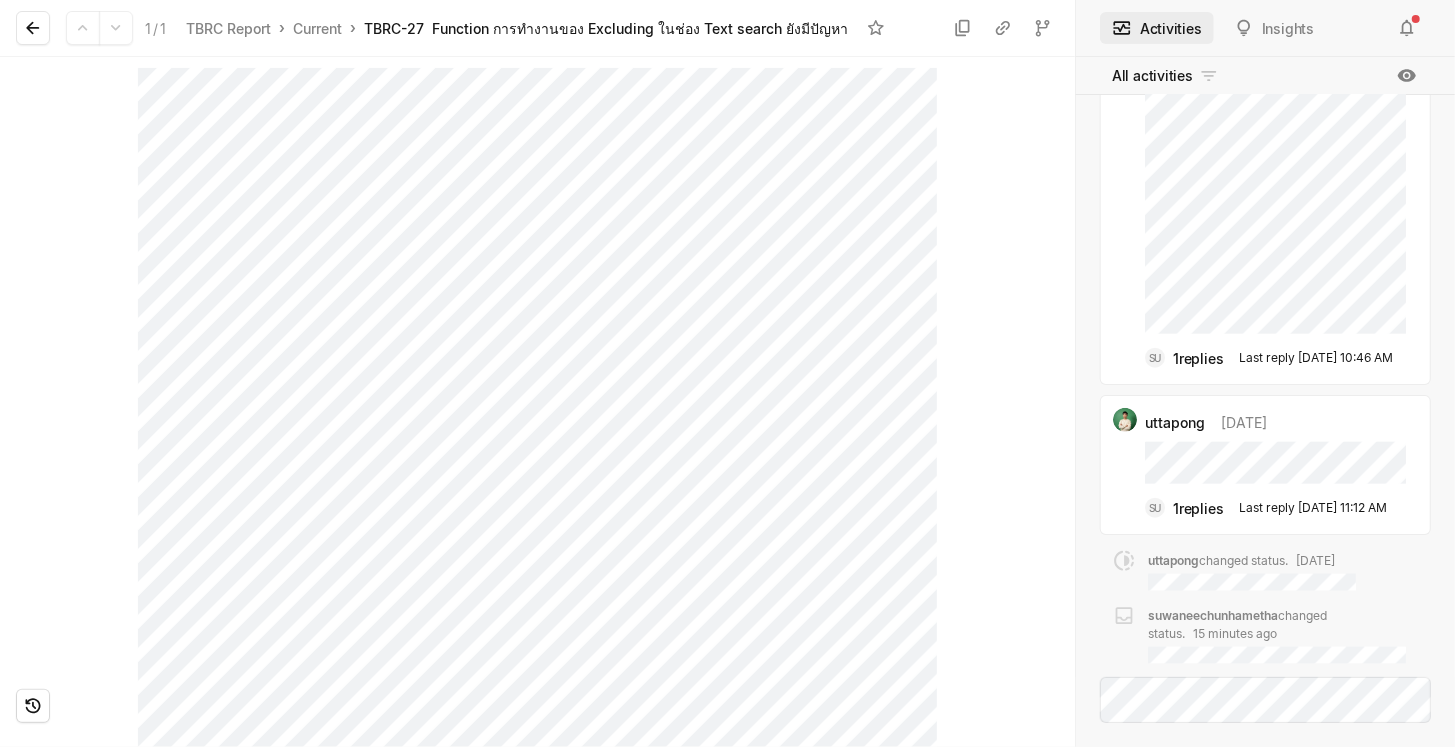 scroll, scrollTop: 0, scrollLeft: 0, axis: both 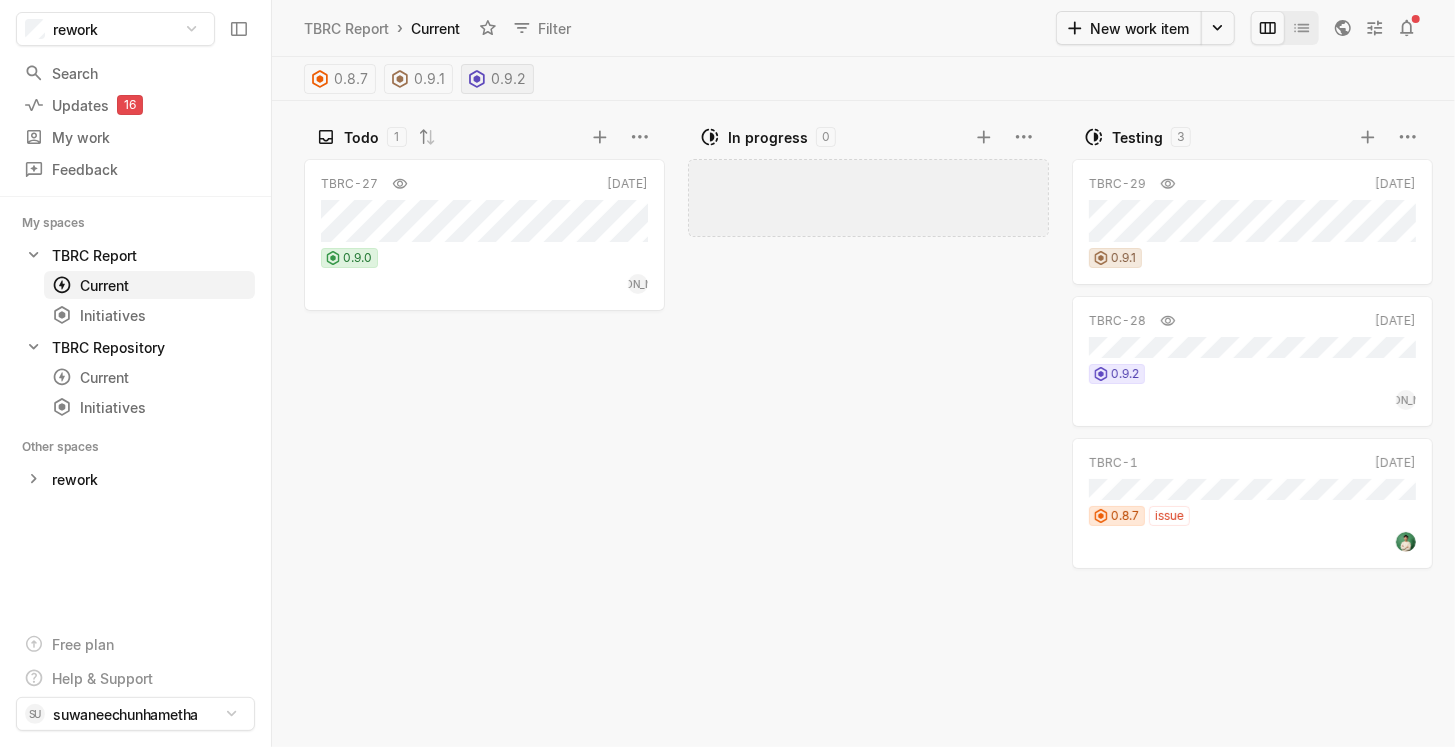 click on "0.9.2" at bounding box center (508, 79) 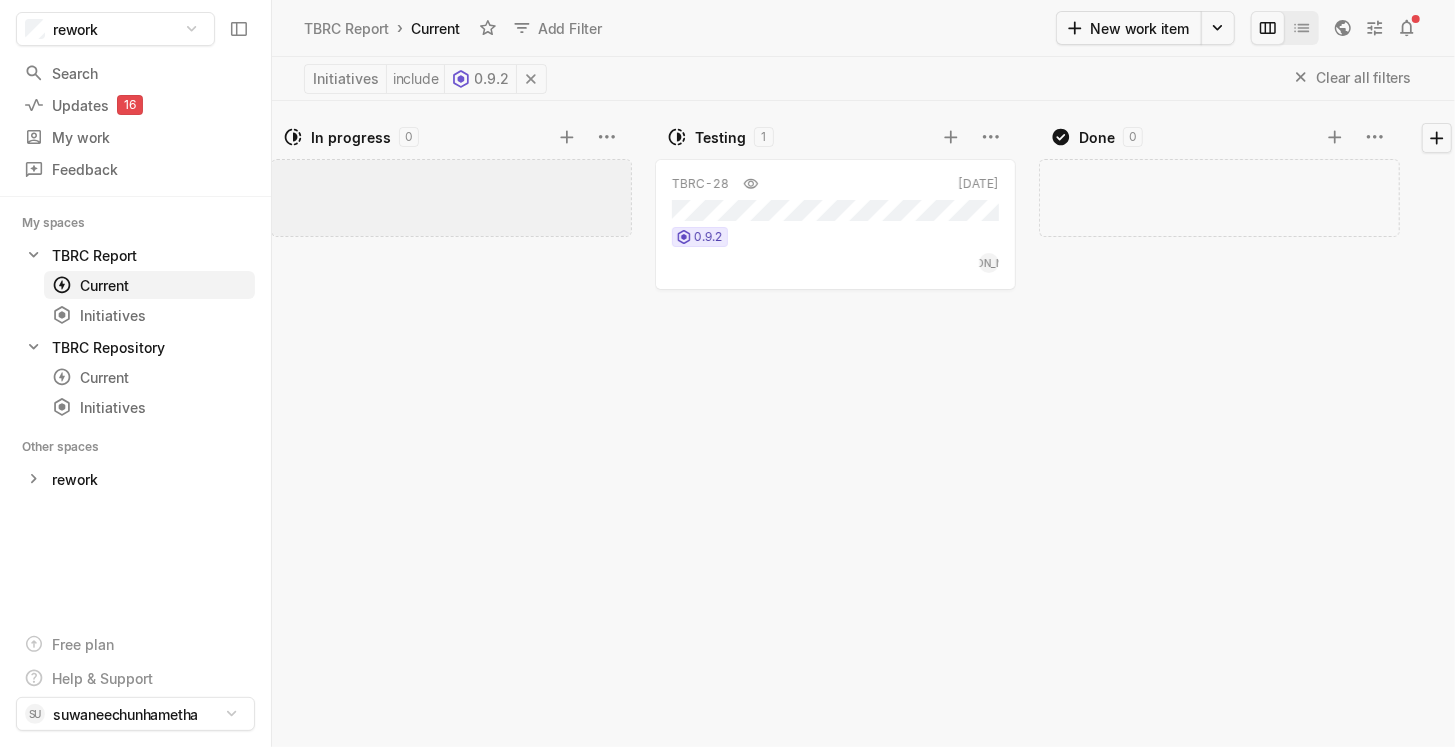 scroll, scrollTop: 0, scrollLeft: 433, axis: horizontal 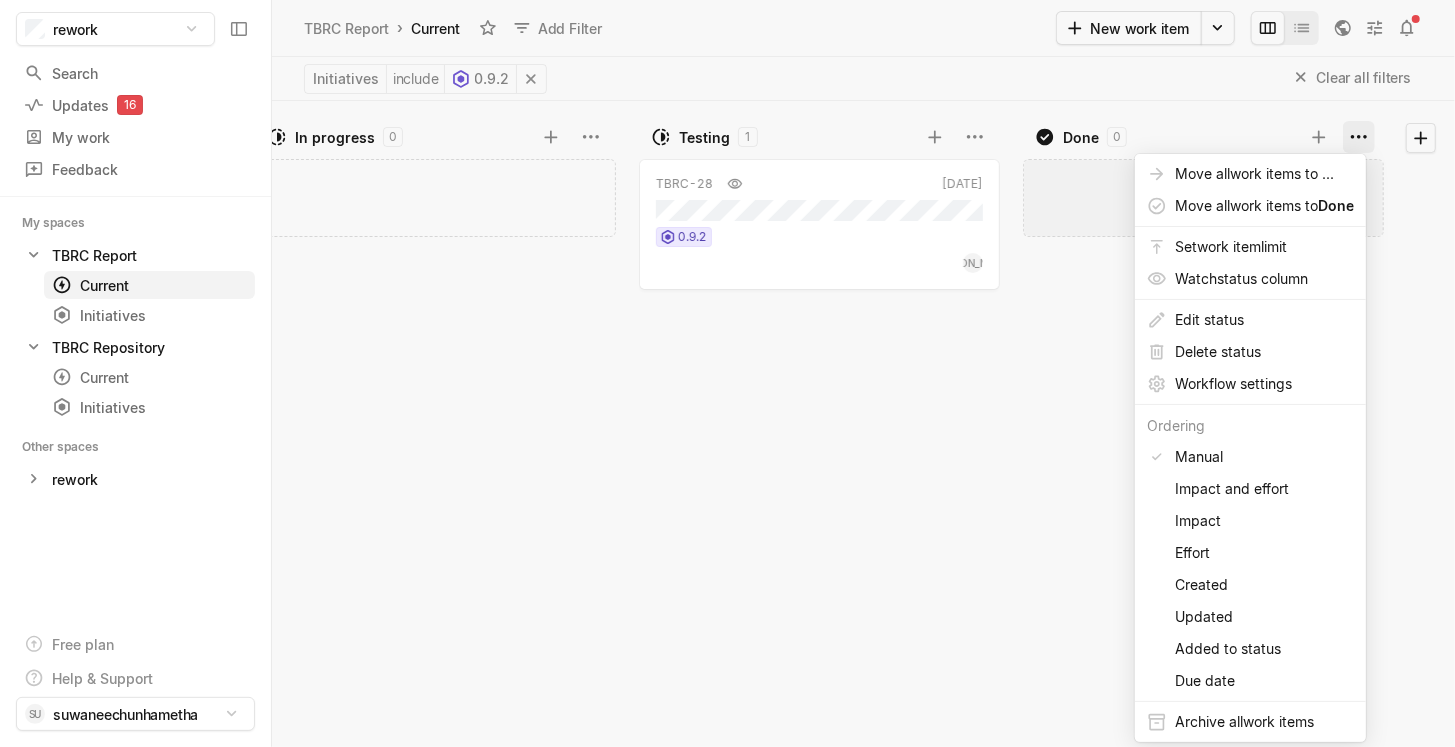 click on "rework Search / Updates 16 g then u My work = Feedback g then f My spaces TBRC Report 1 Current g then c Initiatives g then i TBRC Repository 2 Current g then c Initiatives g then i Other spaces rework Free plan Help & Support SU suwaneechunhametha TBRC Report › Current Add Filter New work item Initiatives include 0.9.2 Clear all filters Todo 0  Add  work item In progress 0  Add  work item Testing 1 TBRC-28 [DATE] 0.9.2 JA Done 0  Add  work item
Press space bar to start a drag.
When dragging you can use the arrow keys to move the item around and escape to cancel.
Some screen readers may require you to be in focus mode or to use your pass through key
Press space bar to start a drag.
When dragging you can use the arrow keys to move the item around and escape to cancel.
Some screen readers may require you to be in focus mode or to use your pass through key
Move all  work item s to ... Move all  work item s to  Done Set  work item  limit Watch  status column Edit status s" at bounding box center [727, 373] 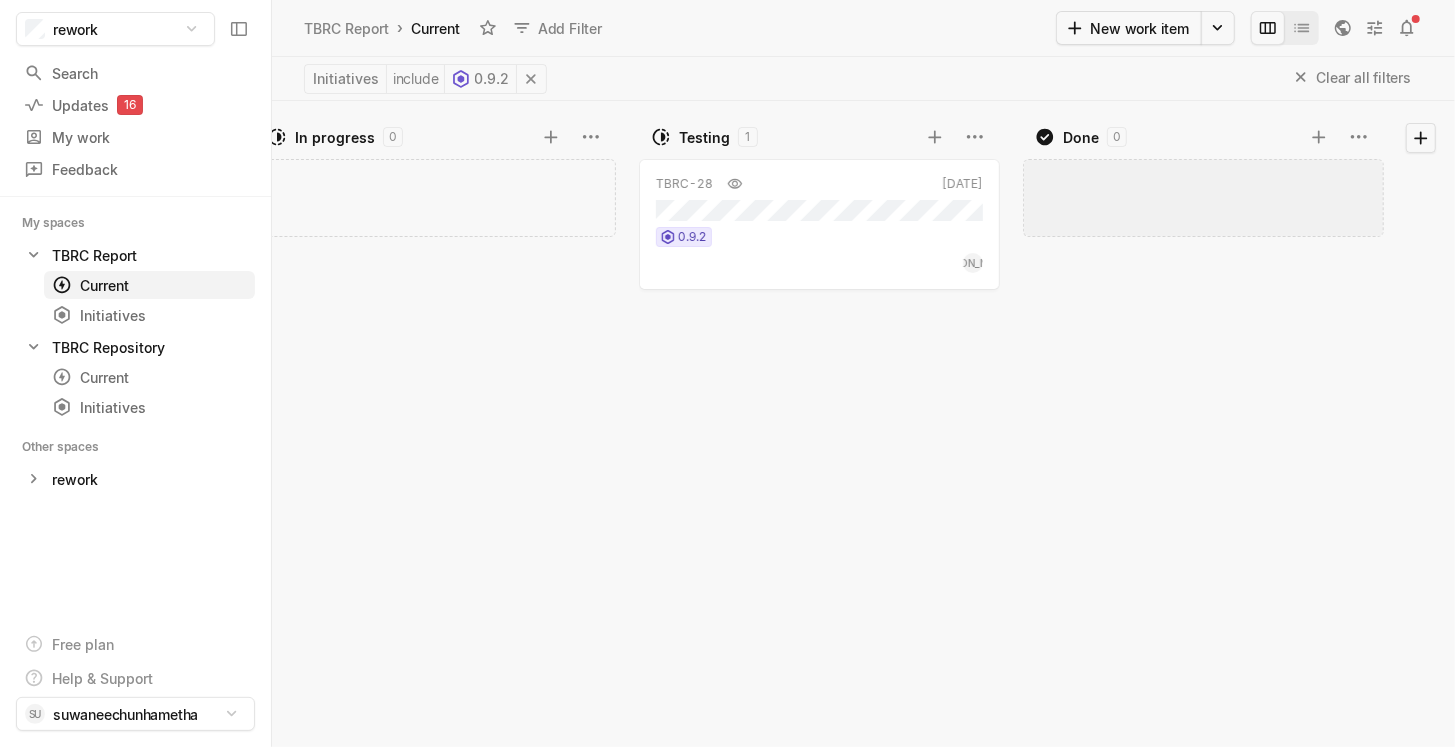 drag, startPoint x: 1004, startPoint y: 342, endPoint x: 1087, endPoint y: 182, distance: 180.24706 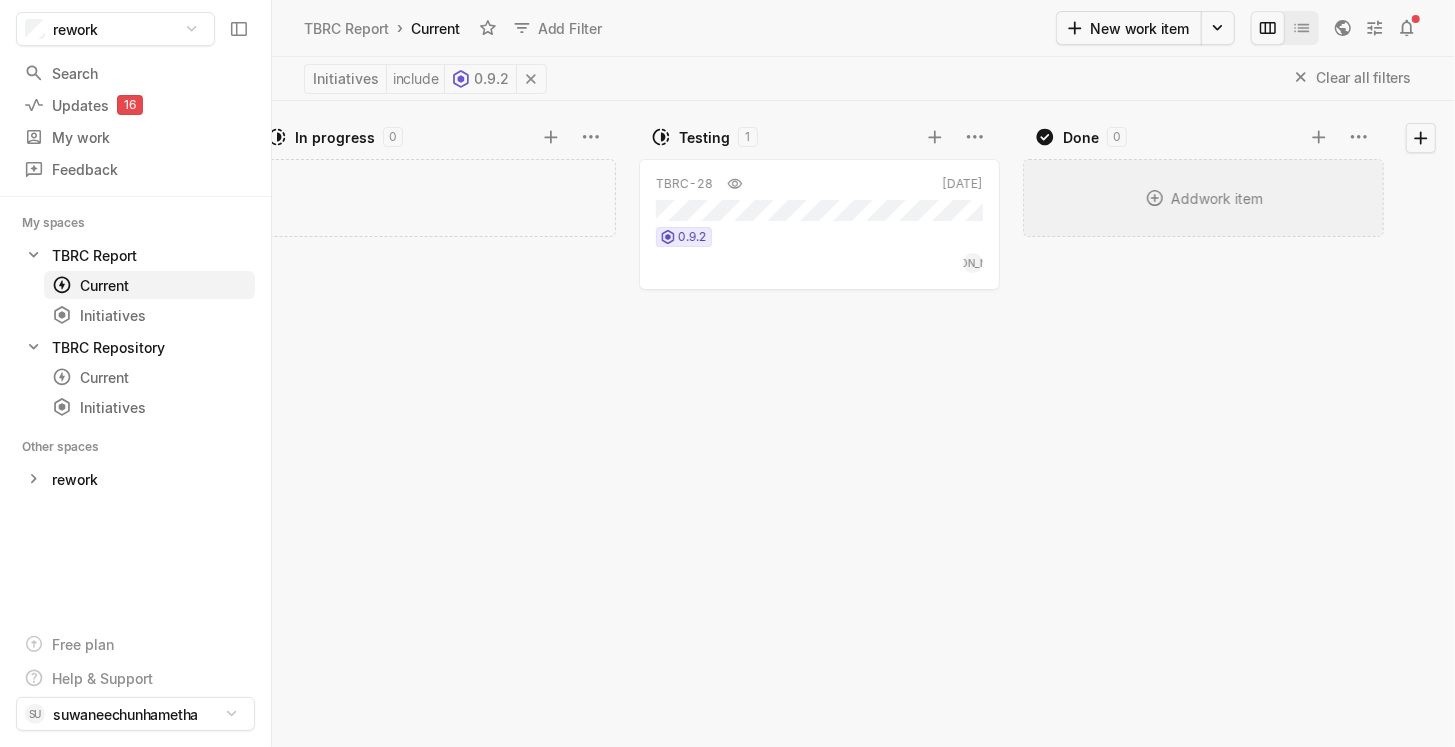 click on "rework Search / Updates 16 g then u My work = Feedback g then f My spaces TBRC Report 1 Current g then c Initiatives g then i TBRC Repository 2 Current g then c Initiatives g then i Other spaces rework Free plan Help & Support SU suwaneechunhametha TBRC Report › Current Add Filter New work item Initiatives include 0.9.2 Clear all filters Todo 0  Add  work item In progress 0  Add  work item Testing 1 TBRC-28 [DATE] 0.9.2 JA Done 0  Add  work item
Press space bar to start a drag.
When dragging you can use the arrow keys to move the item around and escape to cancel.
Some screen readers may require you to be in focus mode or to use your pass through key
Press space bar to start a drag.
When dragging you can use the arrow keys to move the item around and escape to cancel.
Some screen readers may require you to be in focus mode or to use your pass through key" at bounding box center (727, 373) 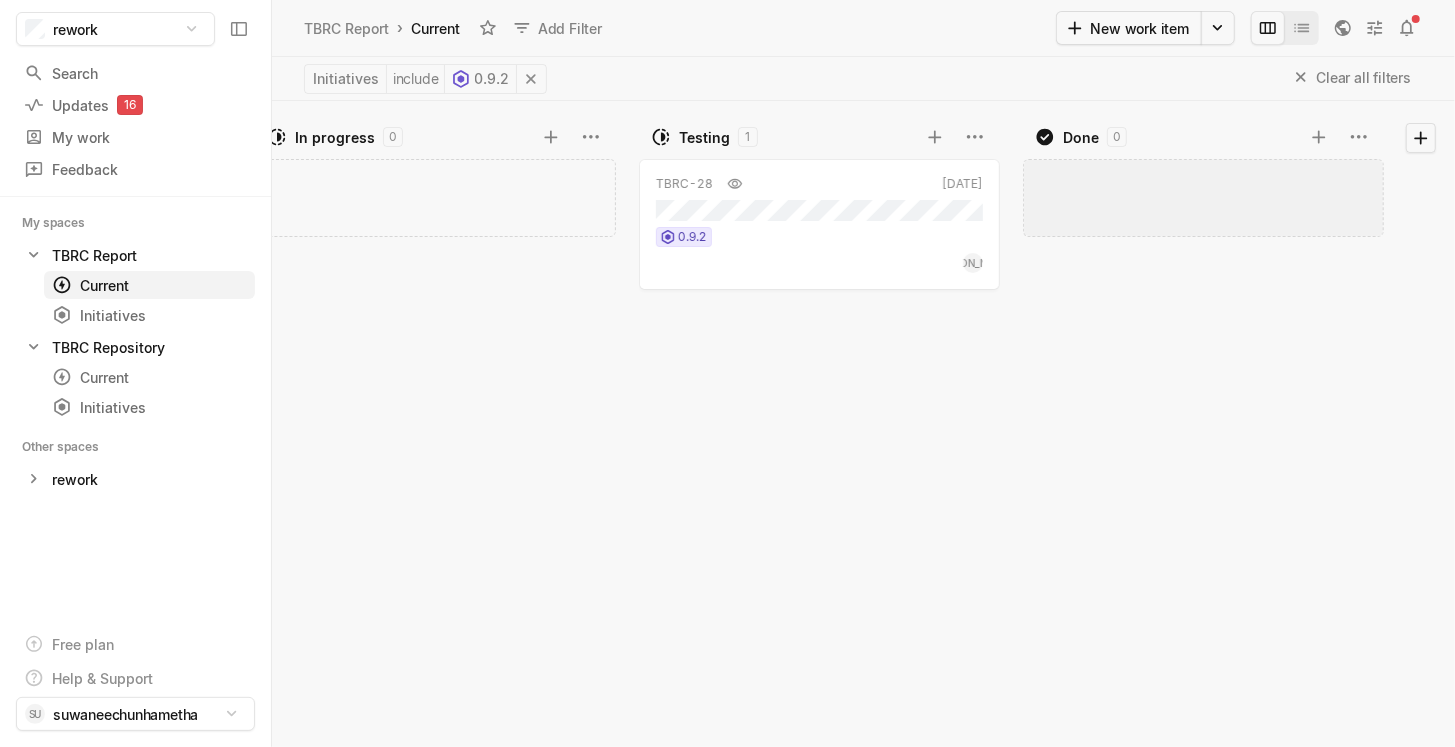 click on "Add  work item" at bounding box center [1208, 450] 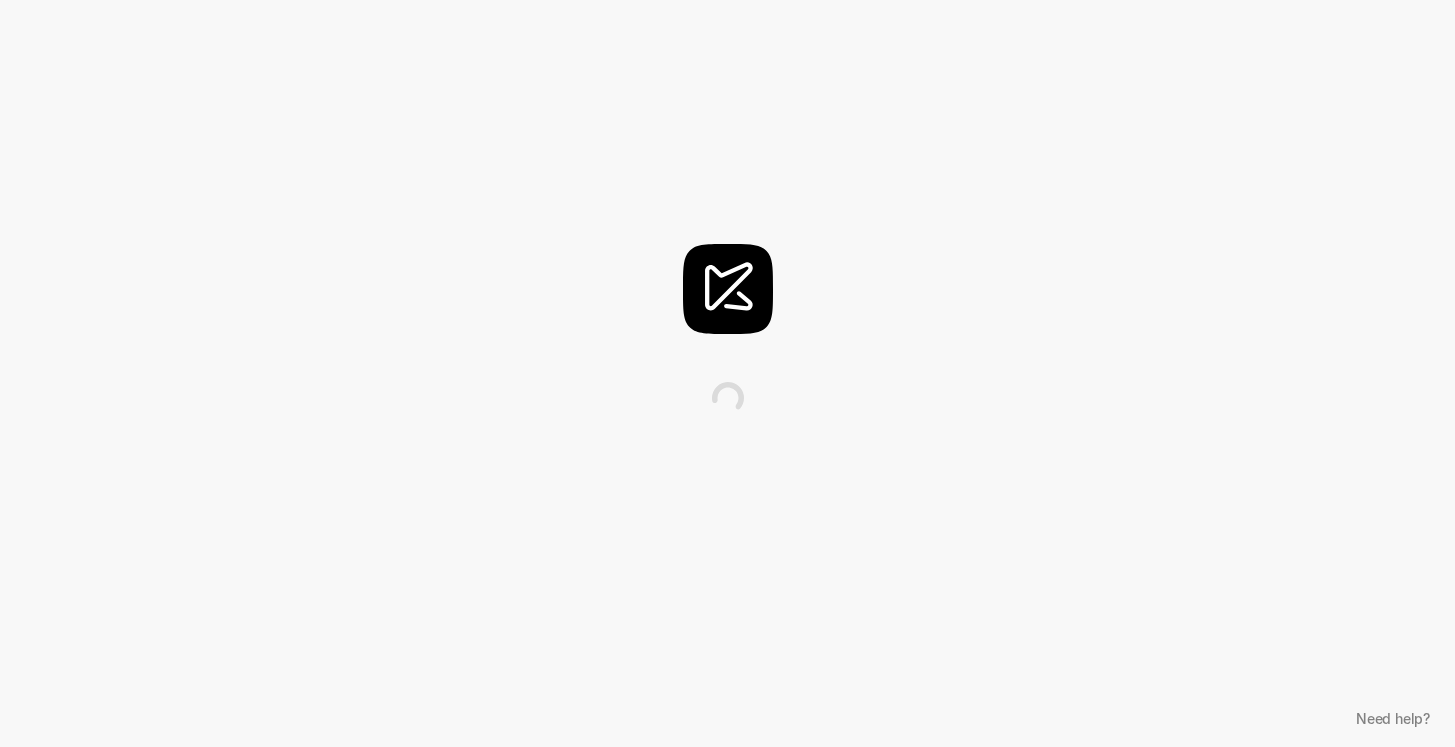 scroll, scrollTop: 0, scrollLeft: 0, axis: both 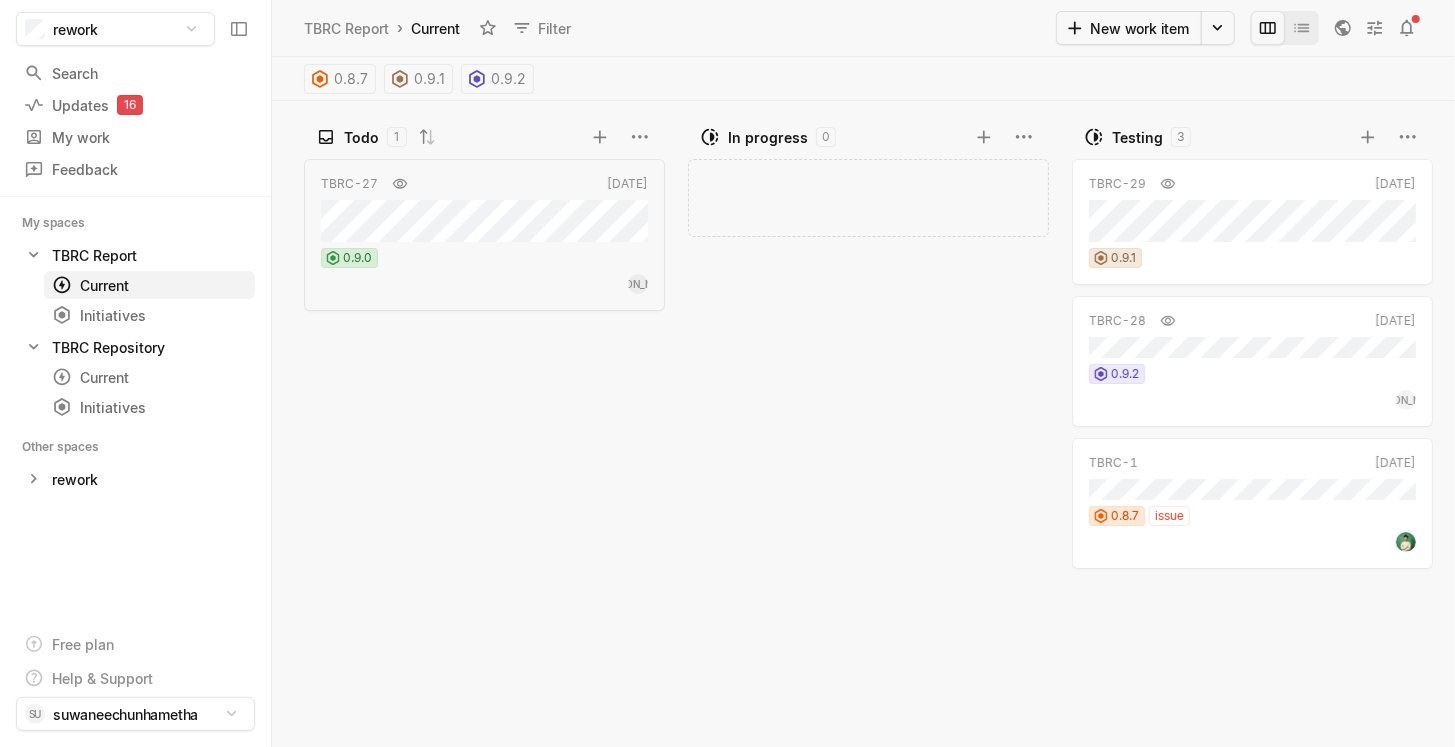 click on "Add  work item" at bounding box center (873, 450) 